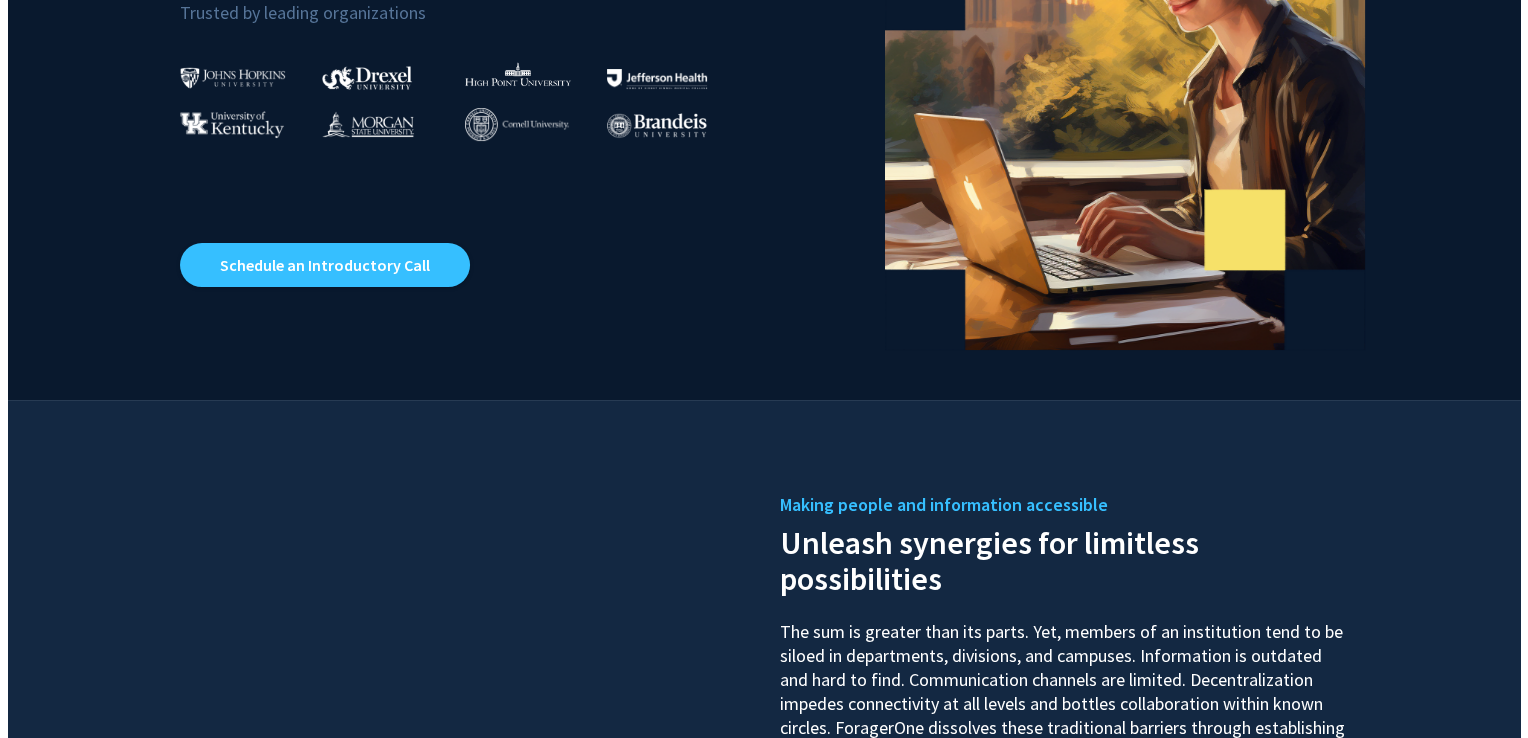 scroll, scrollTop: 0, scrollLeft: 0, axis: both 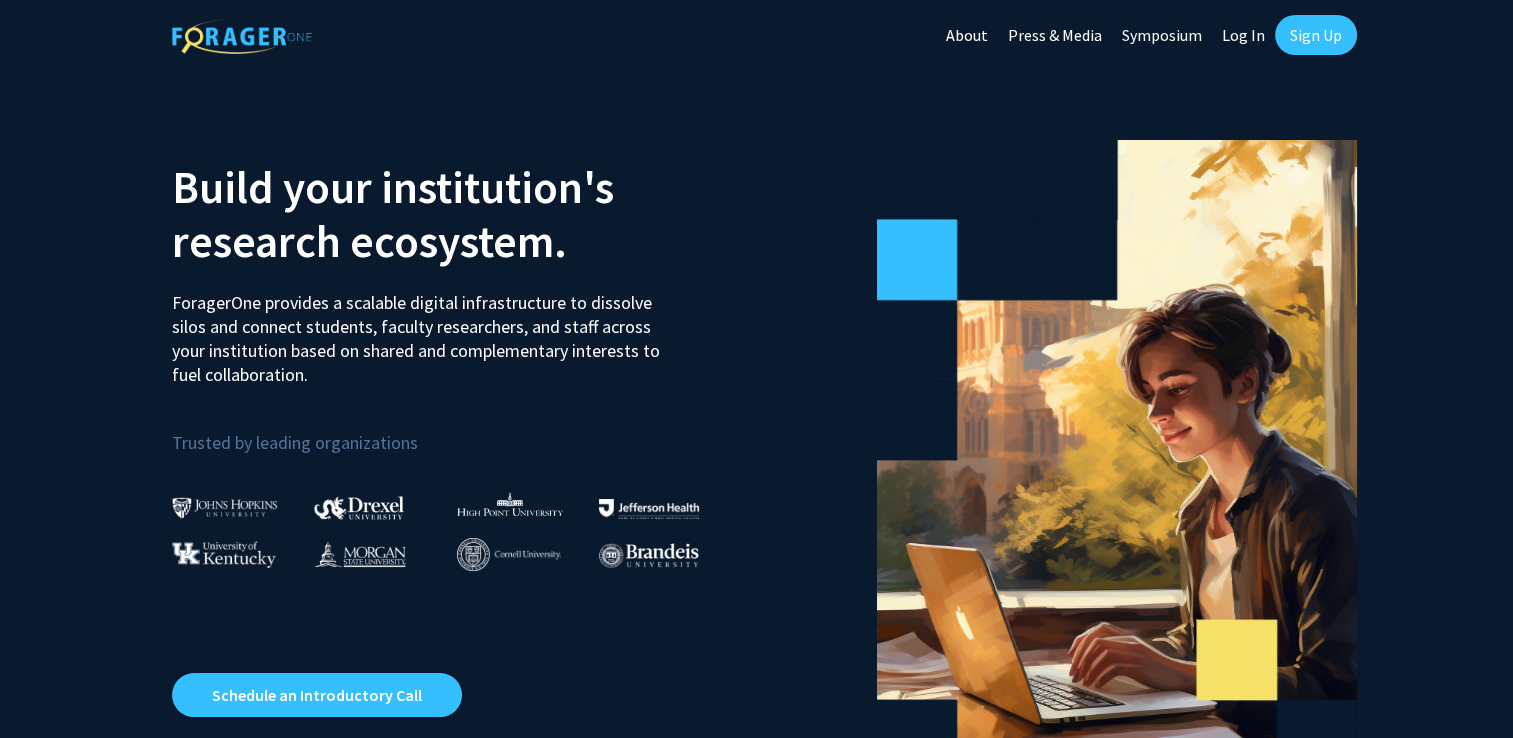 click on "Log In" 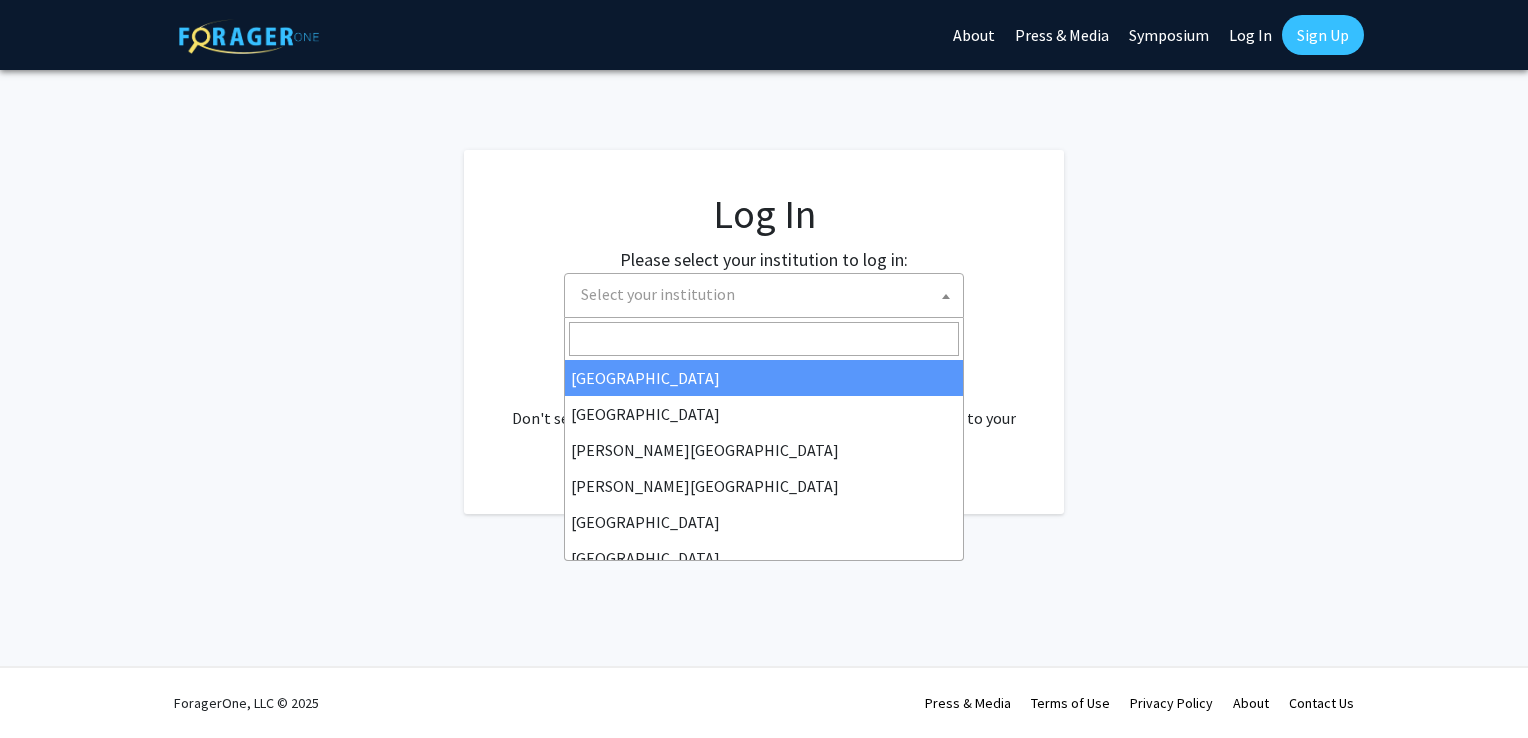 click on "Select your institution" at bounding box center [768, 294] 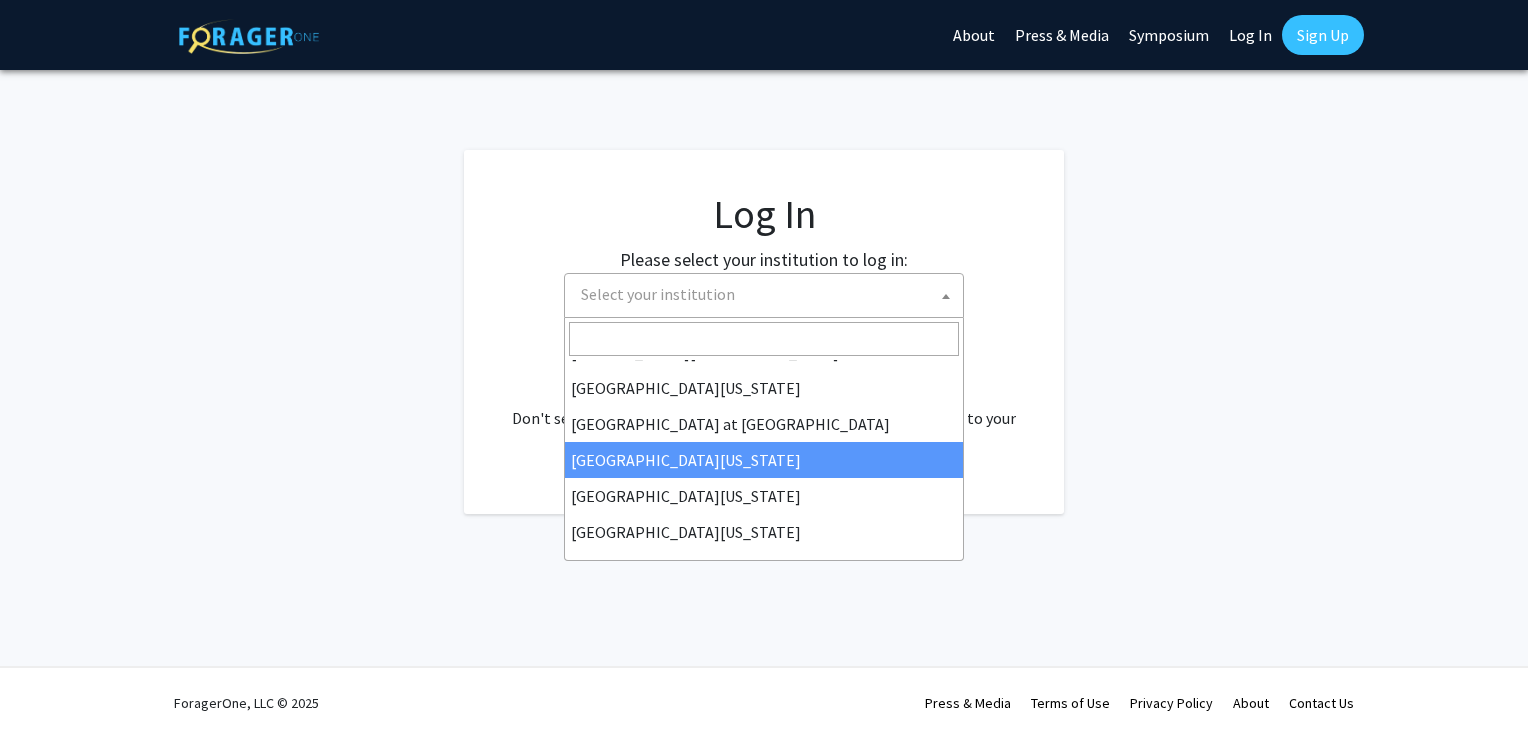 scroll, scrollTop: 683, scrollLeft: 0, axis: vertical 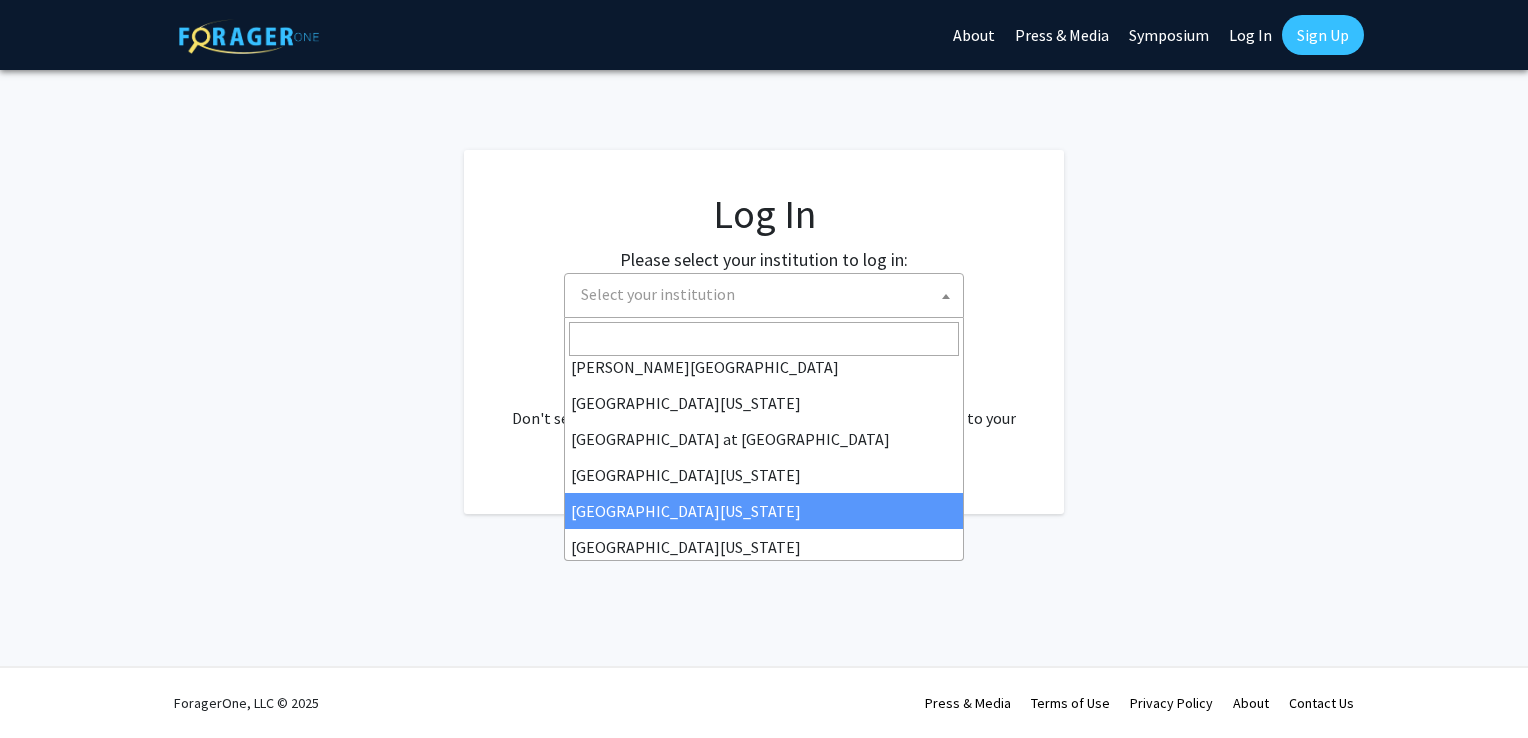 select on "31" 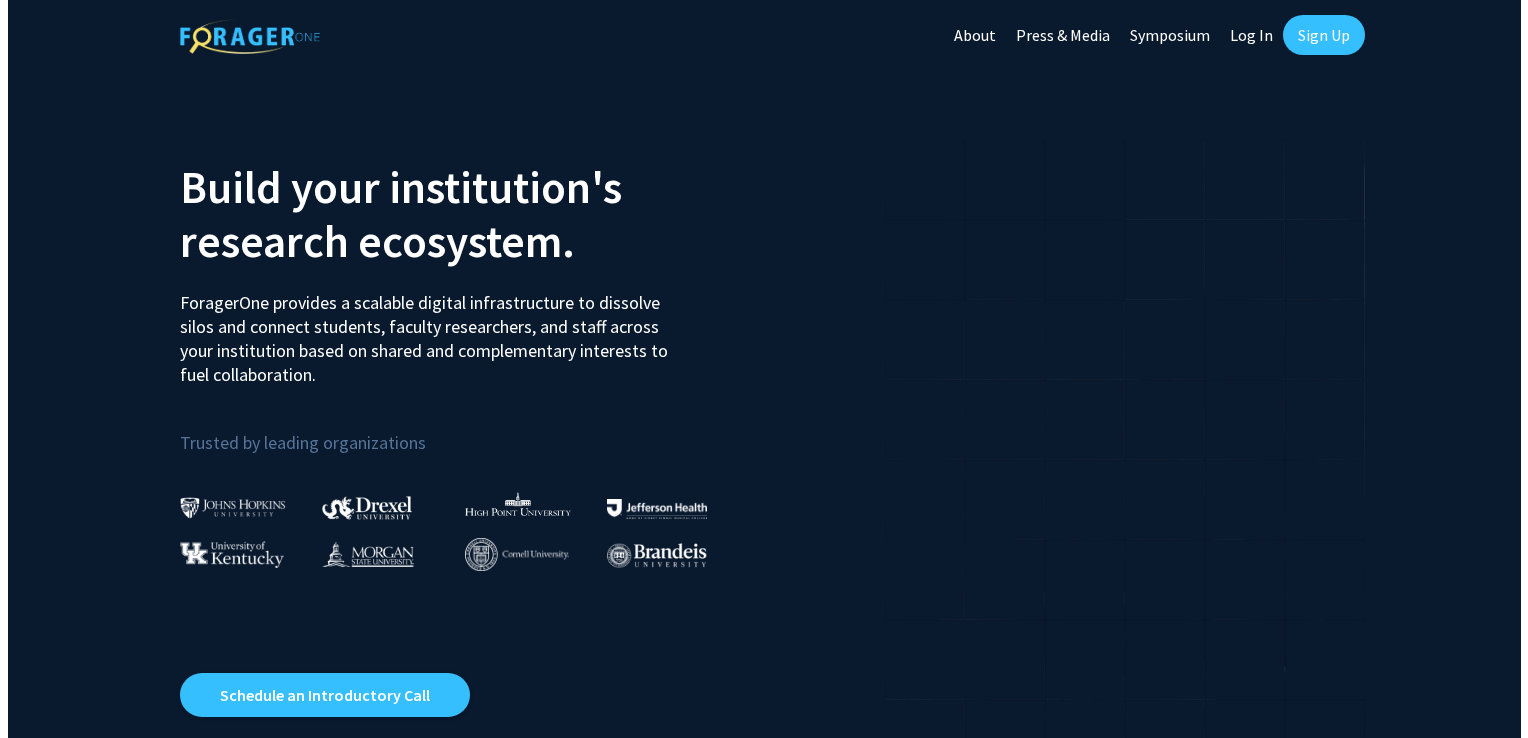 scroll, scrollTop: 0, scrollLeft: 0, axis: both 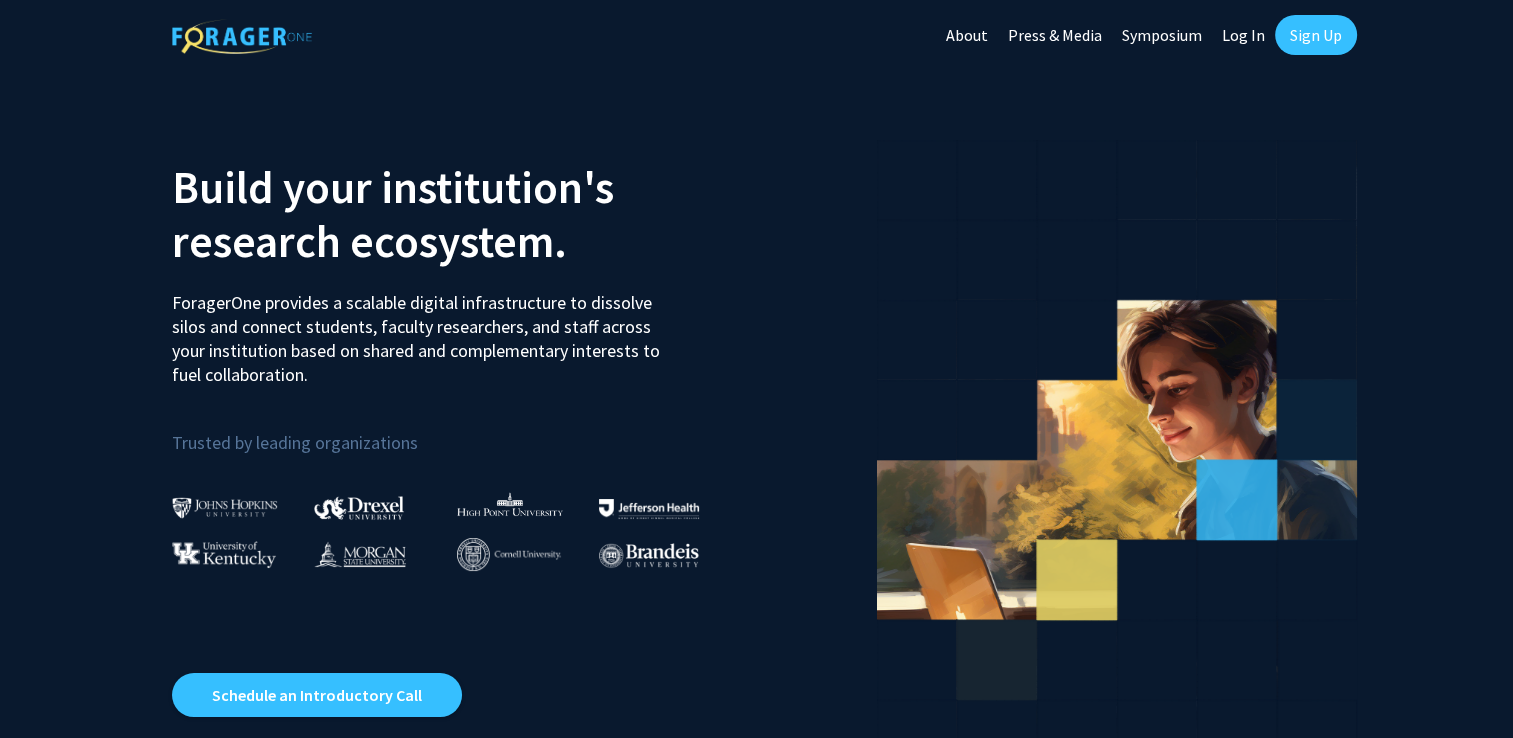 click on "Log In" 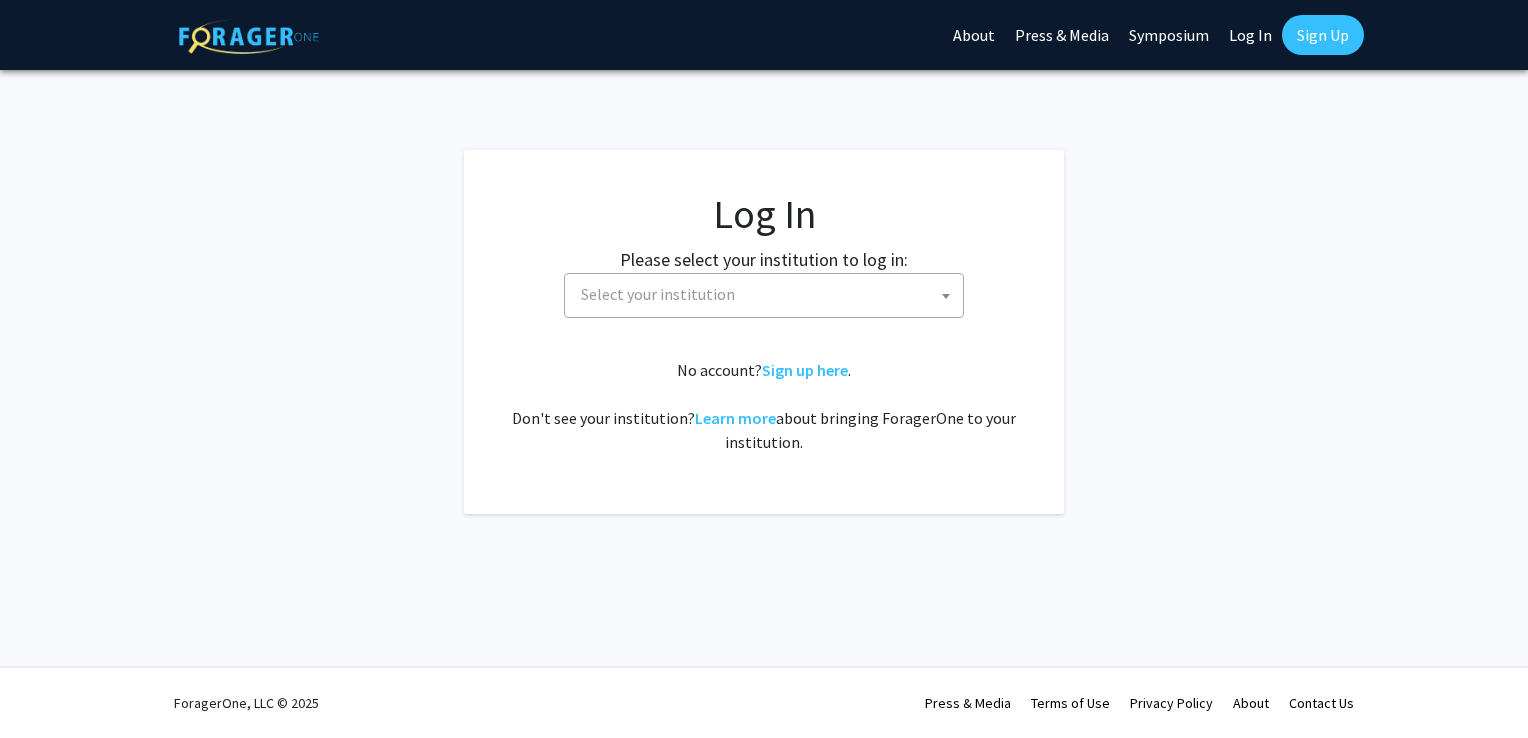 click on "Select your institution" at bounding box center (768, 294) 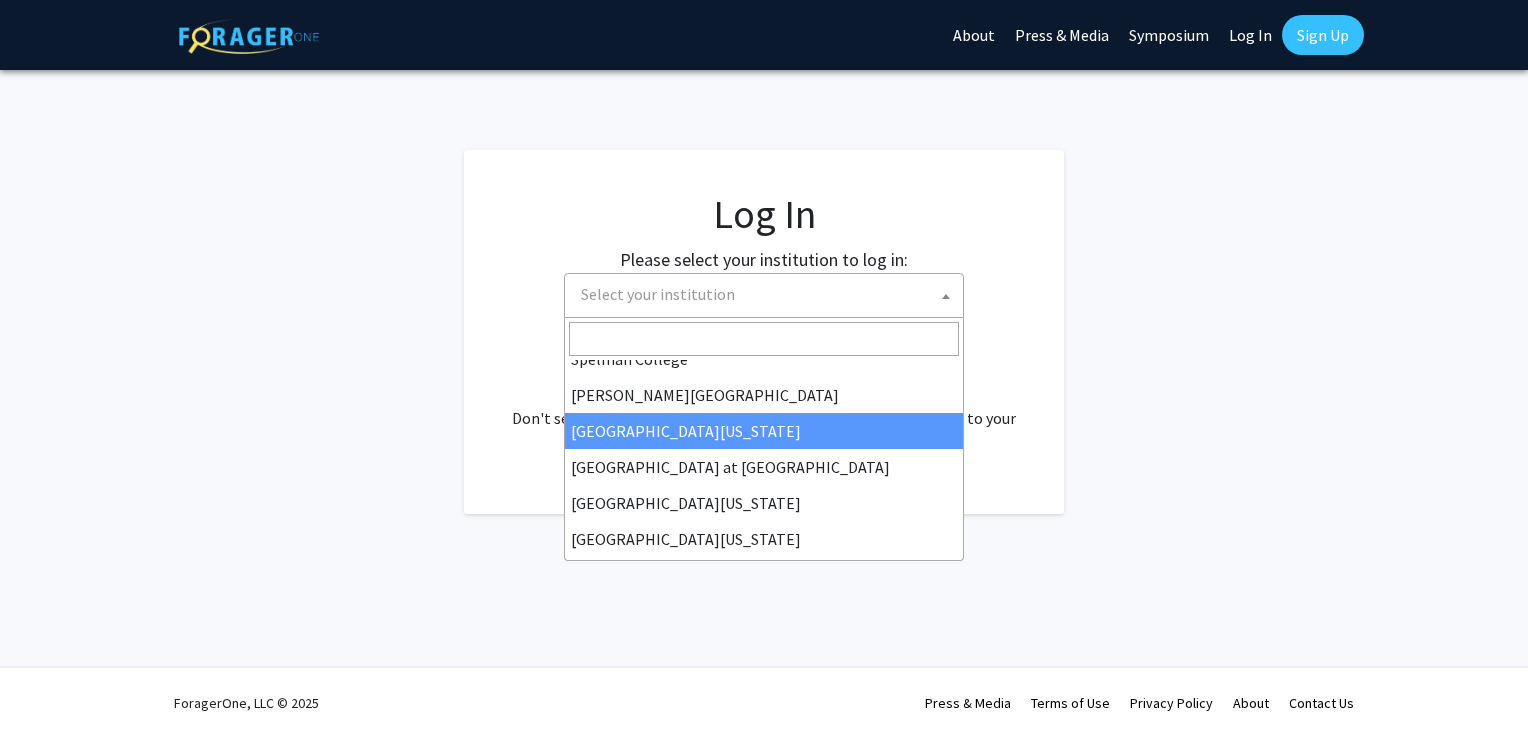 scroll, scrollTop: 700, scrollLeft: 0, axis: vertical 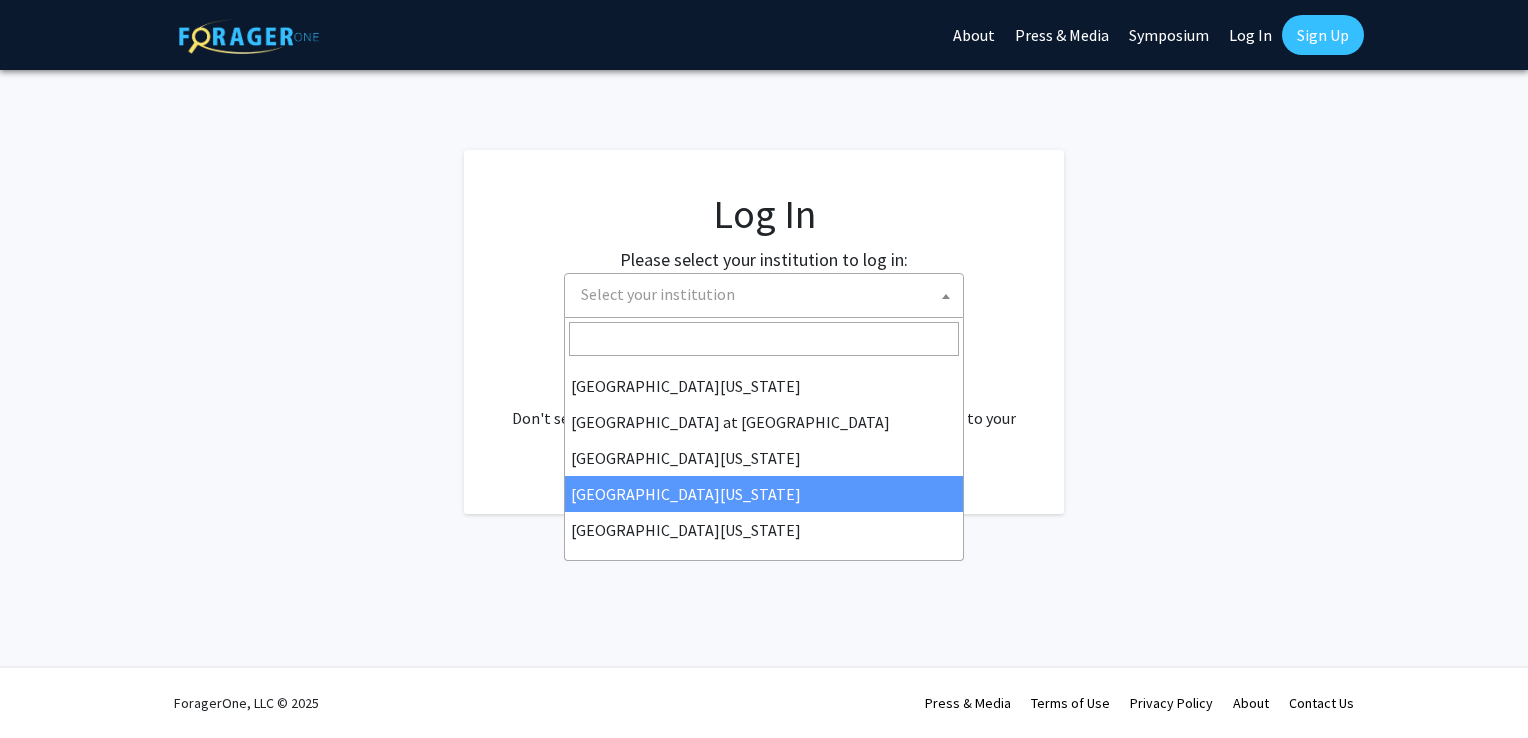 select on "31" 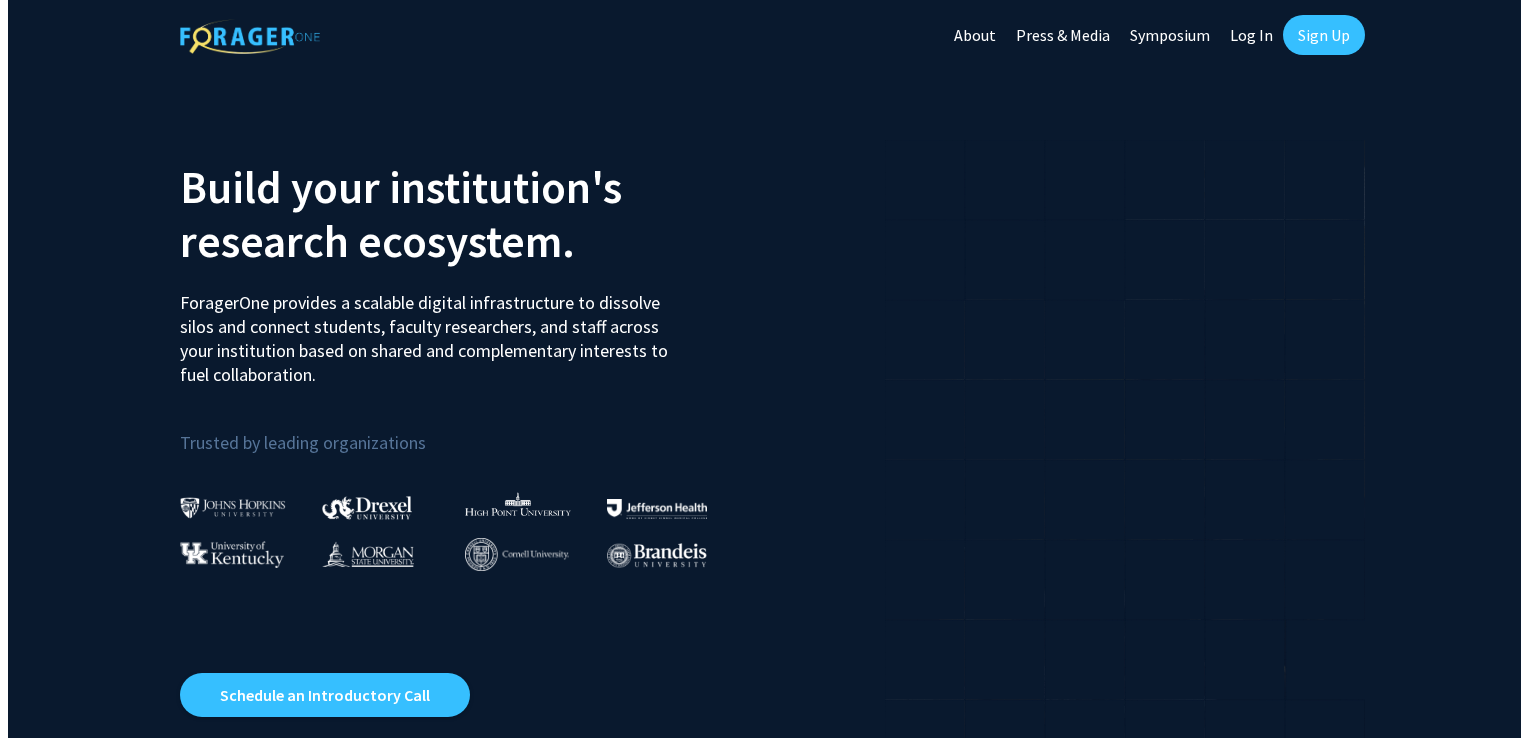 scroll, scrollTop: 0, scrollLeft: 0, axis: both 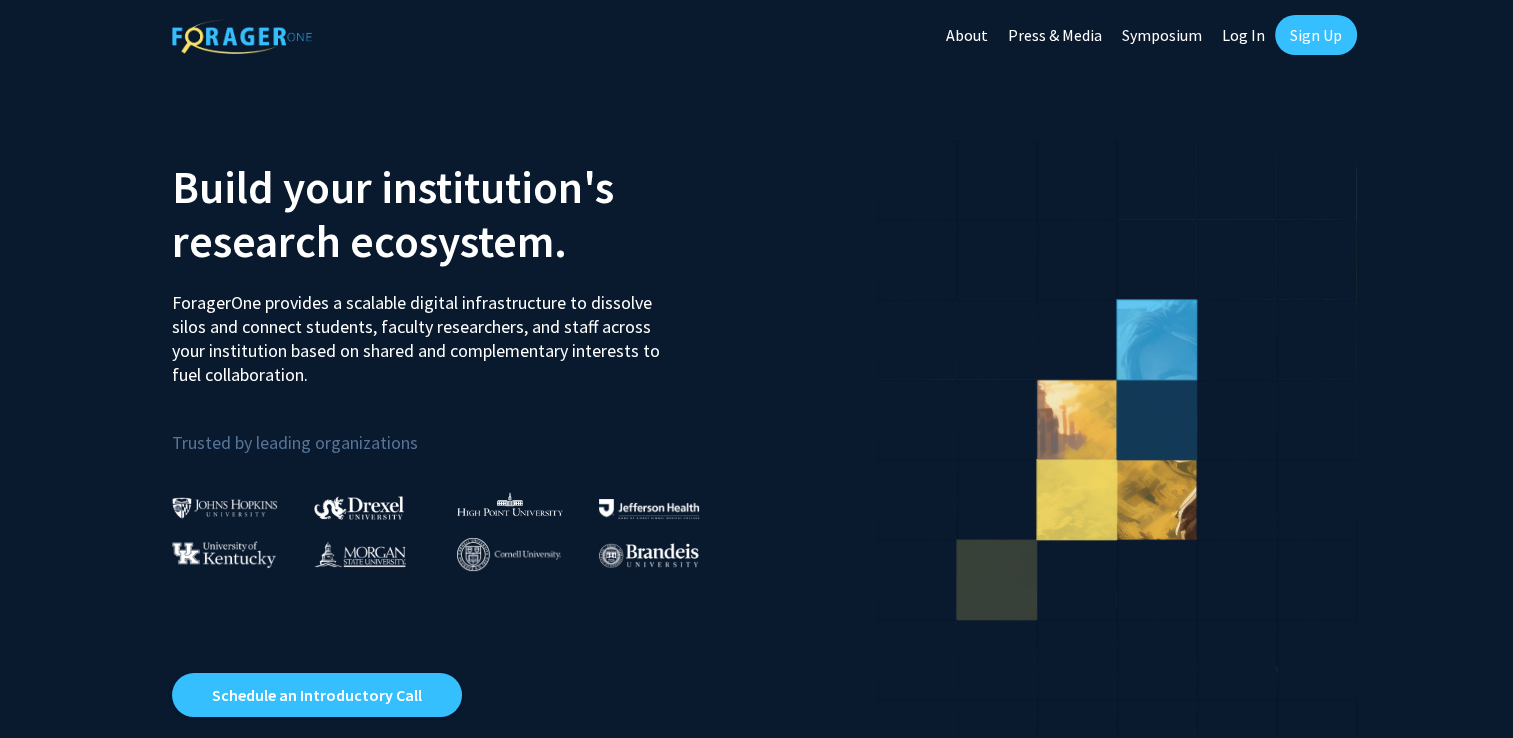 click on "Log In" 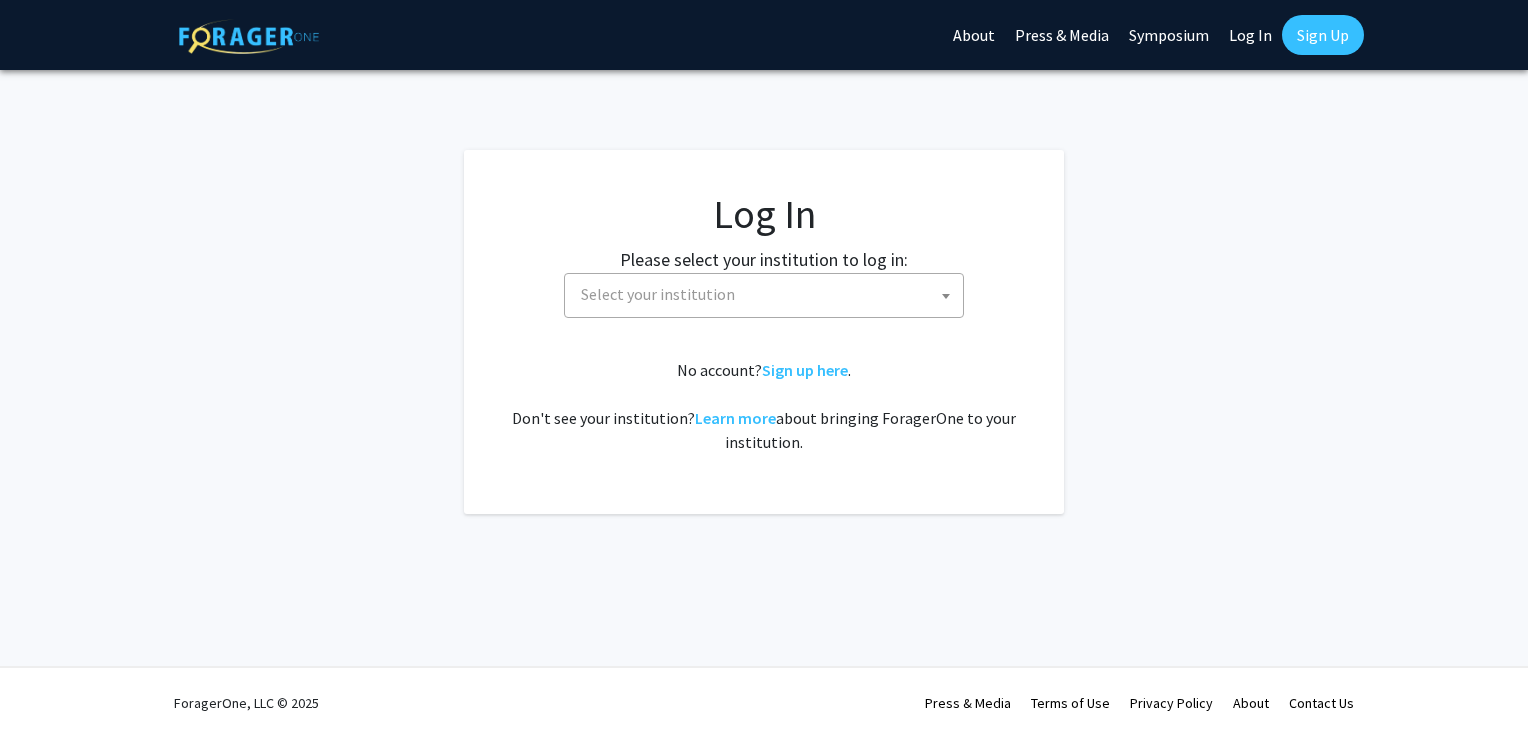 click on "Select your institution" at bounding box center (768, 294) 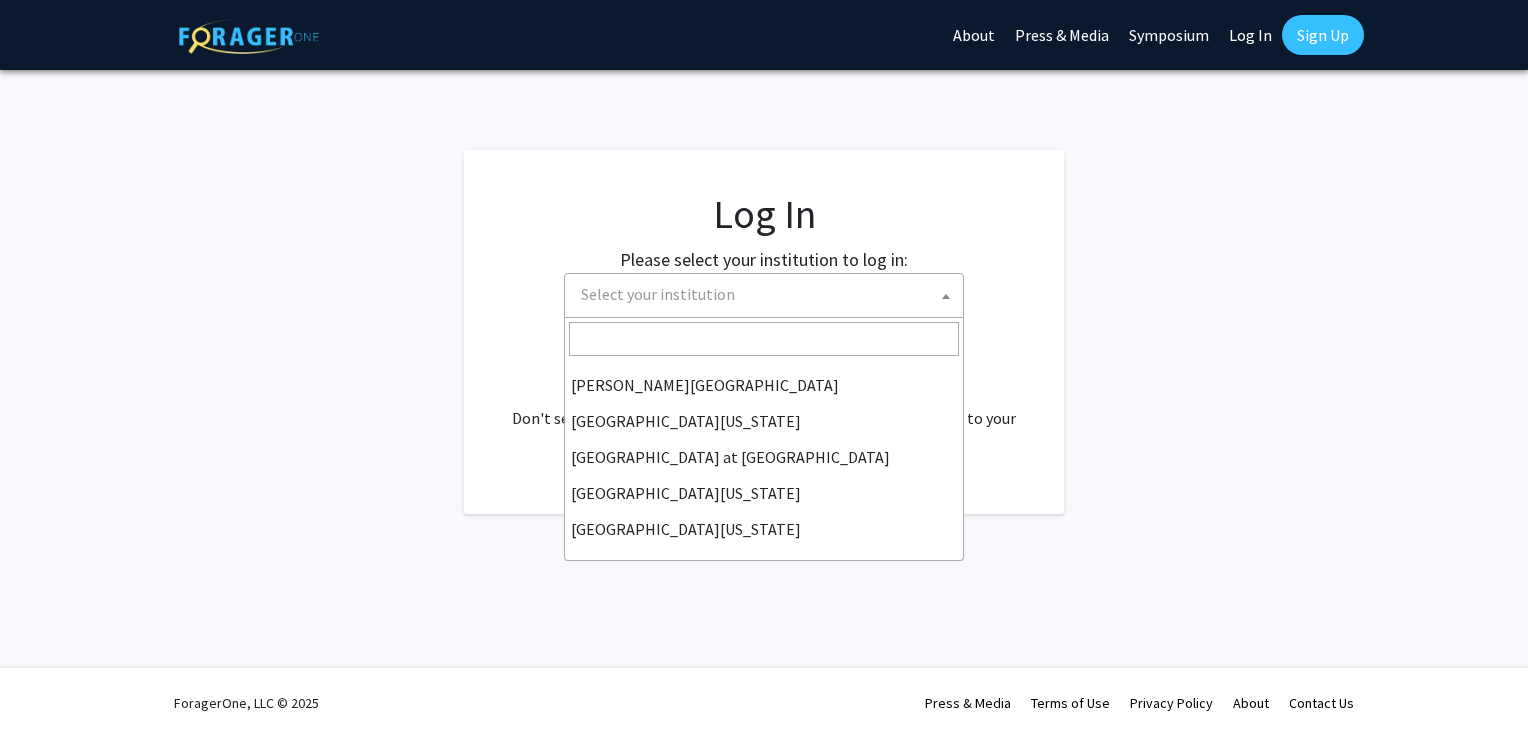 scroll, scrollTop: 700, scrollLeft: 0, axis: vertical 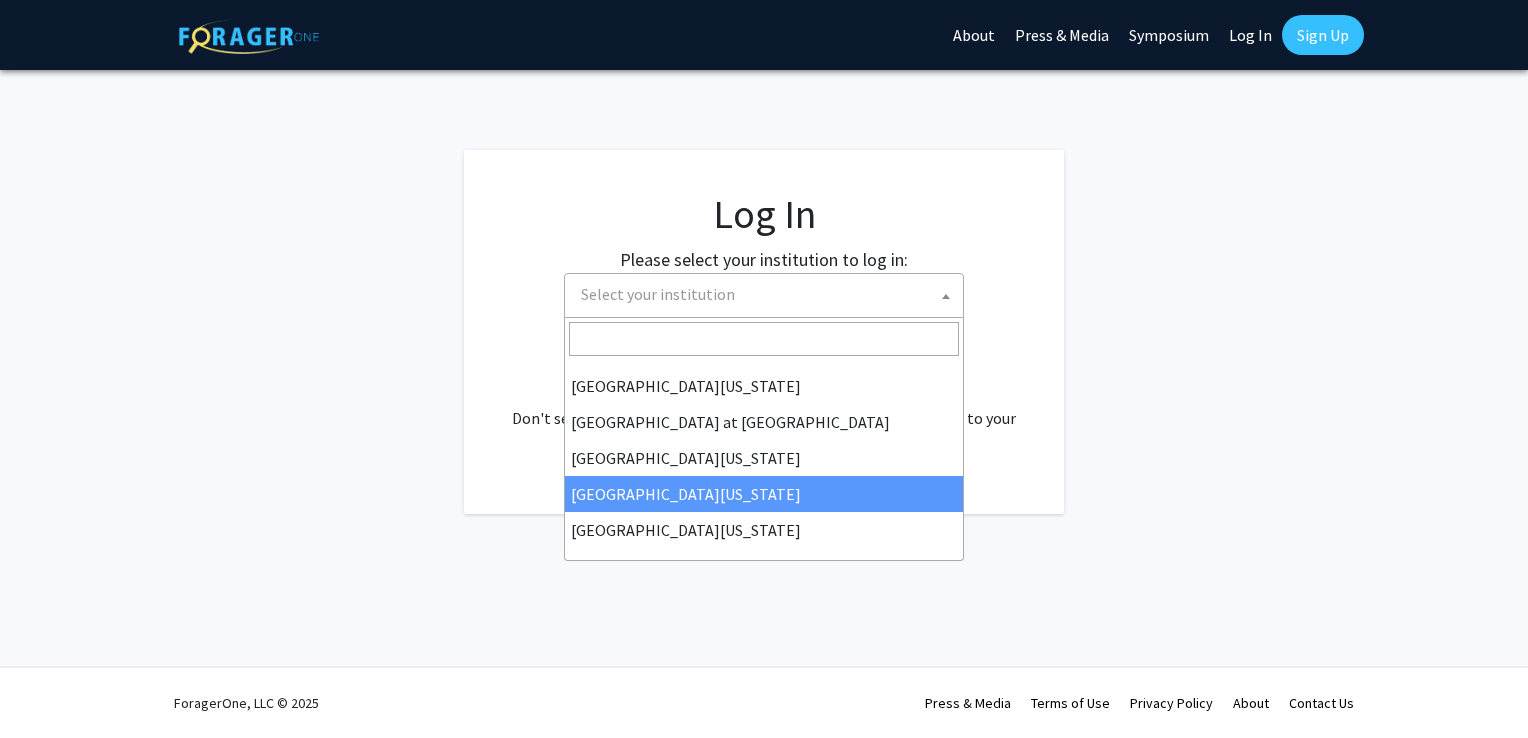 select on "31" 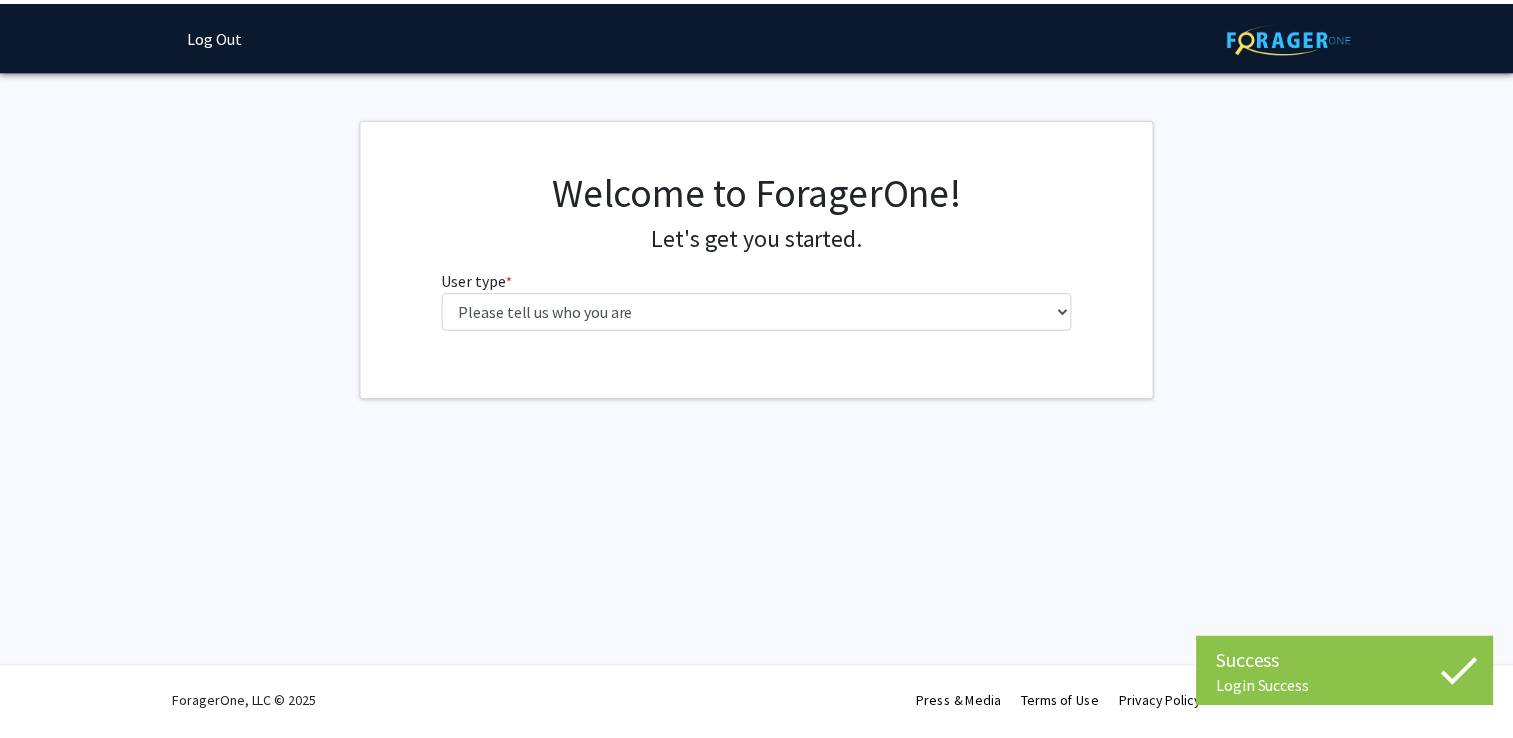 scroll, scrollTop: 0, scrollLeft: 0, axis: both 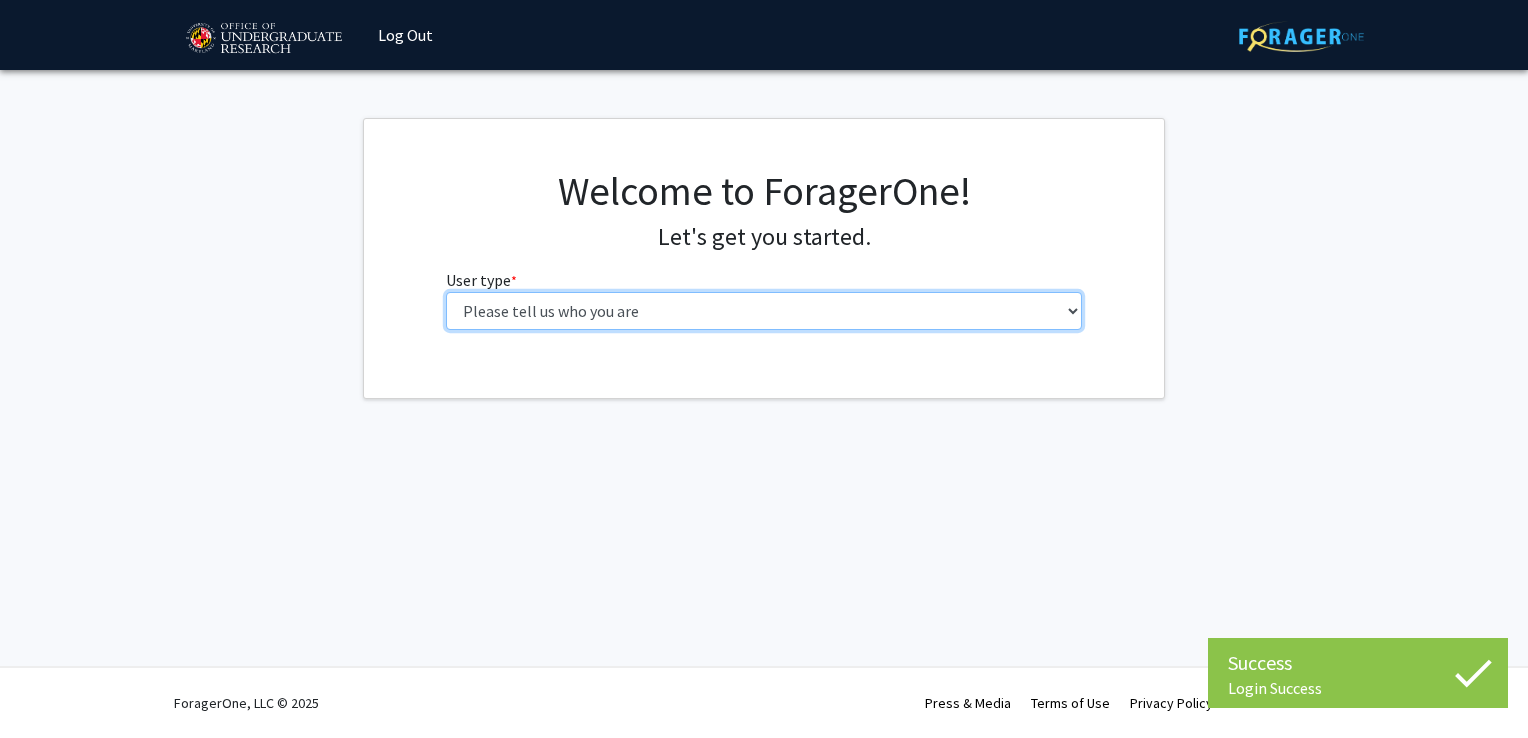 click on "Please tell us who you are  Undergraduate Student   Master's Student   Doctoral Candidate (PhD, MD, DMD, PharmD, etc.)   Postdoctoral Researcher / Research Staff / Medical Resident / Medical Fellow   Faculty   Administrative Staff" at bounding box center [764, 311] 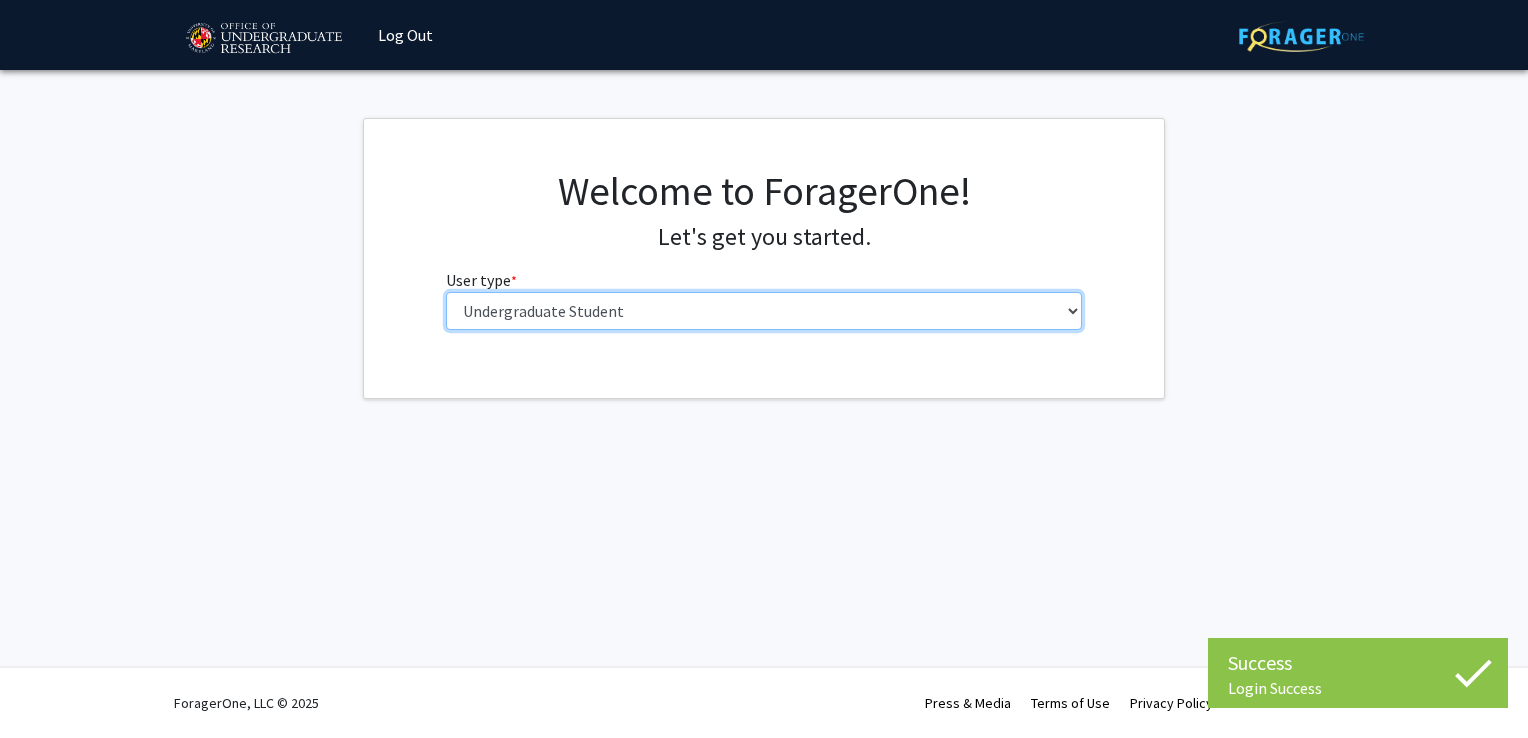 click on "Please tell us who you are  Undergraduate Student   Master's Student   Doctoral Candidate (PhD, MD, DMD, PharmD, etc.)   Postdoctoral Researcher / Research Staff / Medical Resident / Medical Fellow   Faculty   Administrative Staff" at bounding box center [764, 311] 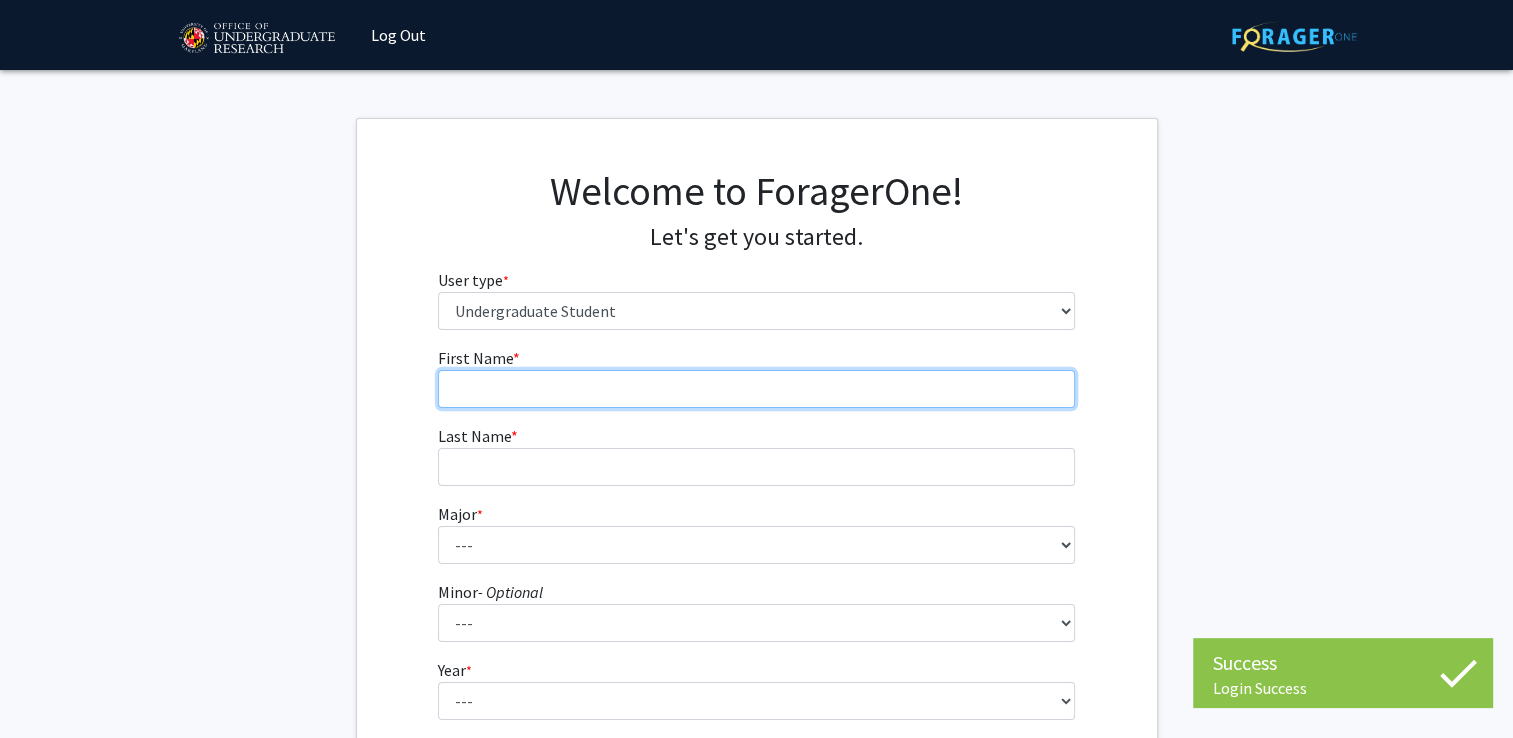 click on "First Name * required" at bounding box center [756, 389] 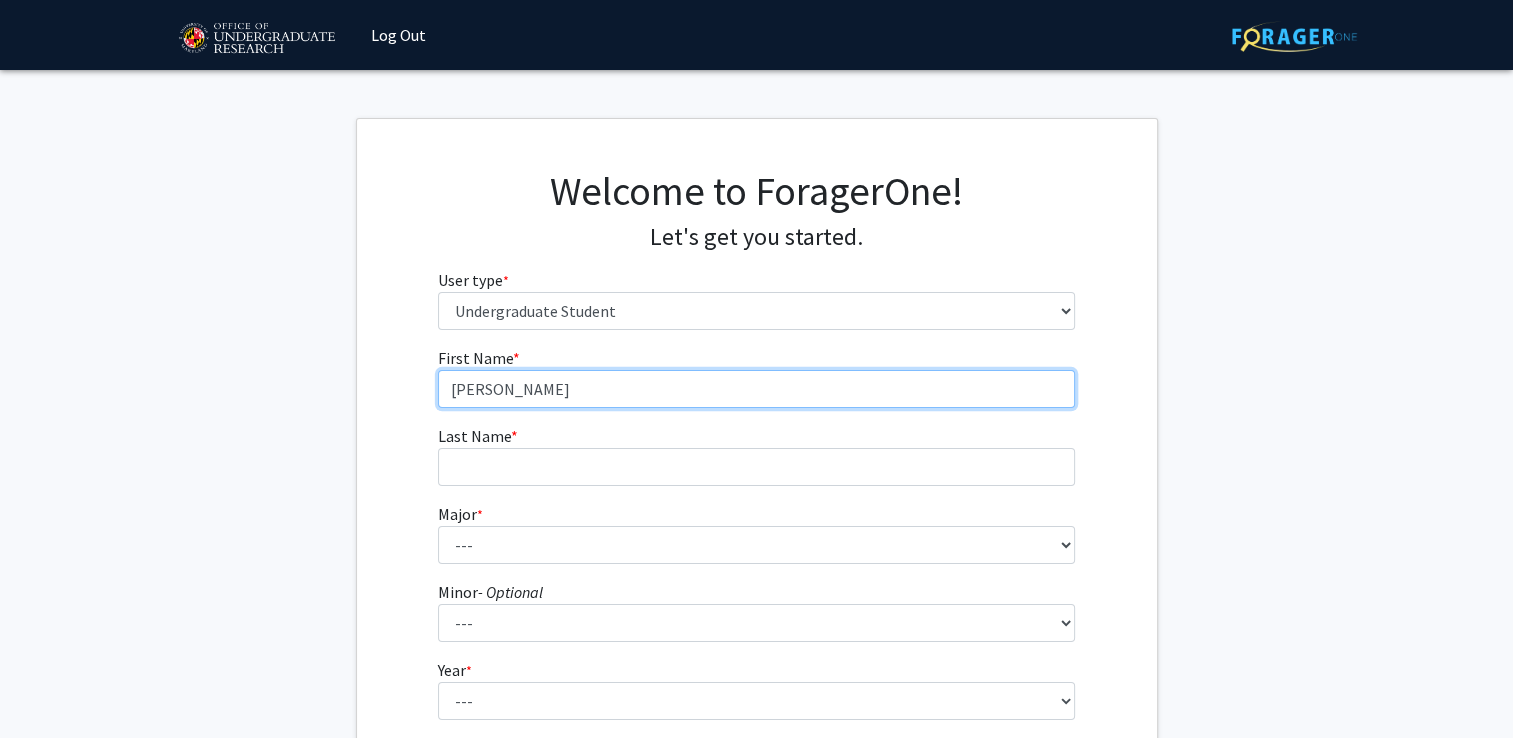 drag, startPoint x: 680, startPoint y: 398, endPoint x: 508, endPoint y: 396, distance: 172.01163 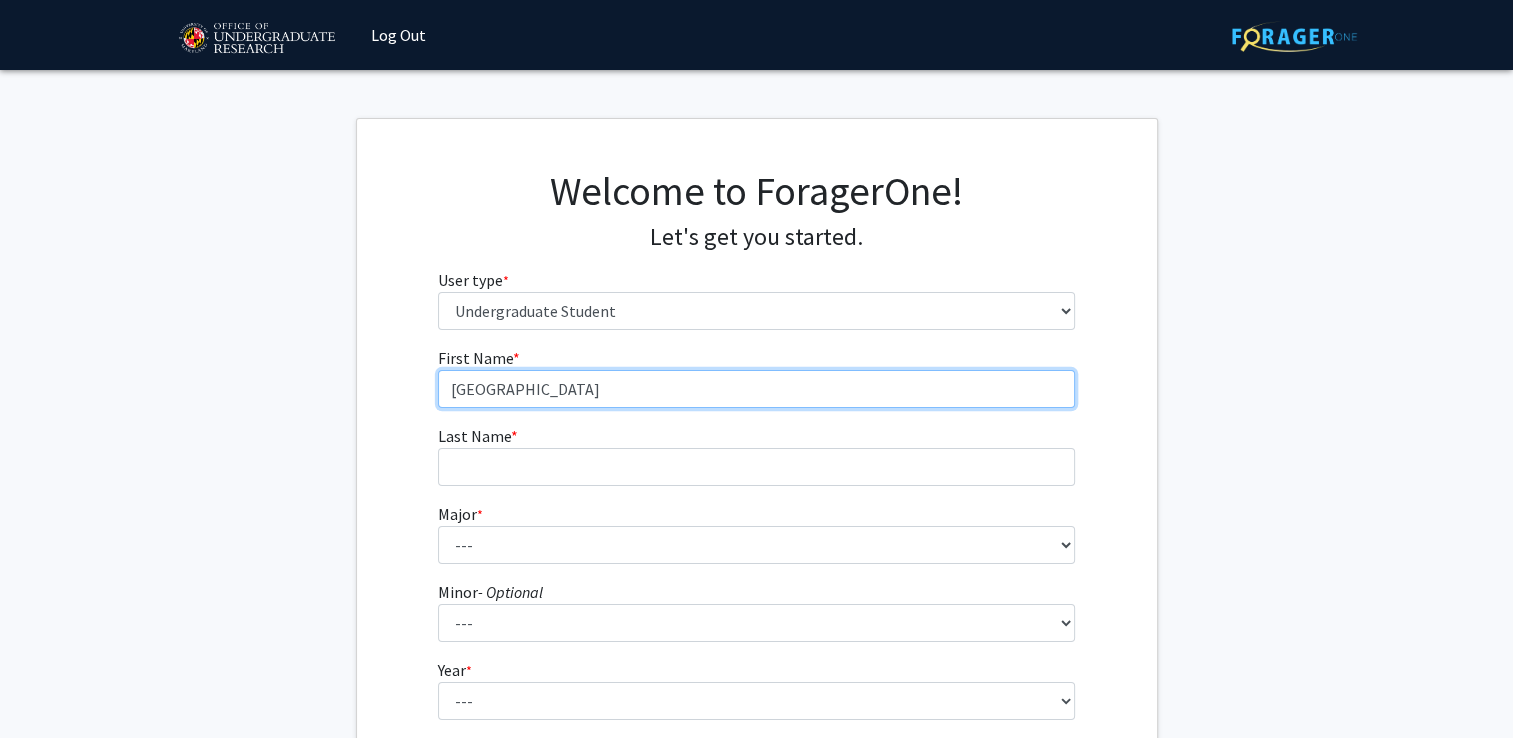 type on "Madison" 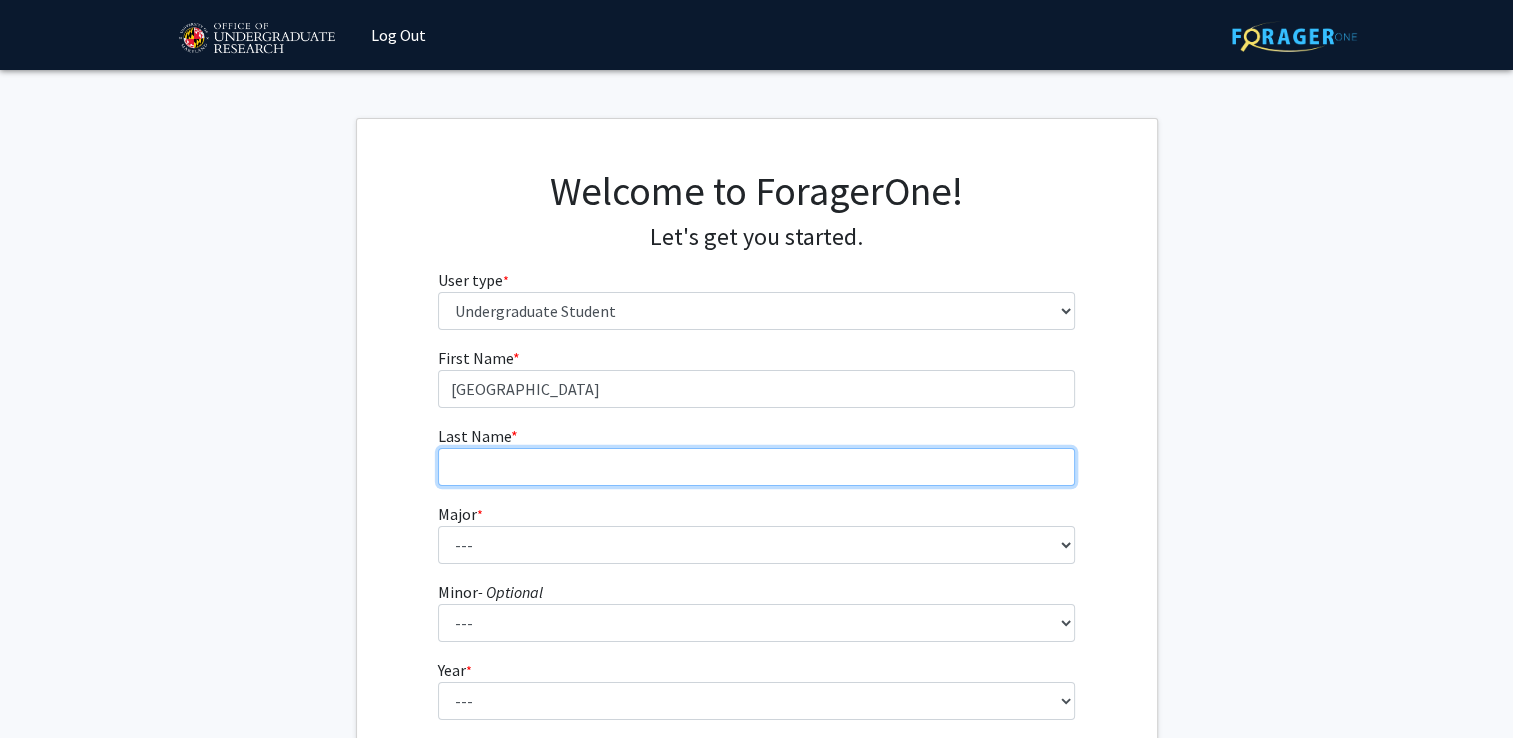 click on "Last Name * required" at bounding box center [756, 467] 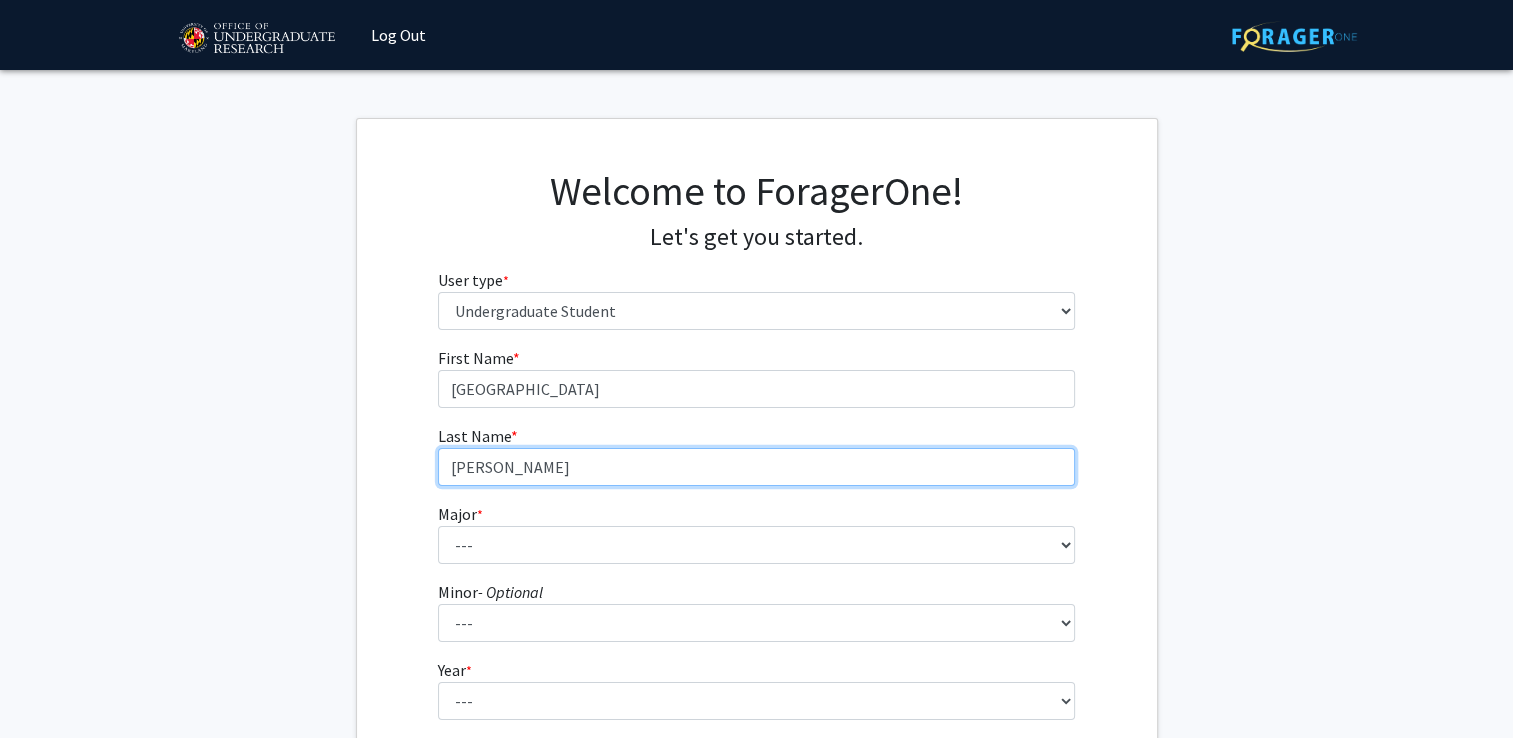 type on "Harshaw" 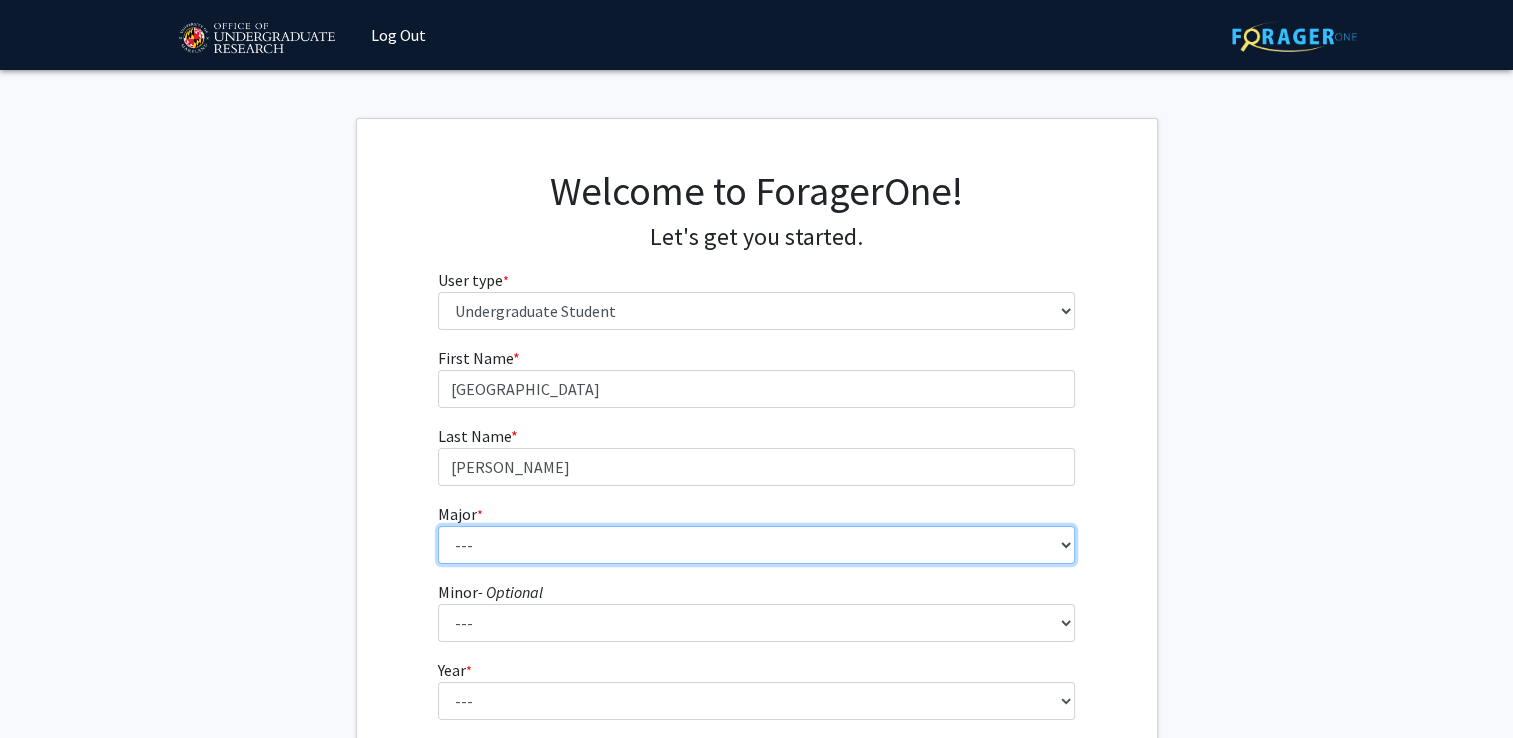 click on "---  Accounting   Aerospace Engineering   African American and Africana Studies   Agricultural and Resource Economics   Agricultural Science and Technology   American Studies   Animal Sciences   Anthropology   Arabic Studies   Architecture   Art History   Astronomy   Atmospheric and Oceanic Science   Biochemistry   Biocomputational Engineering   Bioengineering   Biological Sciences   Central European, Russian and Eurasian Studies   Chemical Engineering   Chemistry   Chinese   Cinema and Media Studies   Cinema and Media Studies   Civil Engineering   Classical Languages and Literatures   Communication   Computer Engineering   Computer Science   Criminology and Criminal Justice   Cyber-Physical Systems Engineering   Dance   Early Childhood/Early Childhood Special Education   Economics   Electrical Engineering   Elementary Education   Elementary/Middle Special Education   English Language and Literature   Environmental Science and Policy   Environmental Science and Technology   Family Science   Finance   Geology" at bounding box center (756, 545) 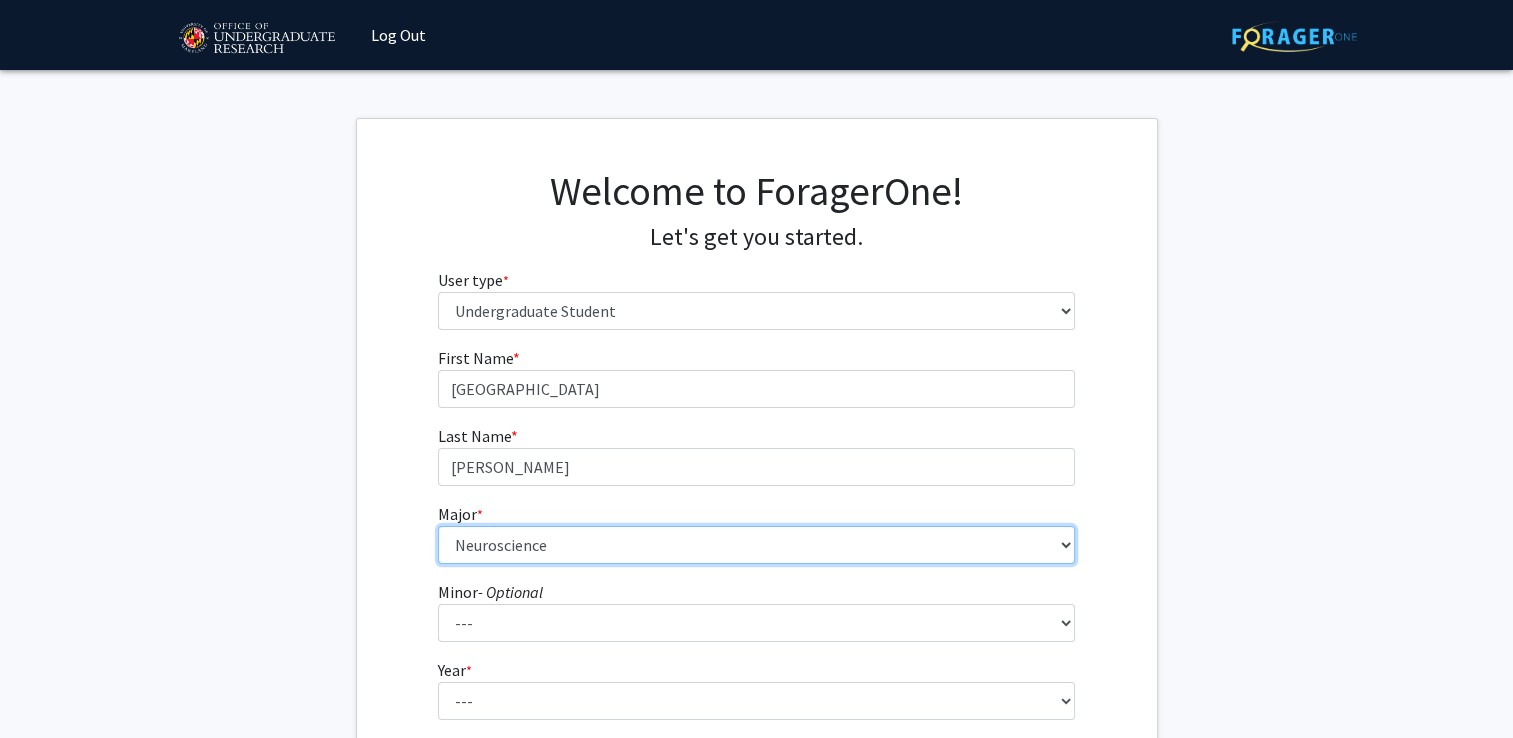 click on "---  Accounting   Aerospace Engineering   African American and Africana Studies   Agricultural and Resource Economics   Agricultural Science and Technology   American Studies   Animal Sciences   Anthropology   Arabic Studies   Architecture   Art History   Astronomy   Atmospheric and Oceanic Science   Biochemistry   Biocomputational Engineering   Bioengineering   Biological Sciences   Central European, Russian and Eurasian Studies   Chemical Engineering   Chemistry   Chinese   Cinema and Media Studies   Cinema and Media Studies   Civil Engineering   Classical Languages and Literatures   Communication   Computer Engineering   Computer Science   Criminology and Criminal Justice   Cyber-Physical Systems Engineering   Dance   Early Childhood/Early Childhood Special Education   Economics   Electrical Engineering   Elementary Education   Elementary/Middle Special Education   English Language and Literature   Environmental Science and Policy   Environmental Science and Technology   Family Science   Finance   Geology" at bounding box center [756, 545] 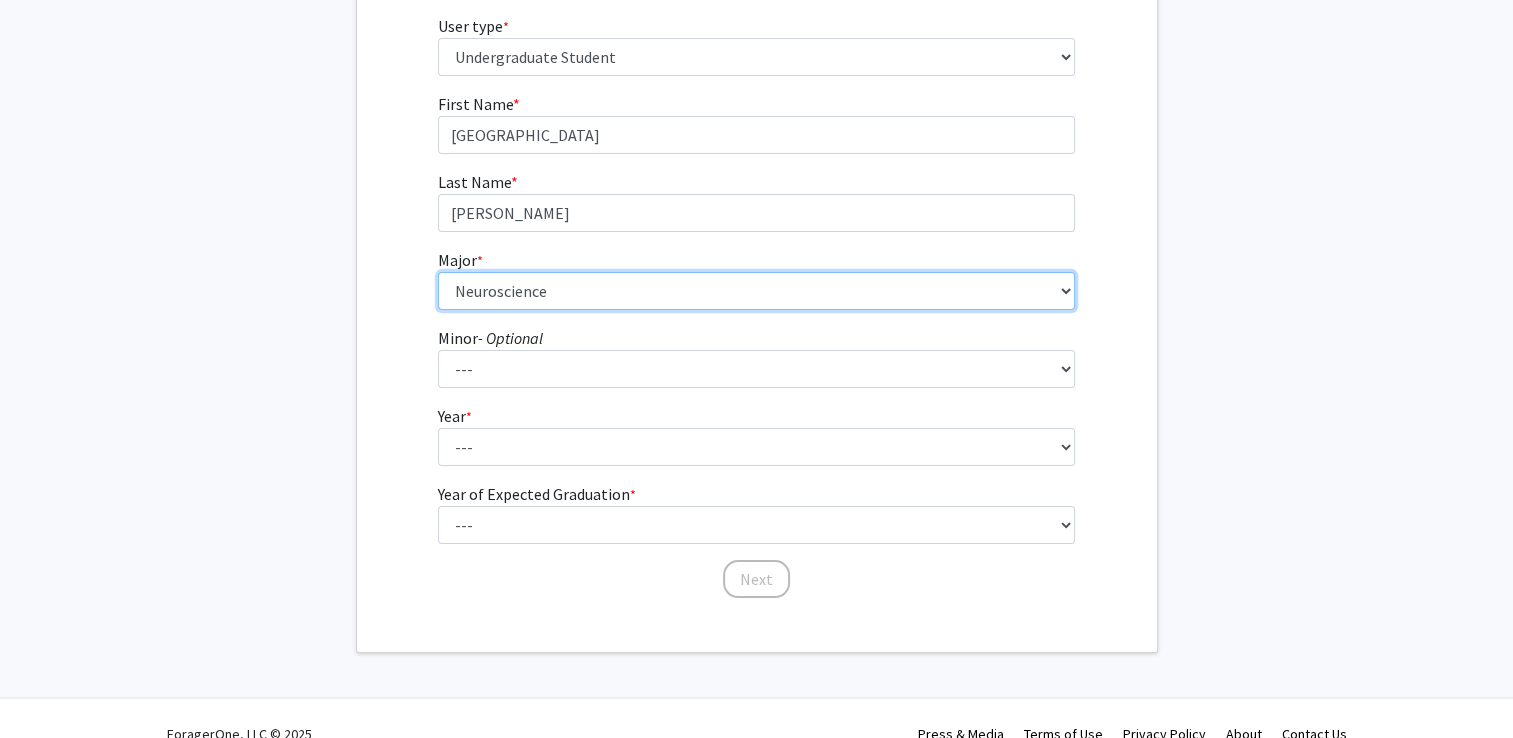 scroll, scrollTop: 284, scrollLeft: 0, axis: vertical 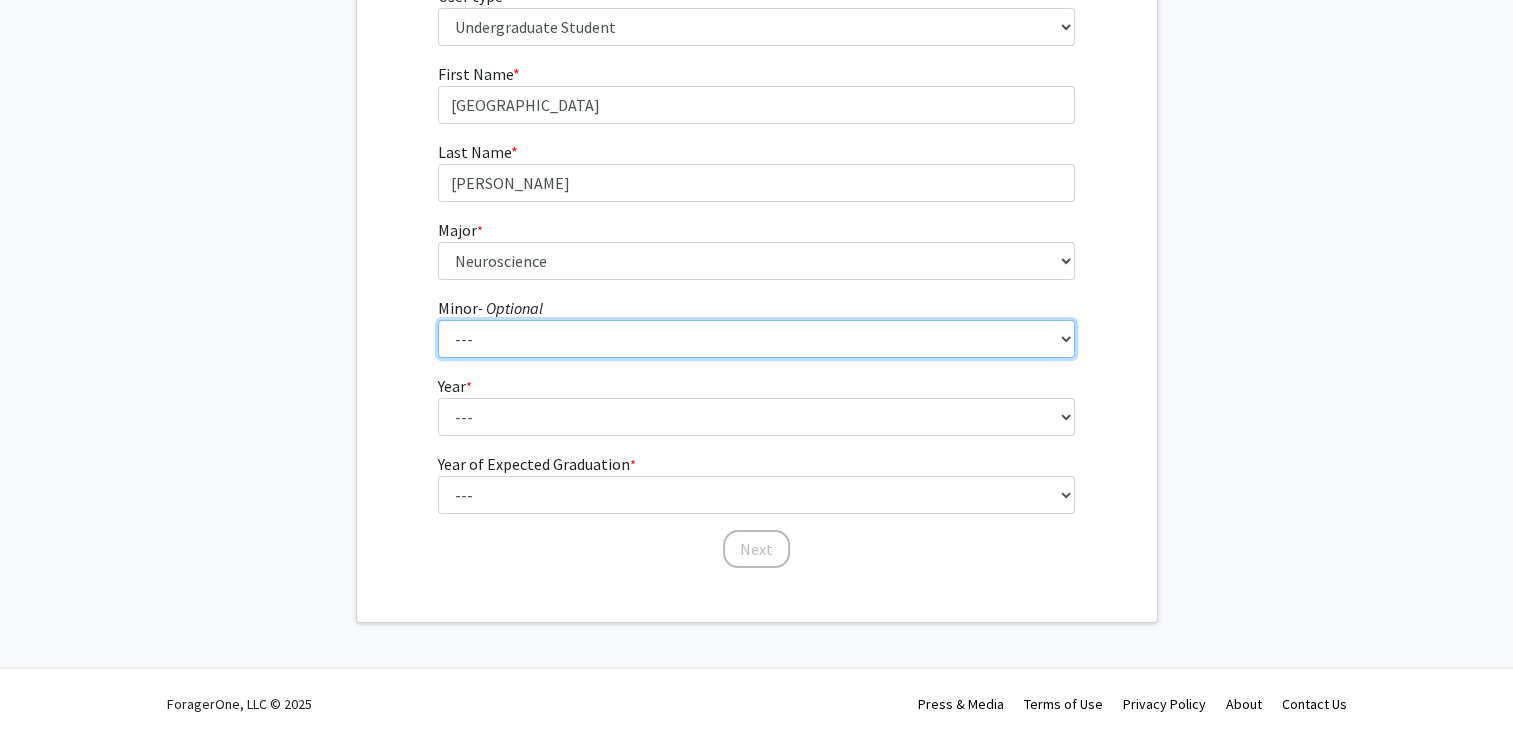 click on "---  Actuarial Mathematics   Advanced Cybersecurity Experience for Students   African Studies   Agricultural Science and Technology   Anti-Black Racism   Arabic   Archaeology   Army Leadership Studies   Art History   Arts Leadership   Asian American Studies   Astronomy   Atmospheric Chemistry   Atmospheric Sciences   Black Women's Studies   Business Analytics   Chinese Language   Classical Mythology   Computational Finance   Computer Engineering   Computer Science   Construction Project Management   Creative Placemaking   Creative Writing   Data Science   Demography   Digital Storytelling and Poetics   Disability Studies   Earth History   Earth Material Properties   Economics   Entomology   French Studies   General Business   Geochemistry   Geographic Information Science   Geophysics   German Studies   Global Engineering Leadership   Global Poverty   Global Studies   Global Terrorism Studies   Greek Language and Culture   Hearing and Speech Sciences   Hebrew Studies   History   Human Development   Hydrology" at bounding box center [756, 339] 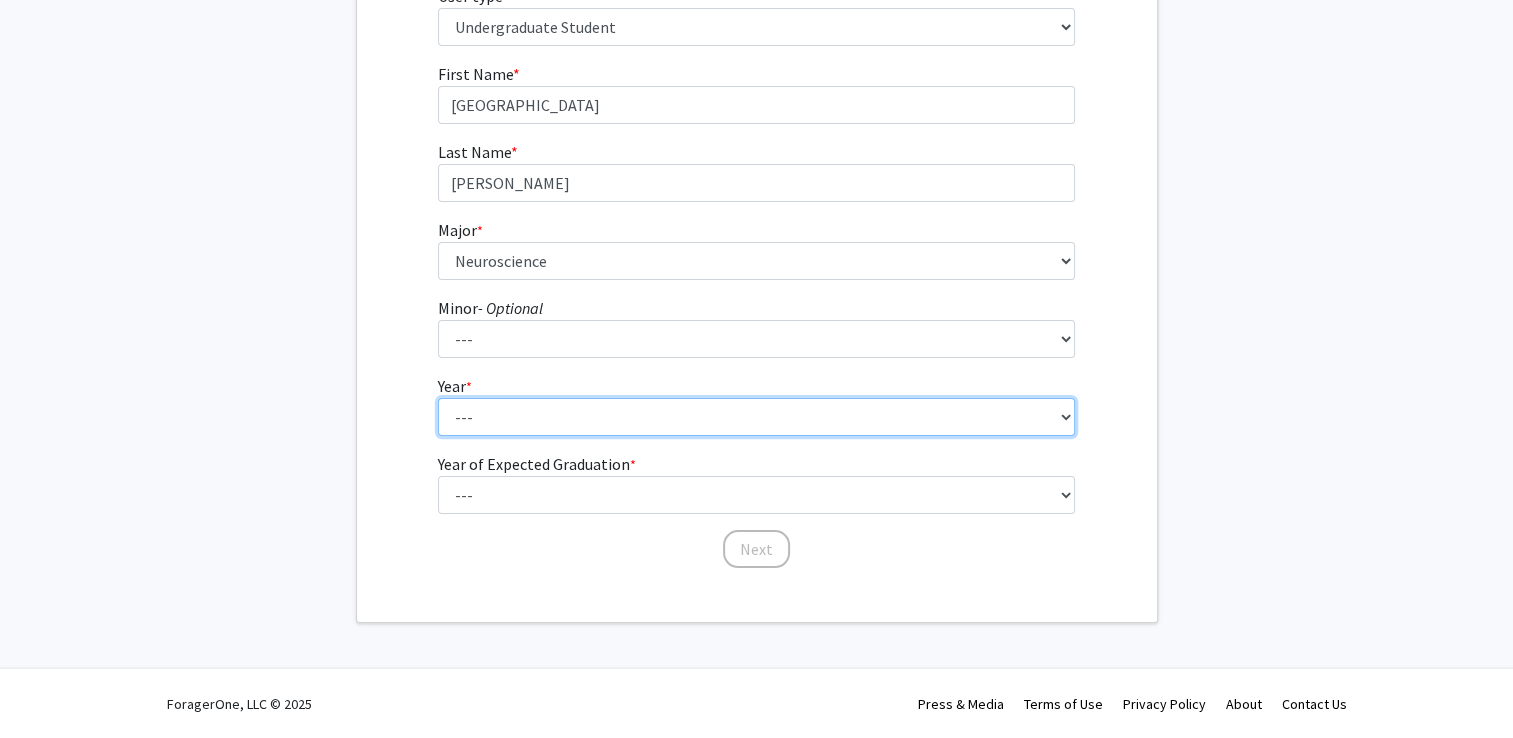 click on "---  First-year   Sophomore   Junior   Senior   Postbaccalaureate Certificate" at bounding box center [756, 417] 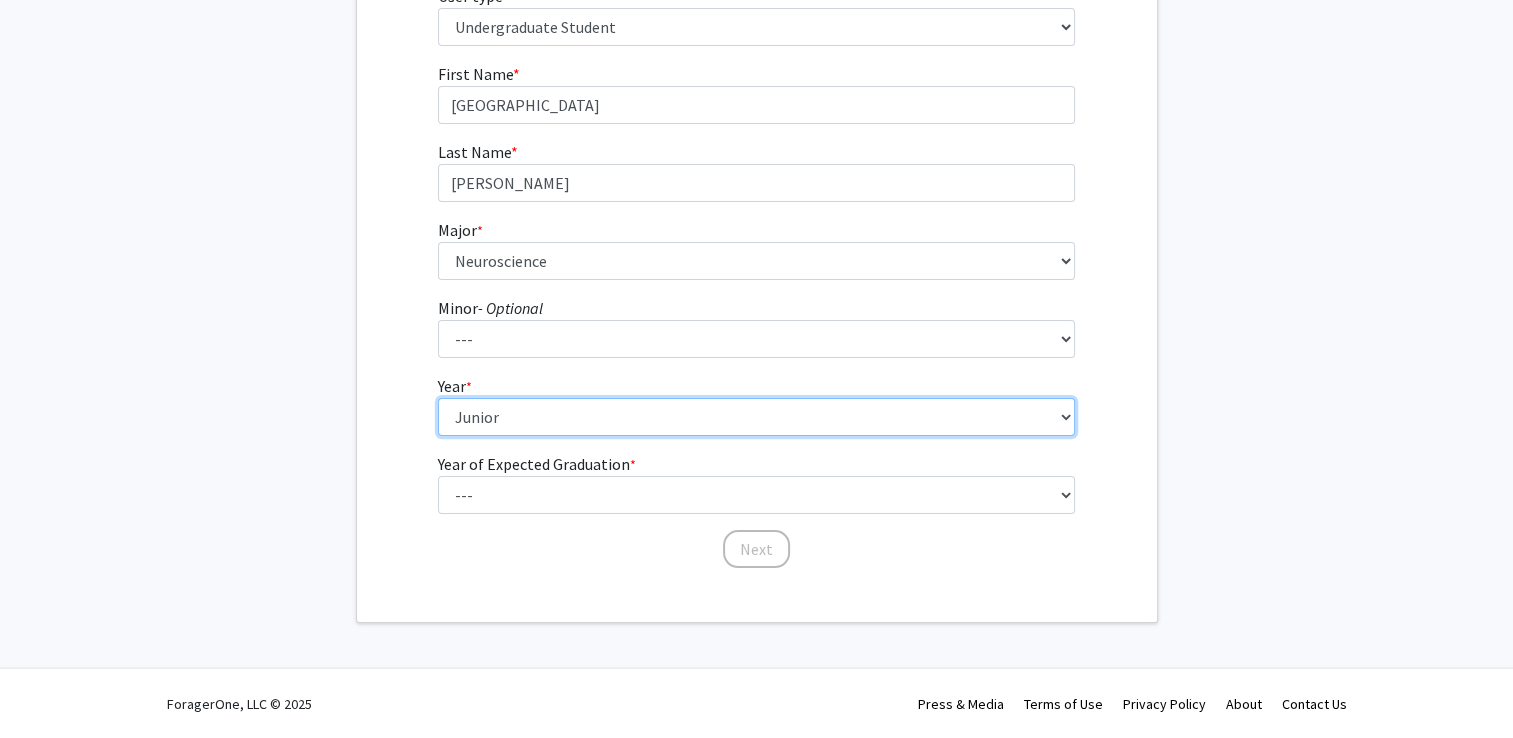 click on "---  First-year   Sophomore   Junior   Senior   Postbaccalaureate Certificate" at bounding box center (756, 417) 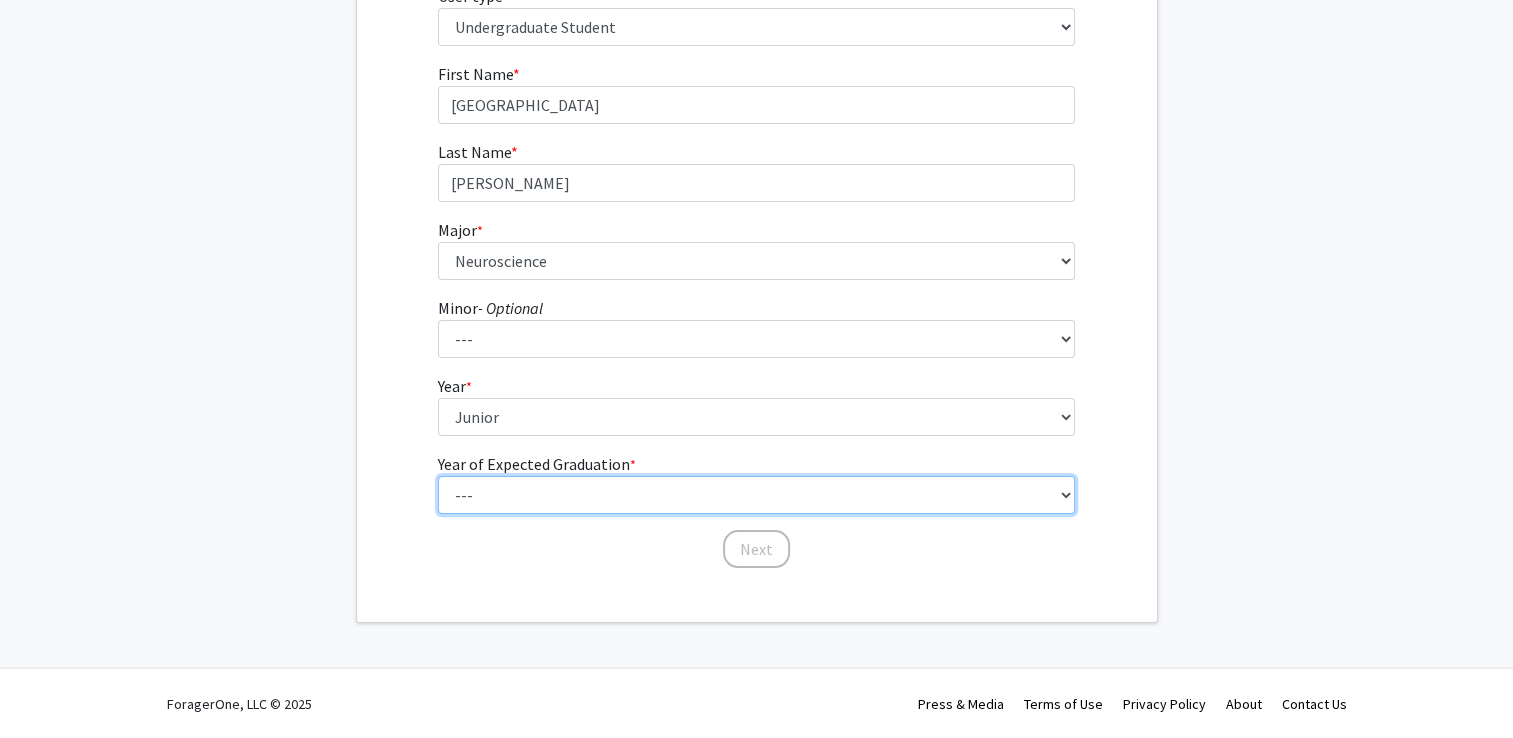 click on "---  2025   2026   2027   2028   2029   2030   2031   2032   2033   2034" at bounding box center [756, 495] 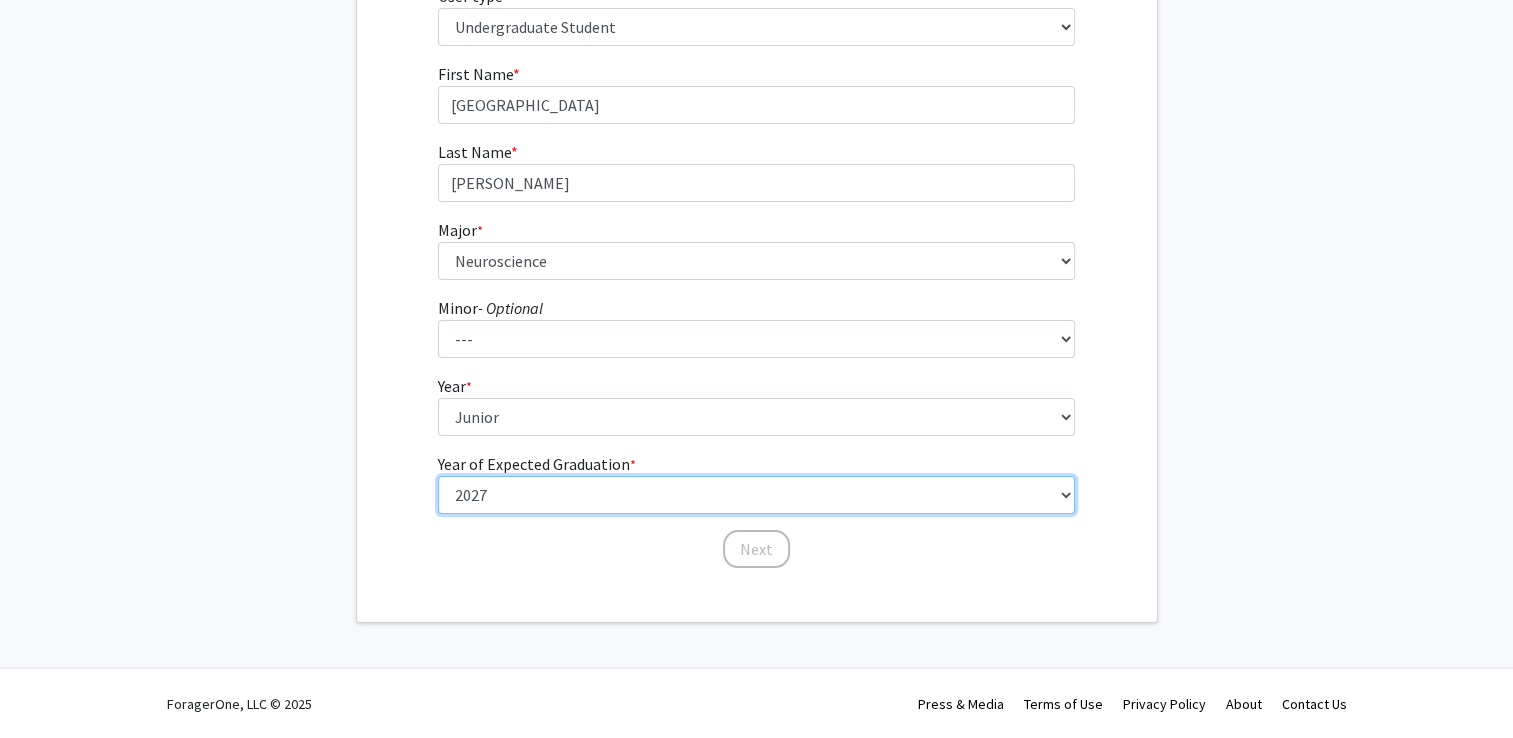 click on "---  2025   2026   2027   2028   2029   2030   2031   2032   2033   2034" at bounding box center (756, 495) 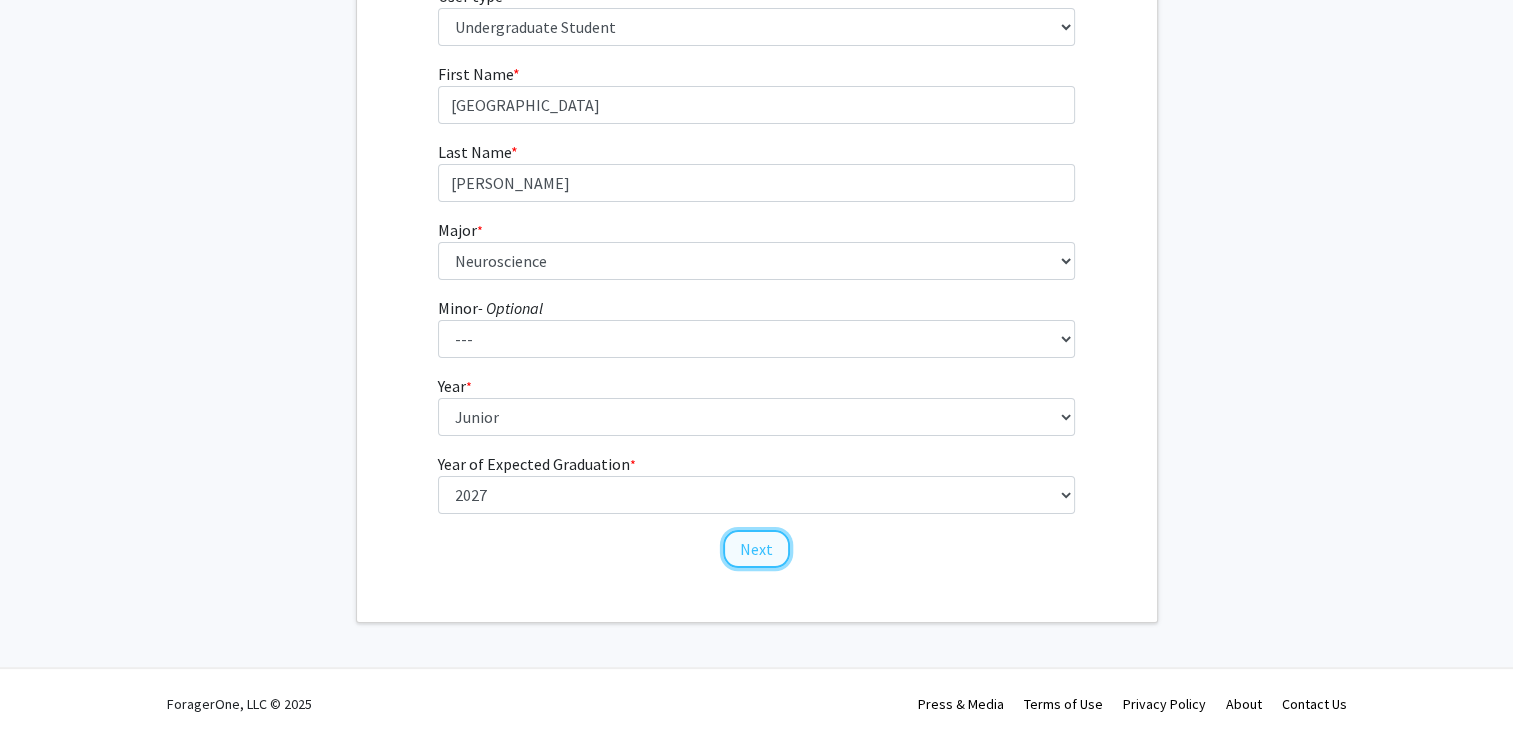 click on "Next" 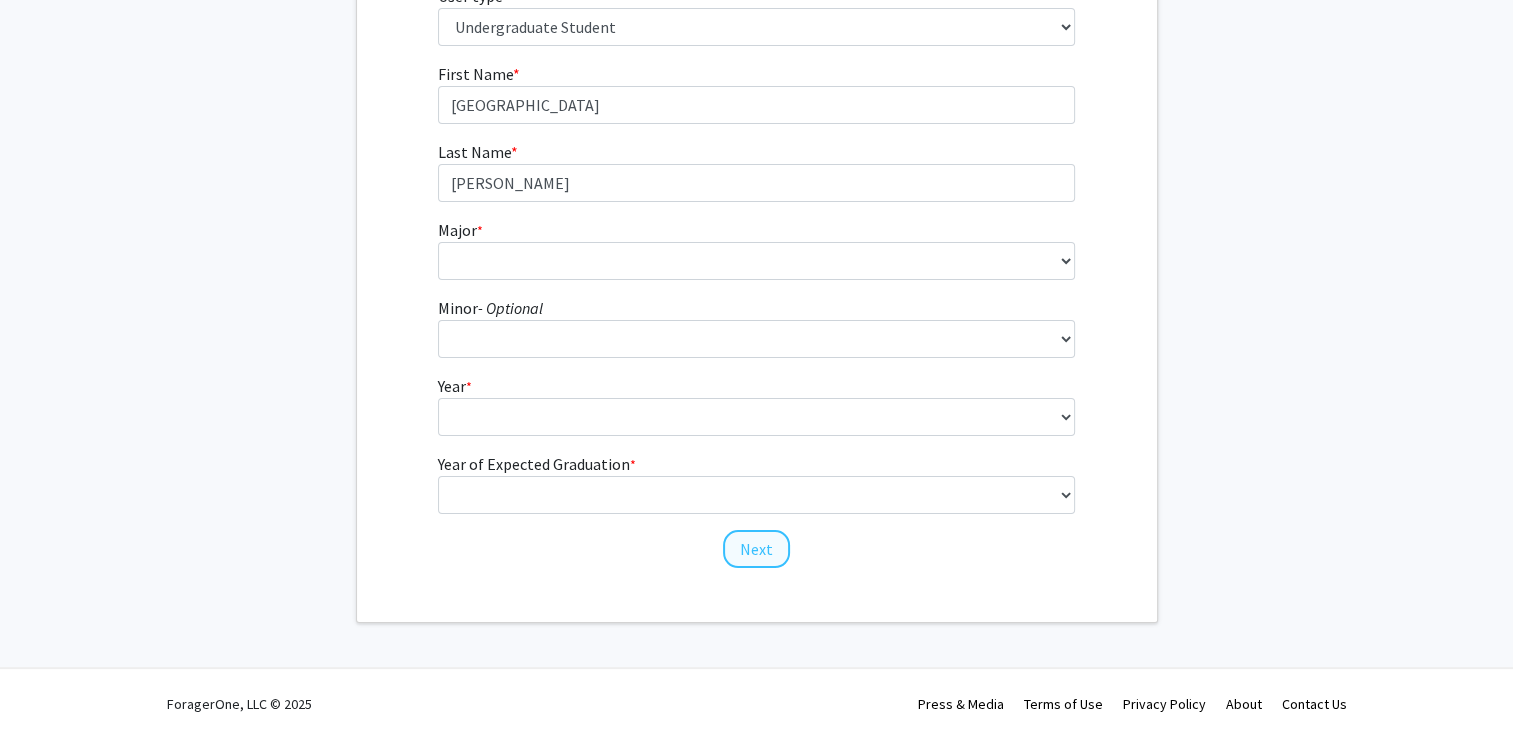 scroll, scrollTop: 0, scrollLeft: 0, axis: both 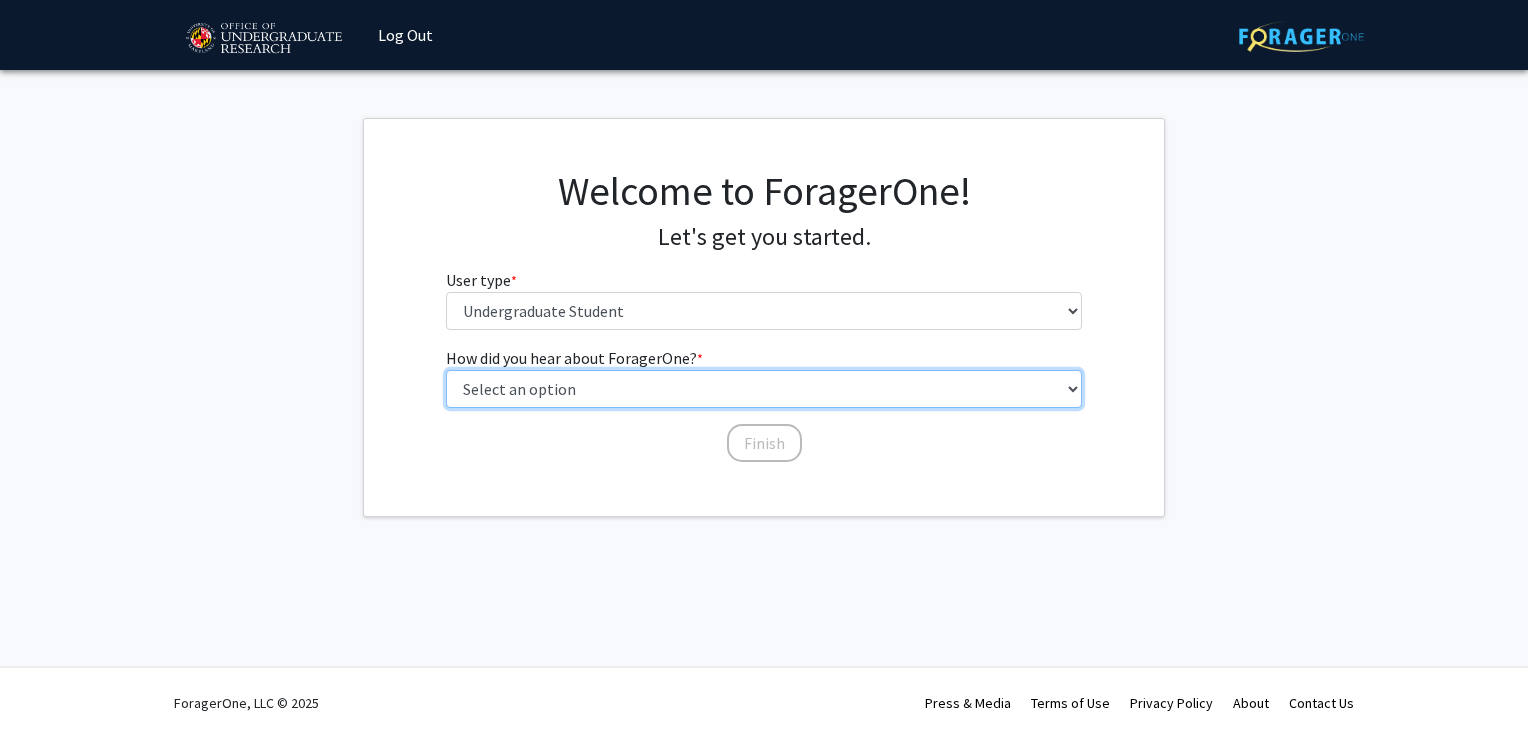 click on "Select an option  Peer/student recommendation   Faculty/staff recommendation   University website   University email or newsletter   Other" at bounding box center (764, 389) 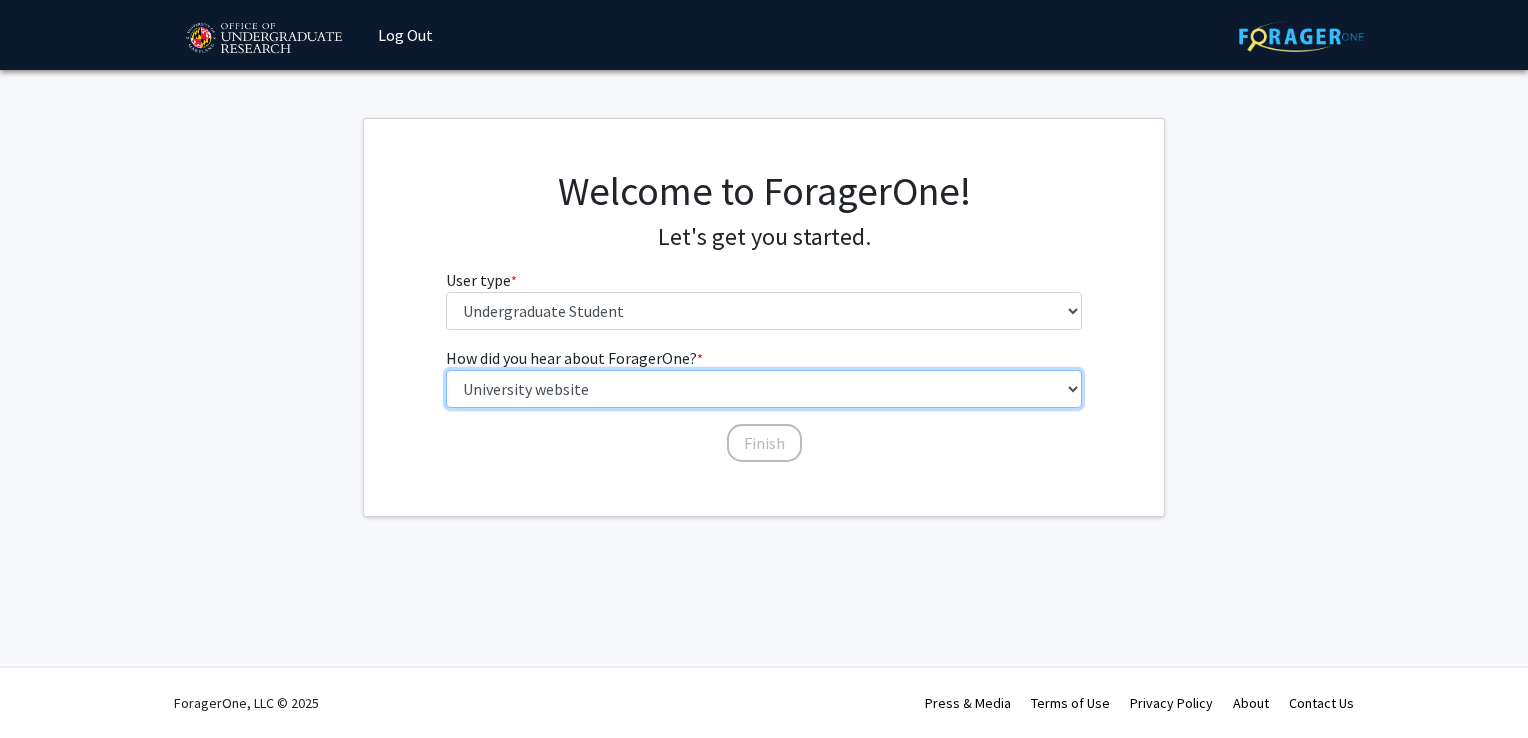 click on "Select an option  Peer/student recommendation   Faculty/staff recommendation   University website   University email or newsletter   Other" at bounding box center [764, 389] 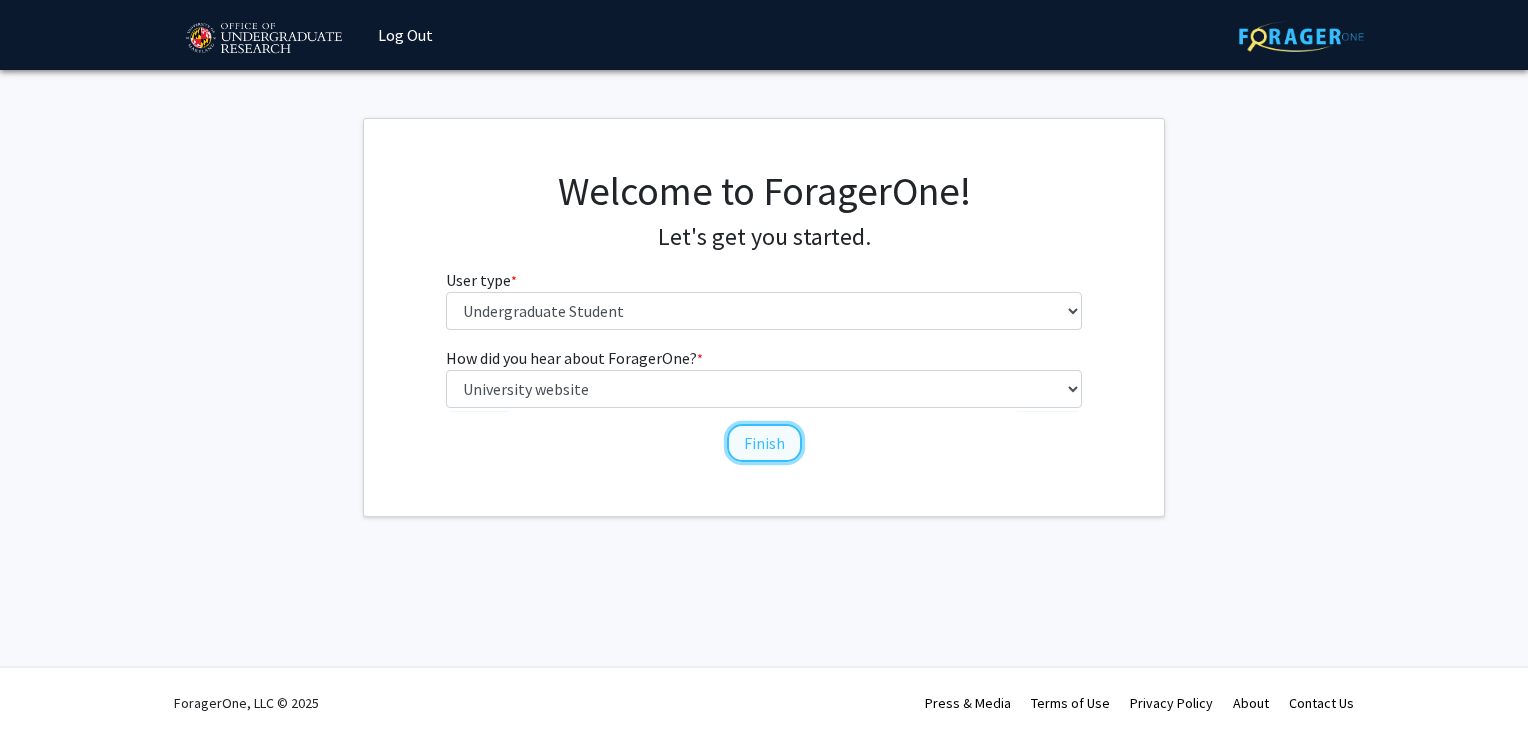 click on "Finish" 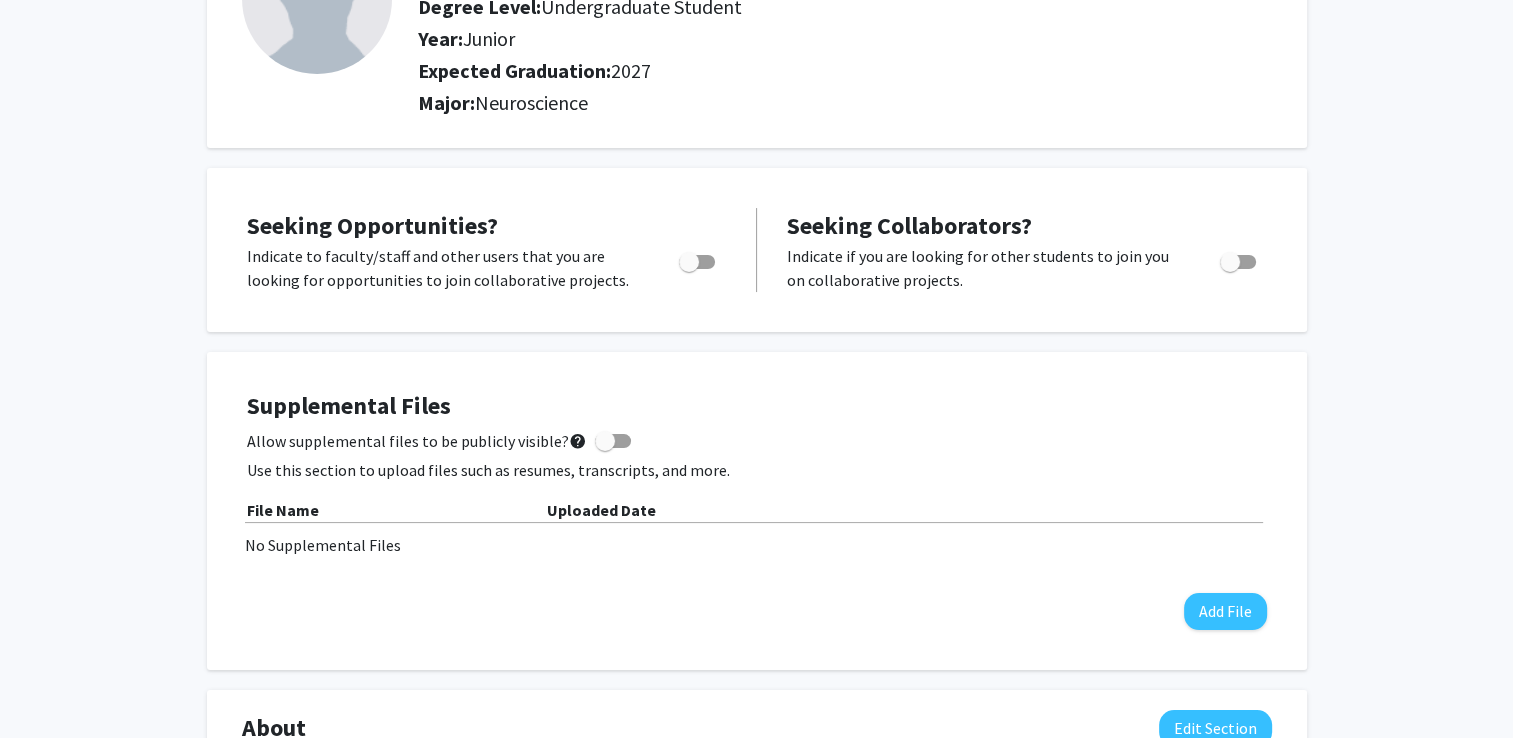 scroll, scrollTop: 0, scrollLeft: 0, axis: both 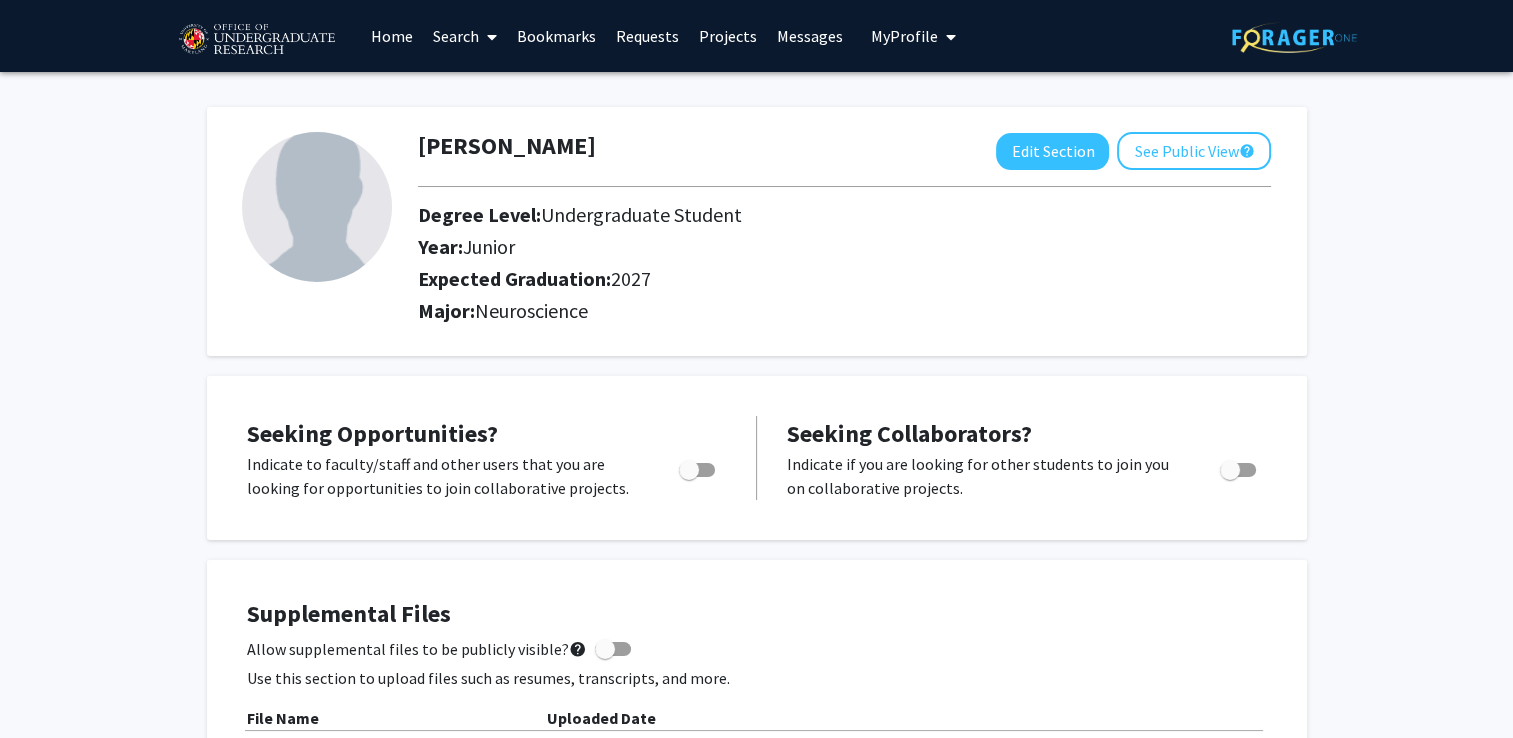 click on "Search" at bounding box center [465, 36] 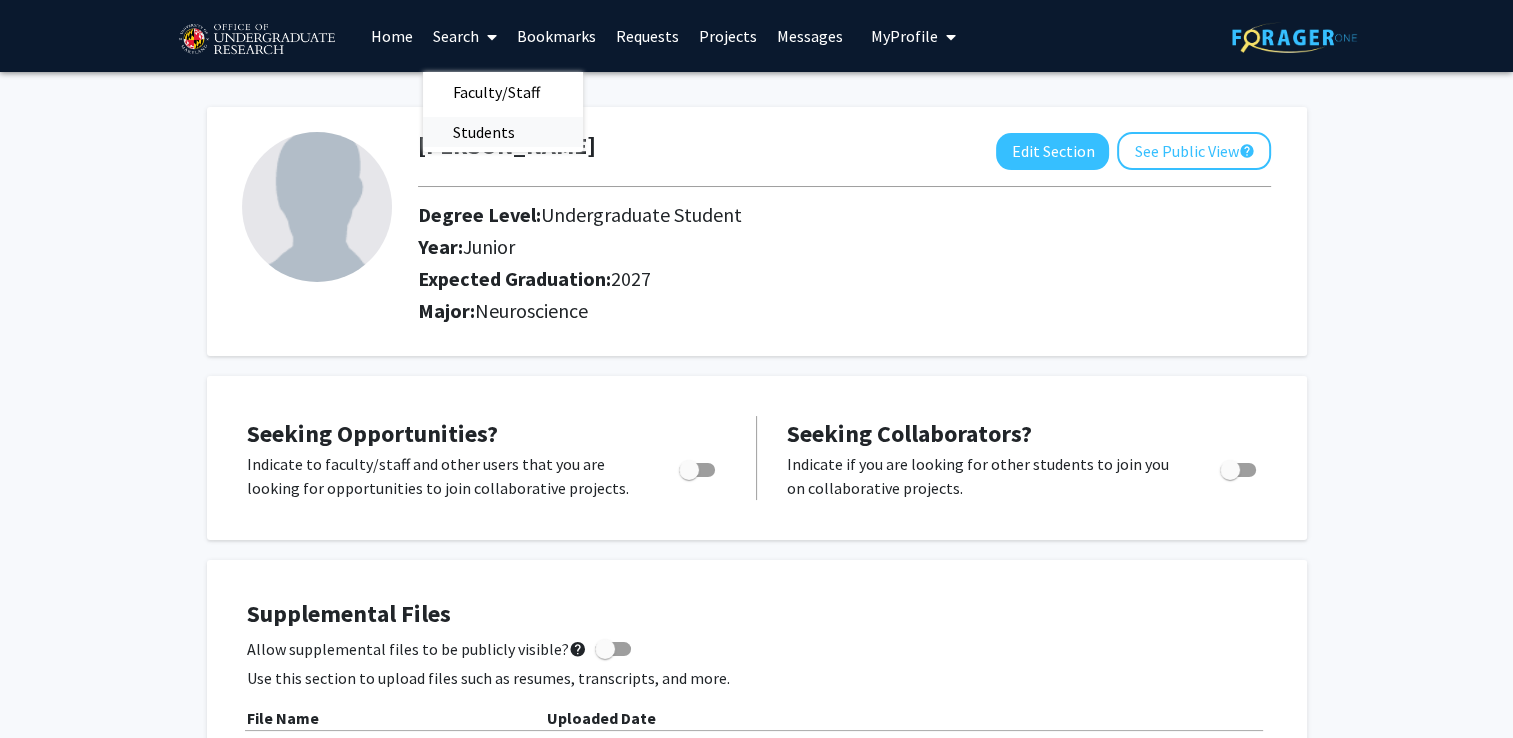 click on "Students" at bounding box center (484, 132) 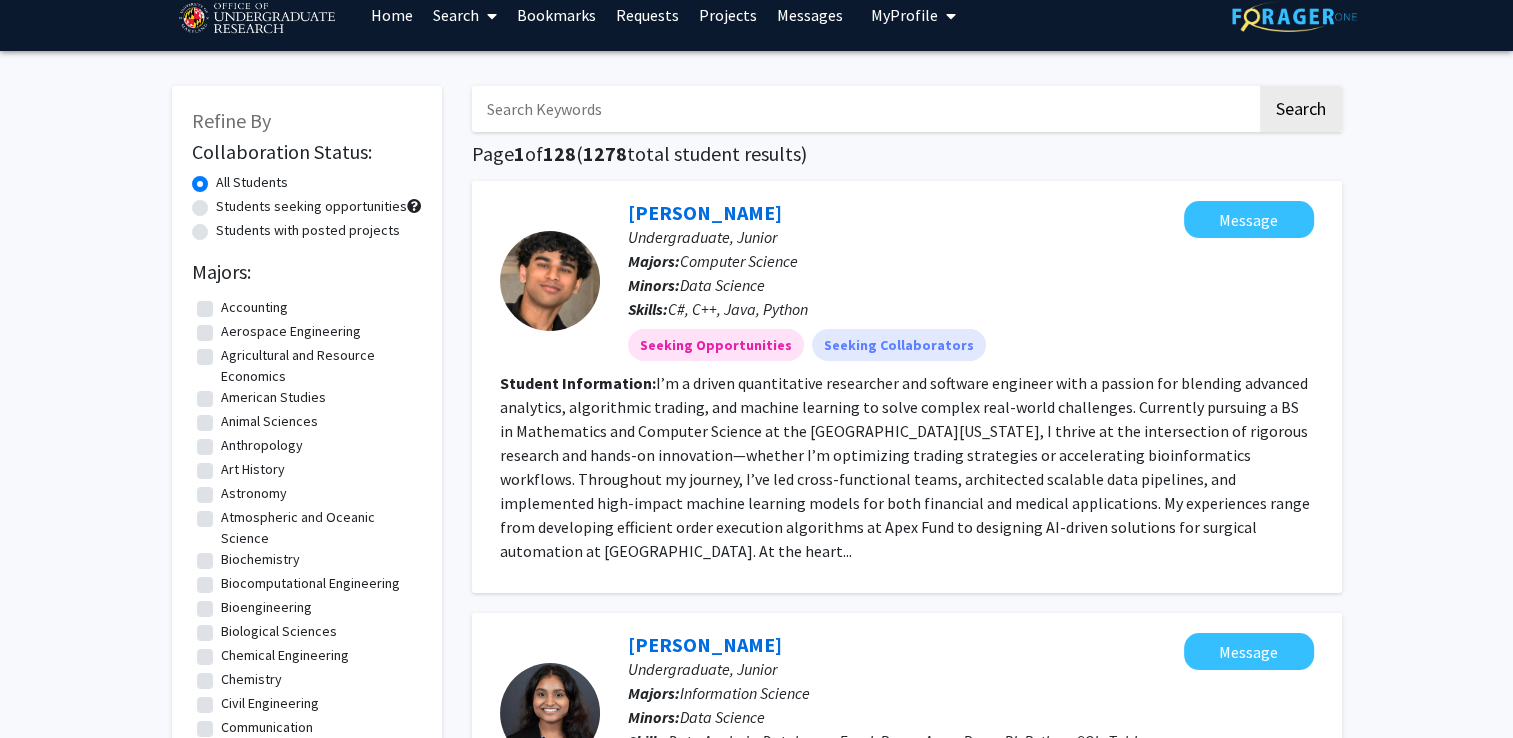 scroll, scrollTop: 0, scrollLeft: 0, axis: both 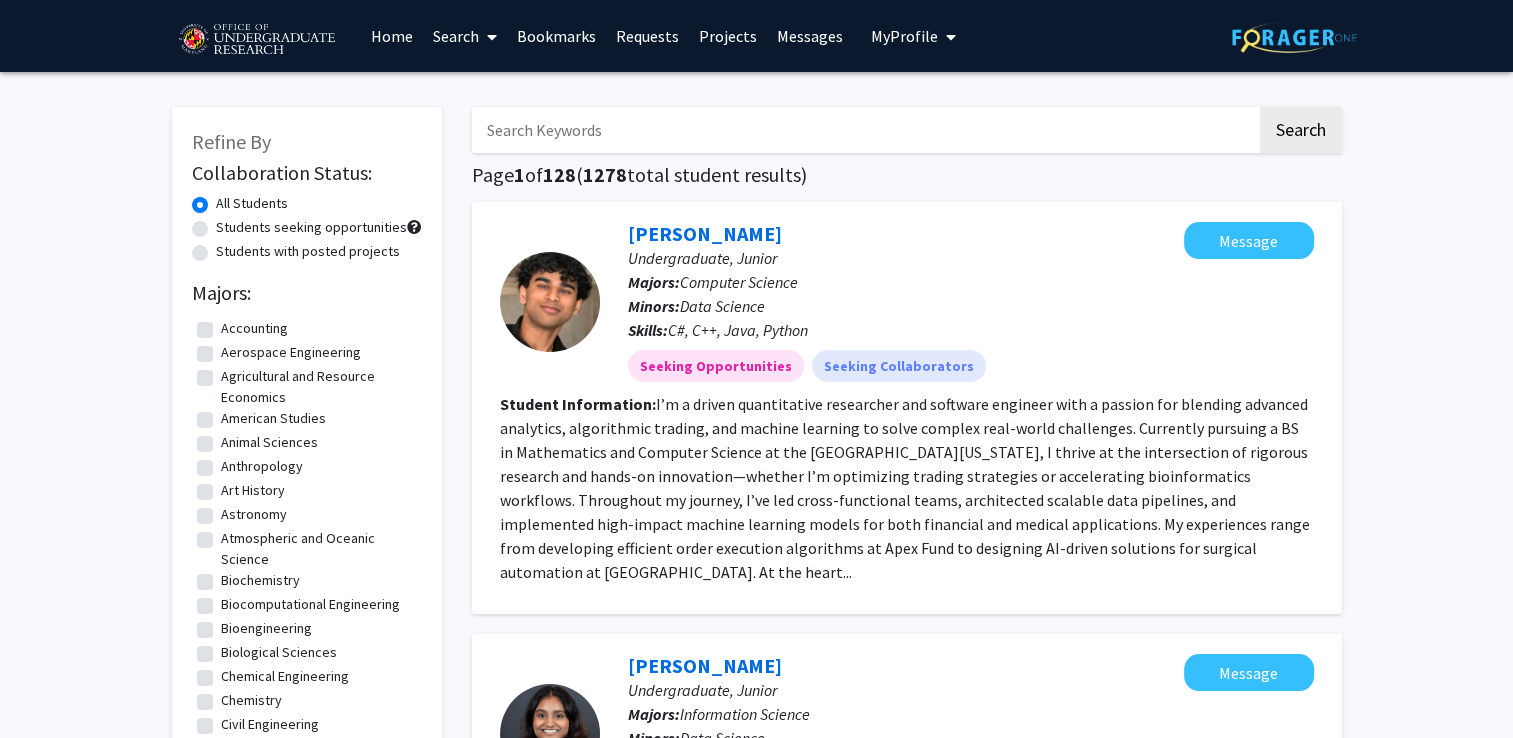 click on "Home" at bounding box center (392, 36) 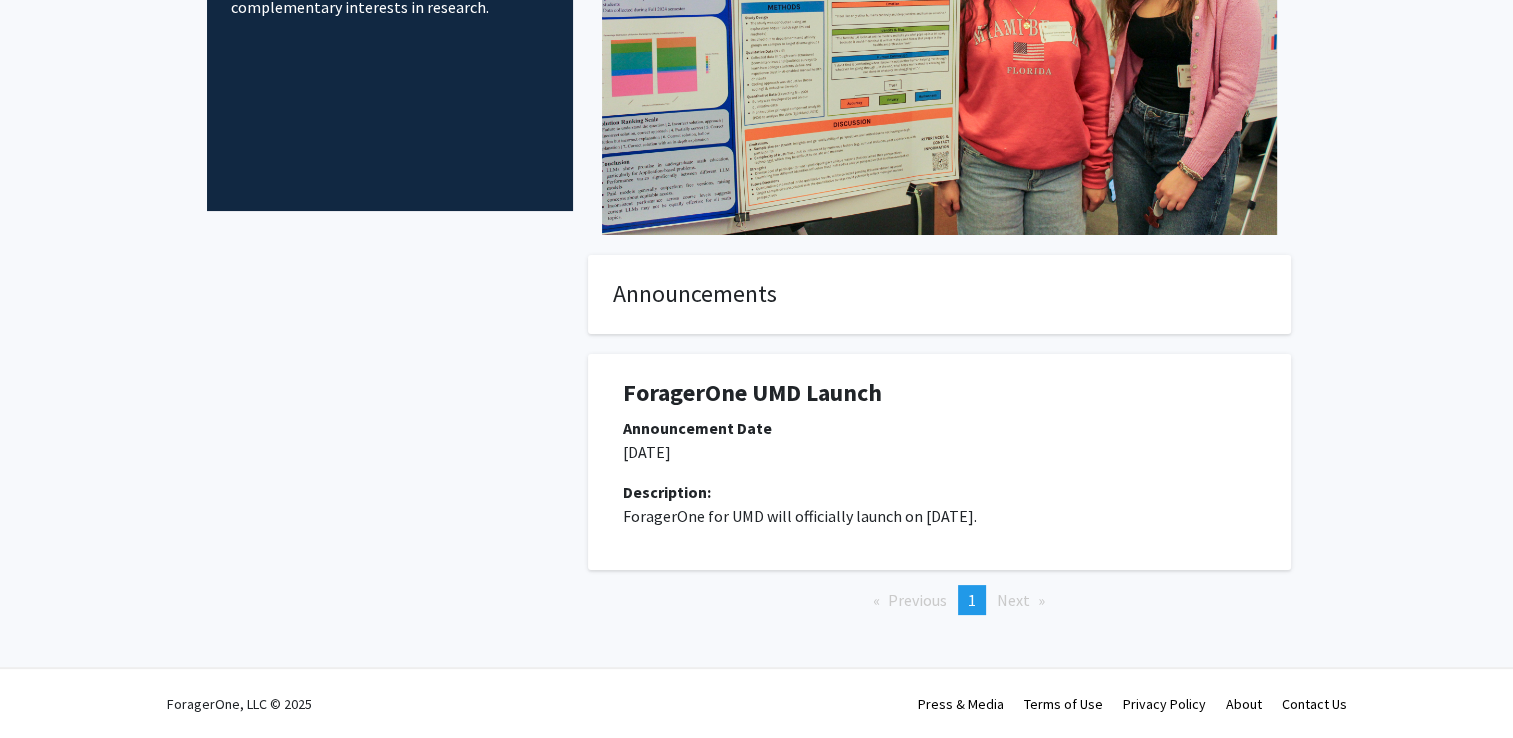 scroll, scrollTop: 0, scrollLeft: 0, axis: both 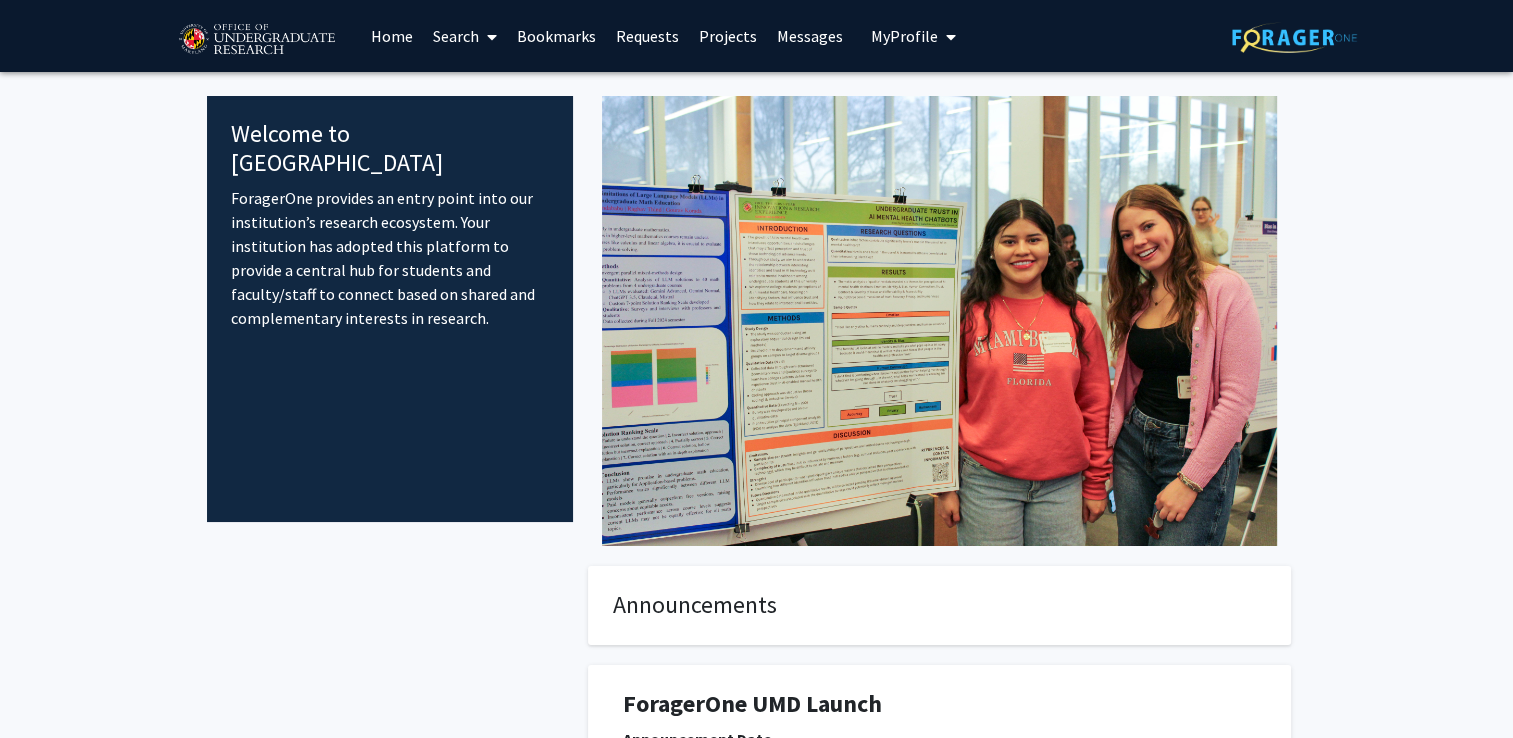 click on "Search" at bounding box center (465, 36) 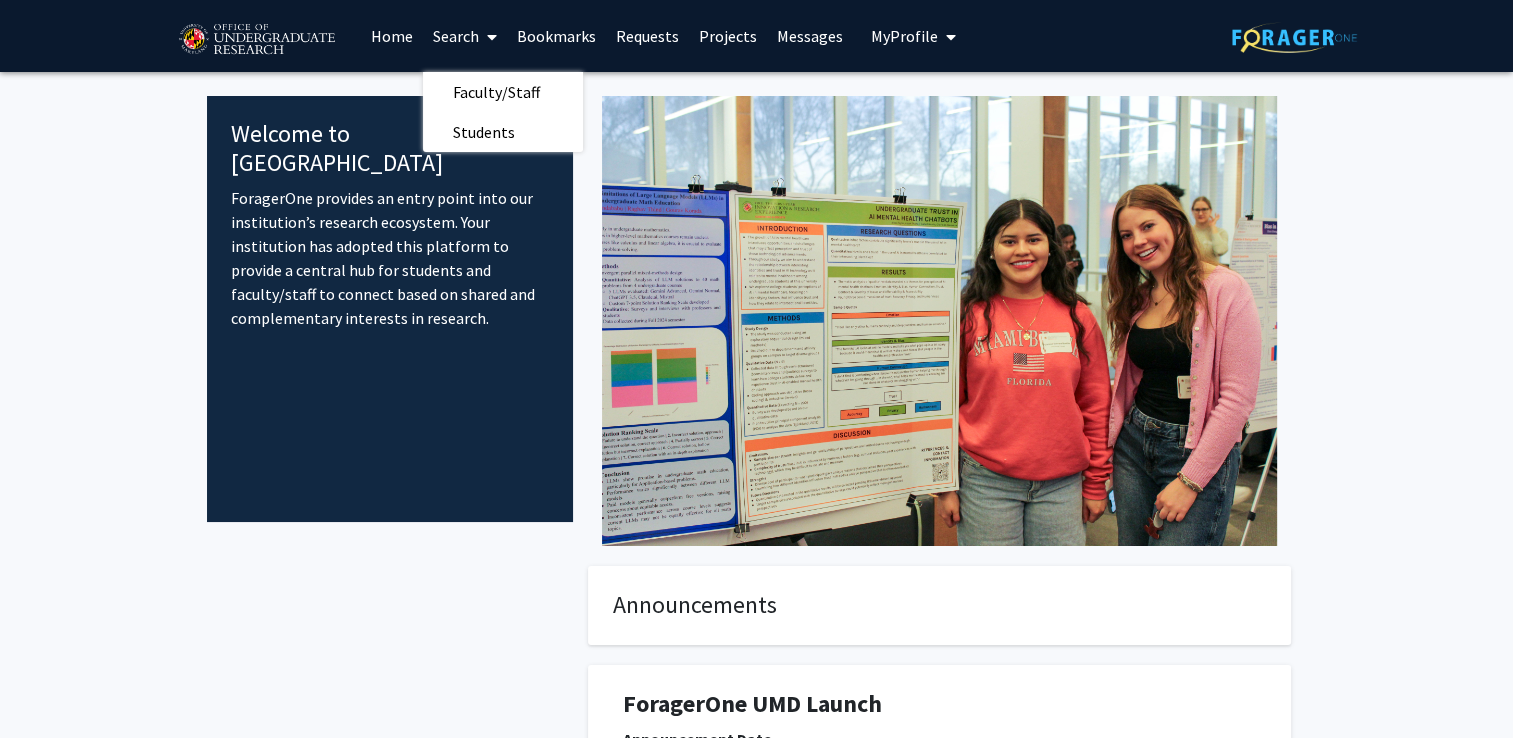 click on "Bookmarks" at bounding box center [556, 36] 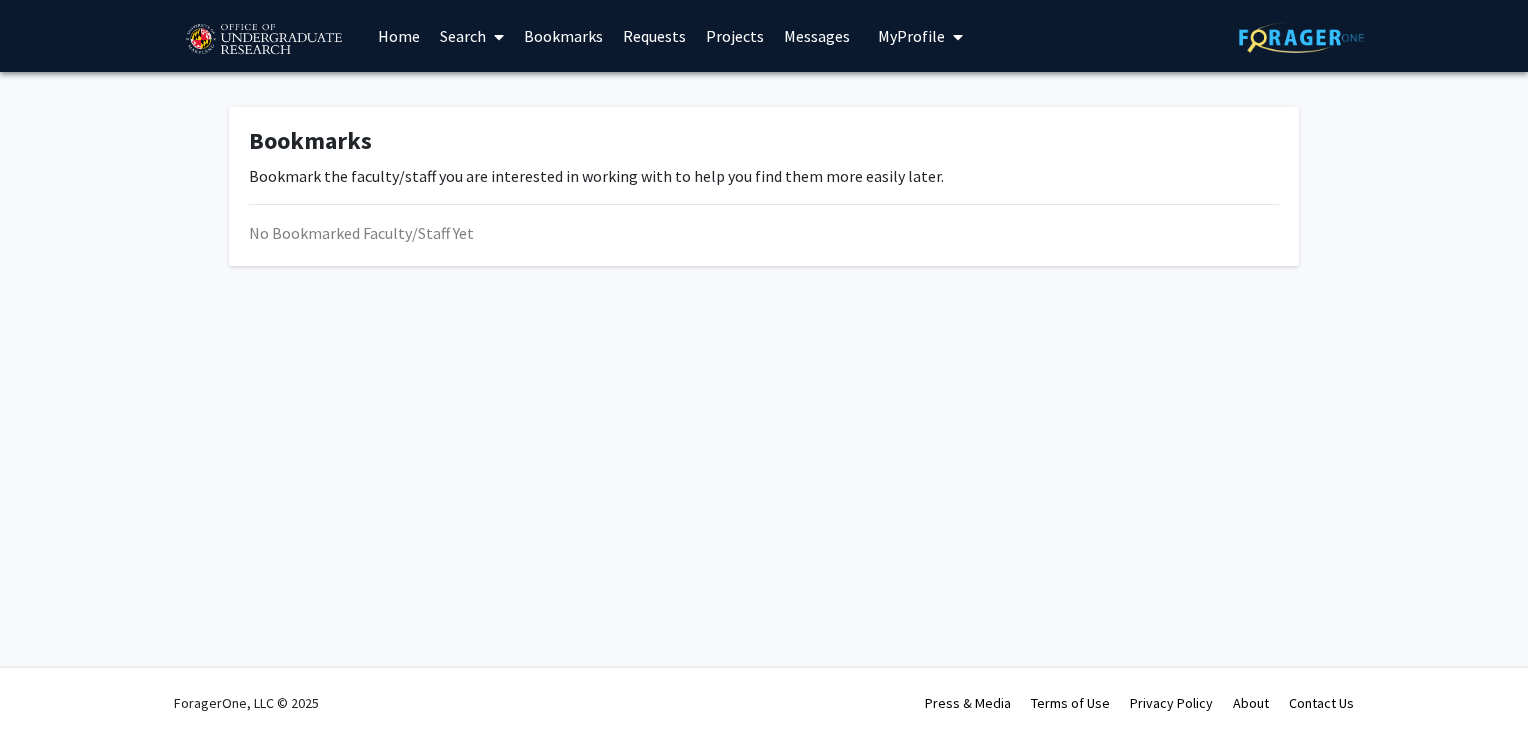 click on "Requests" at bounding box center [654, 36] 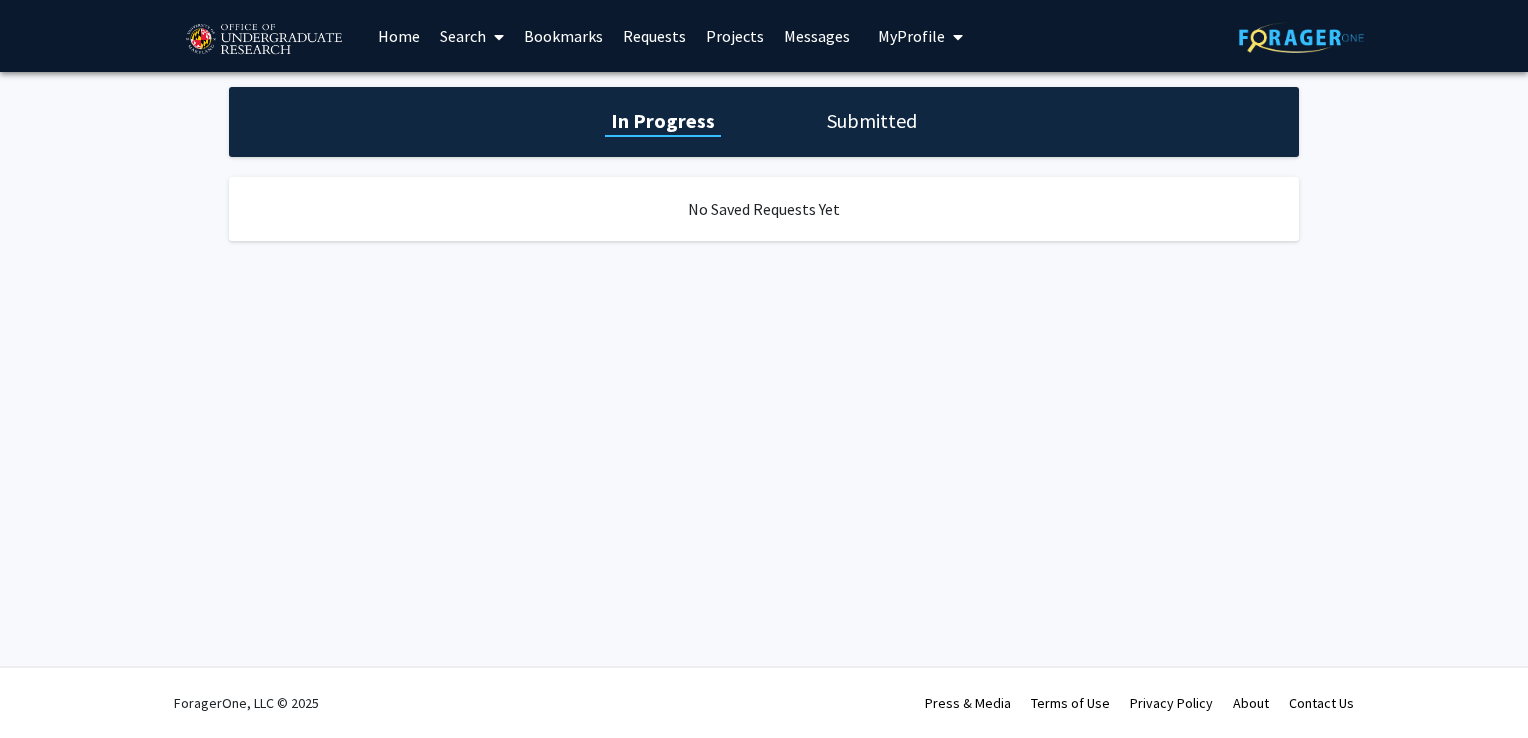 click on "Projects" at bounding box center [735, 36] 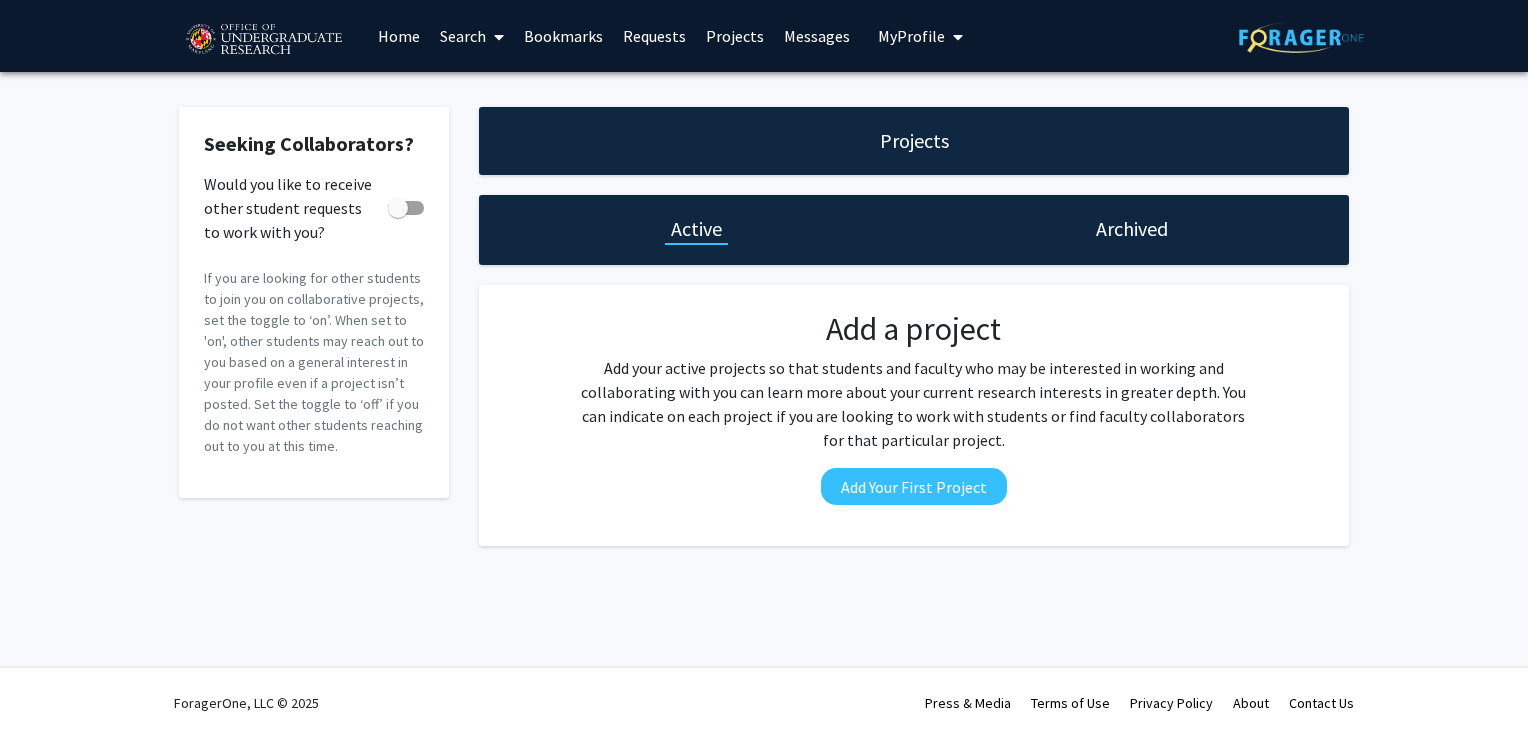 click at bounding box center (495, 37) 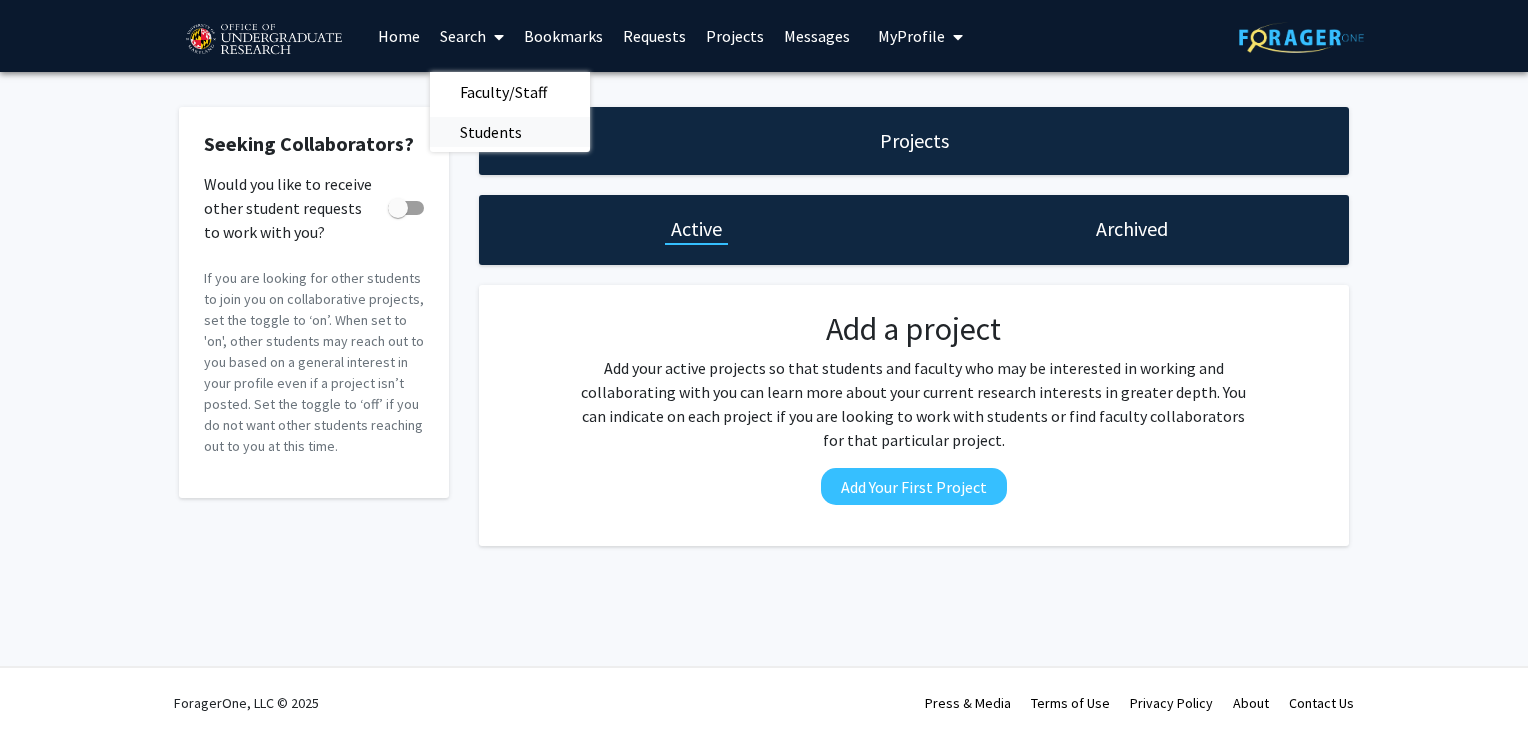 click on "Students" at bounding box center [491, 132] 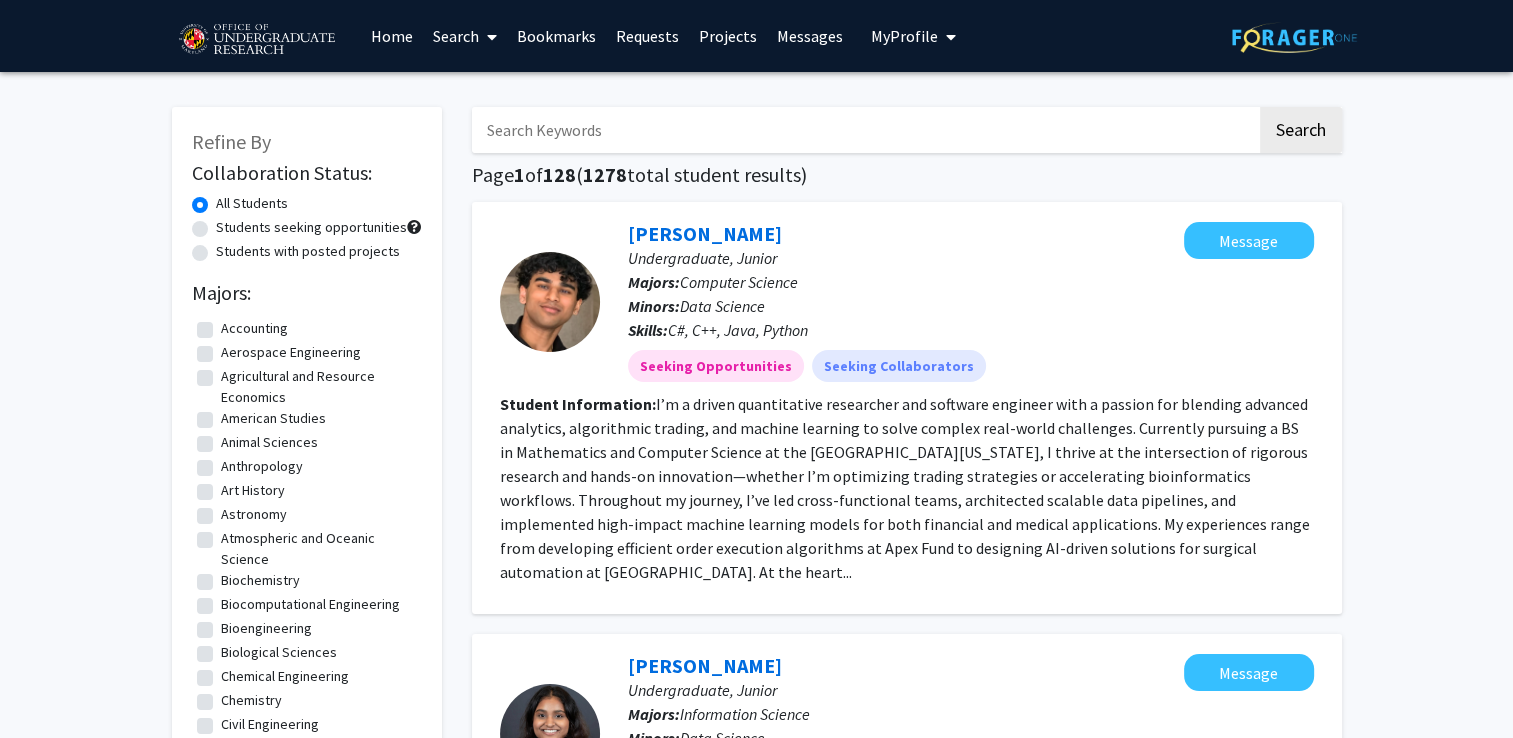 click on "Home" at bounding box center (392, 36) 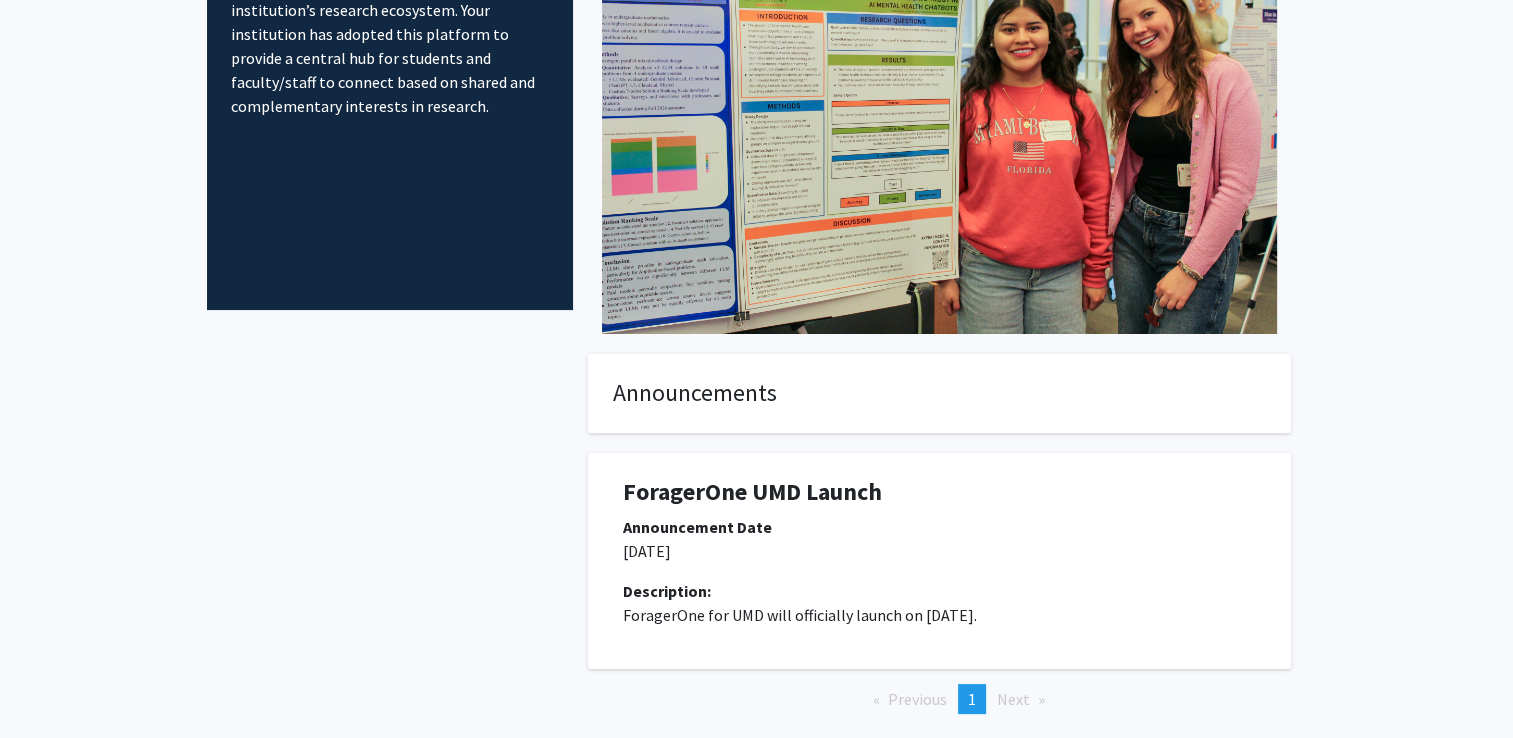 scroll, scrollTop: 0, scrollLeft: 0, axis: both 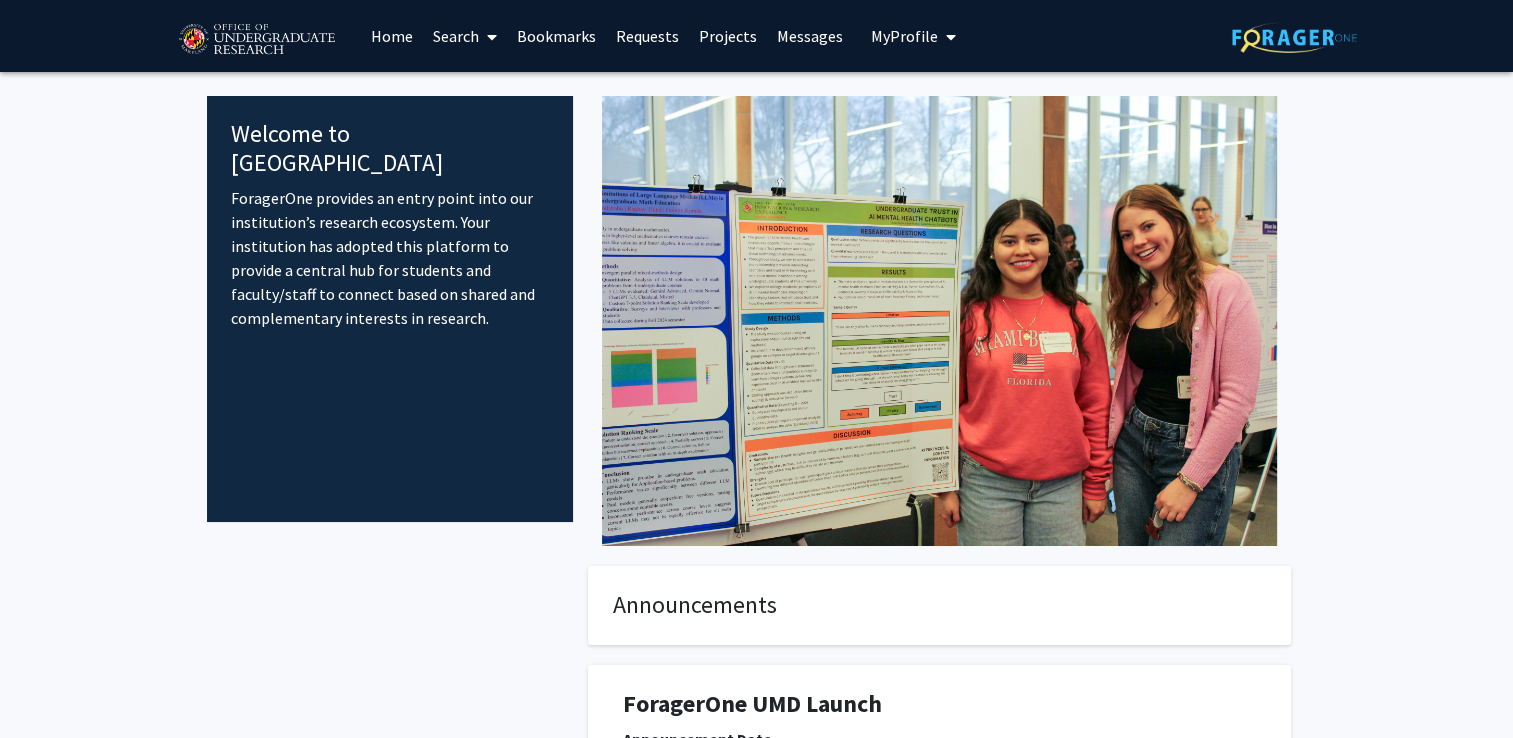 click on "Projects" at bounding box center [728, 36] 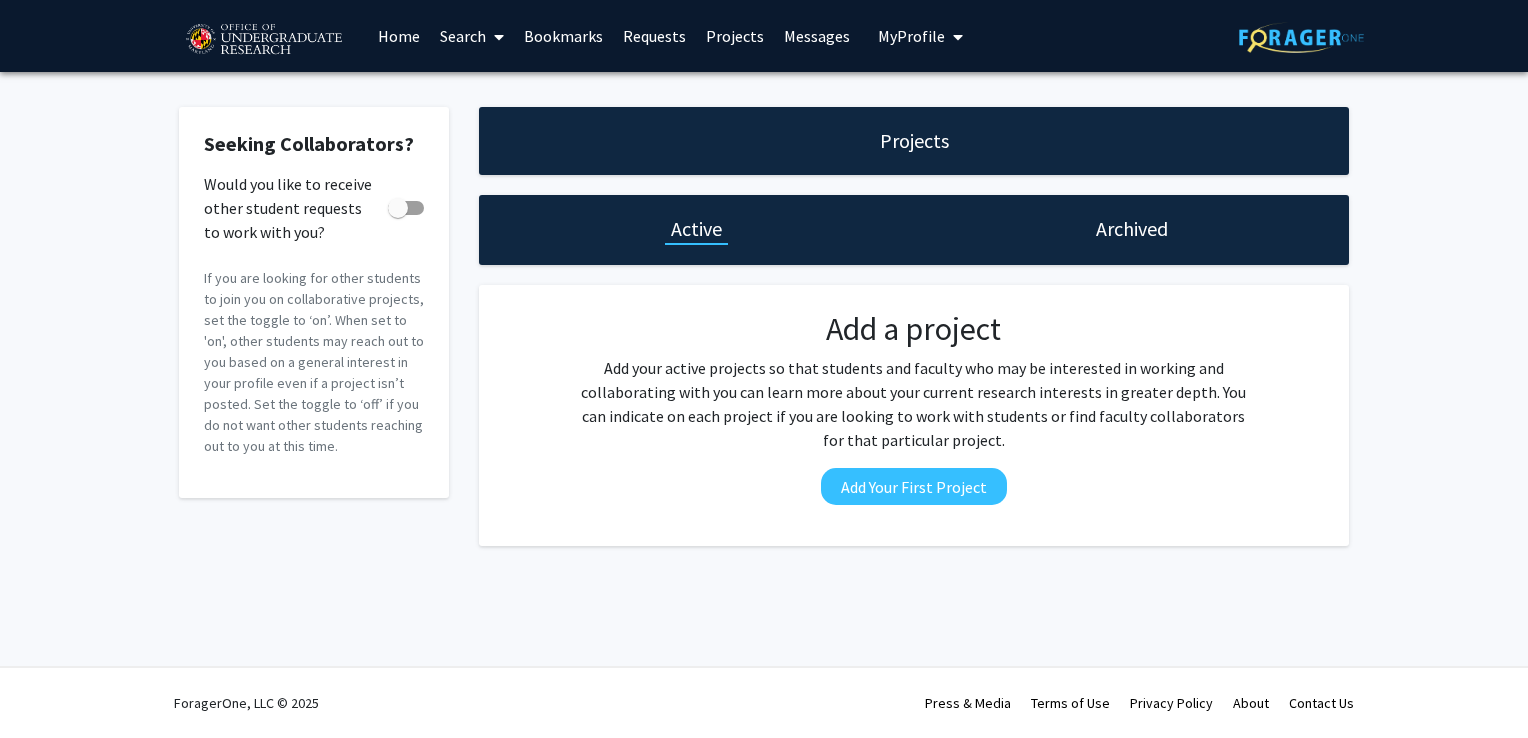 click on "Requests" at bounding box center (654, 36) 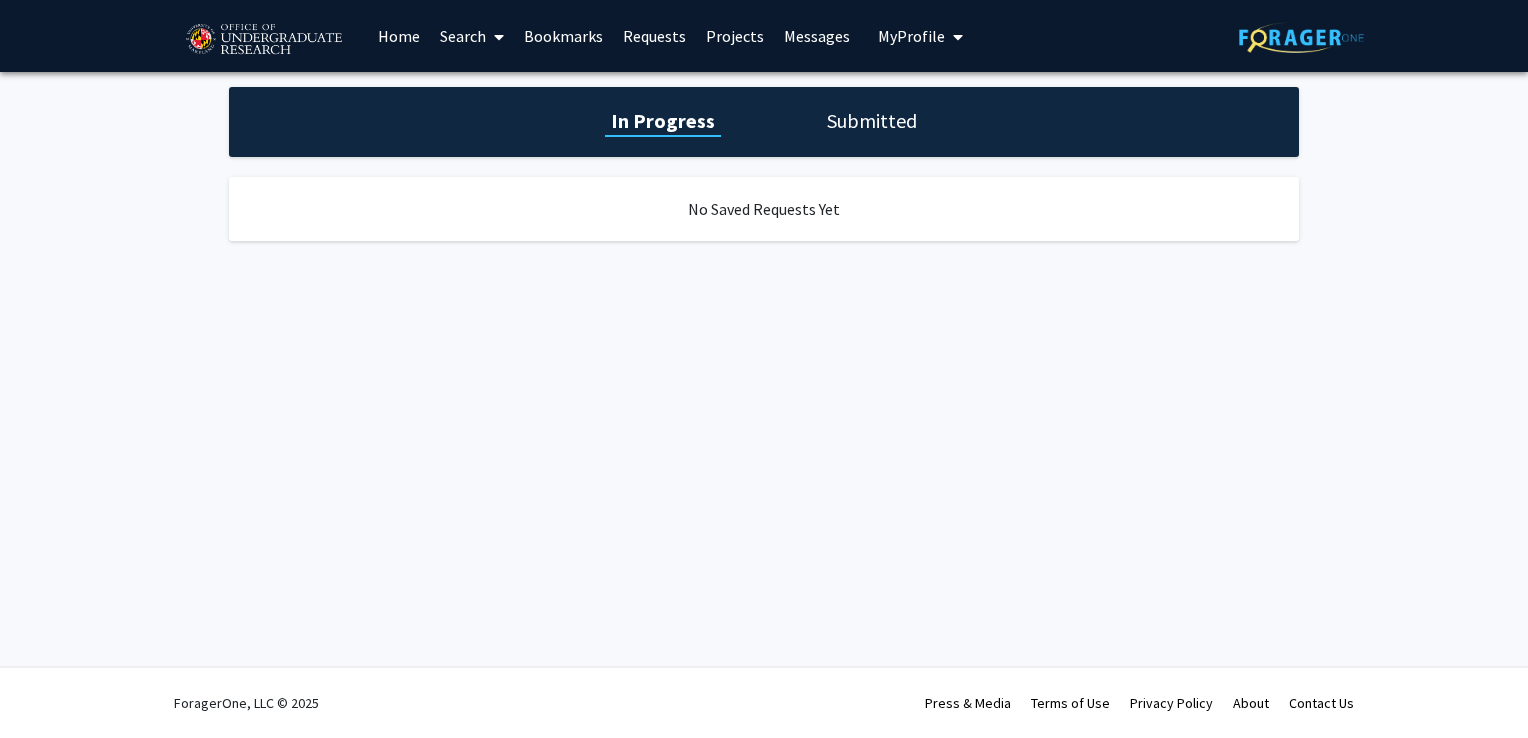 click on "Bookmarks" at bounding box center (563, 36) 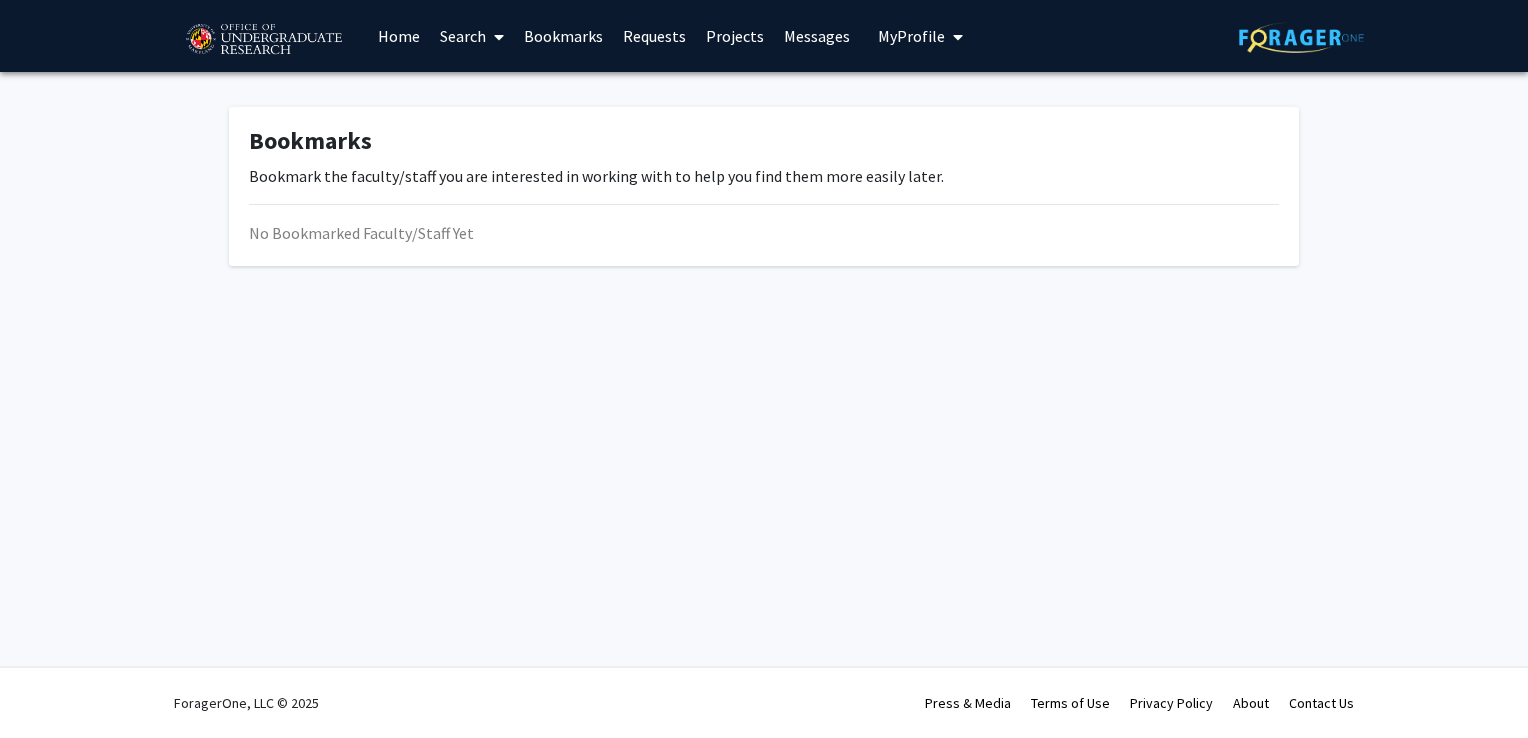click on "Search" at bounding box center (472, 36) 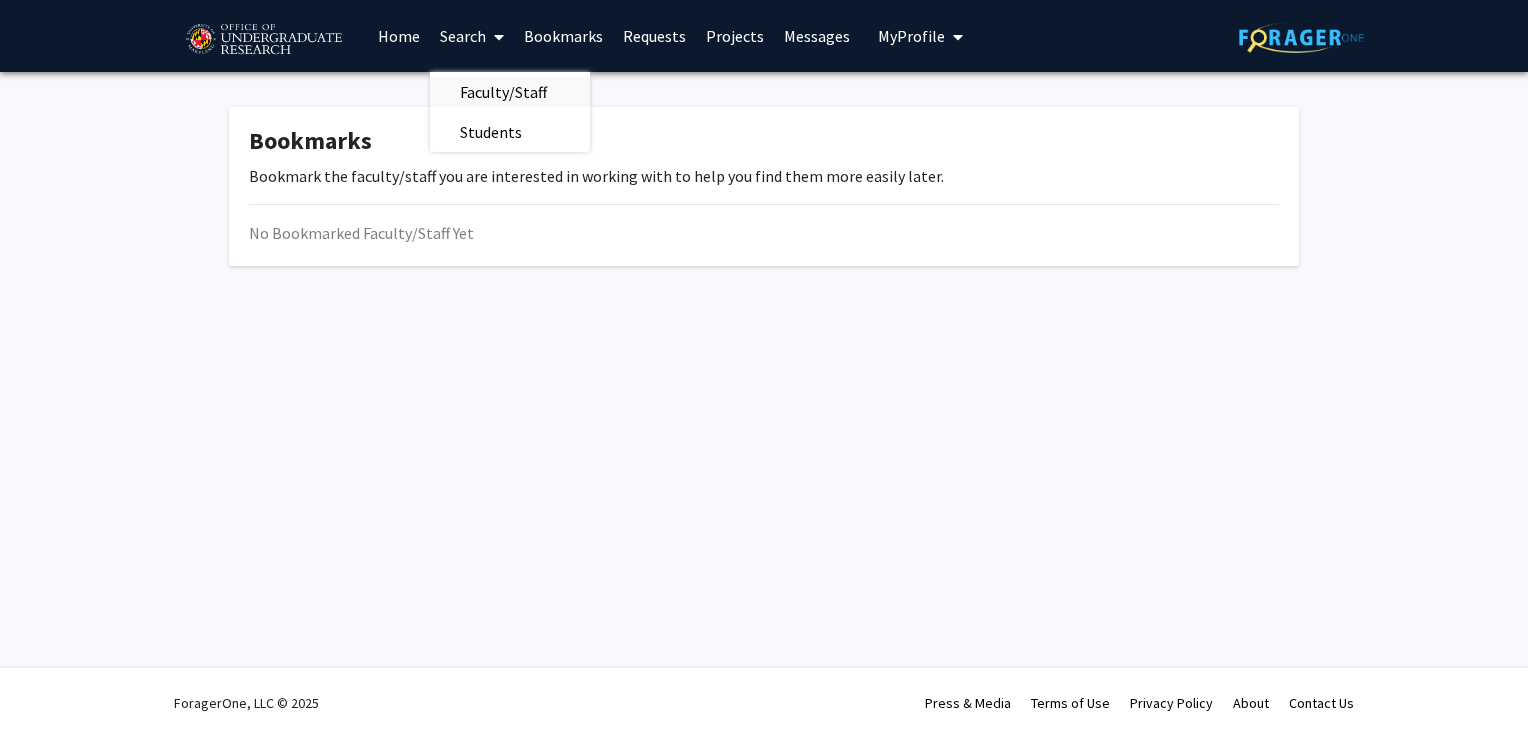 click on "Faculty/Staff" at bounding box center (503, 92) 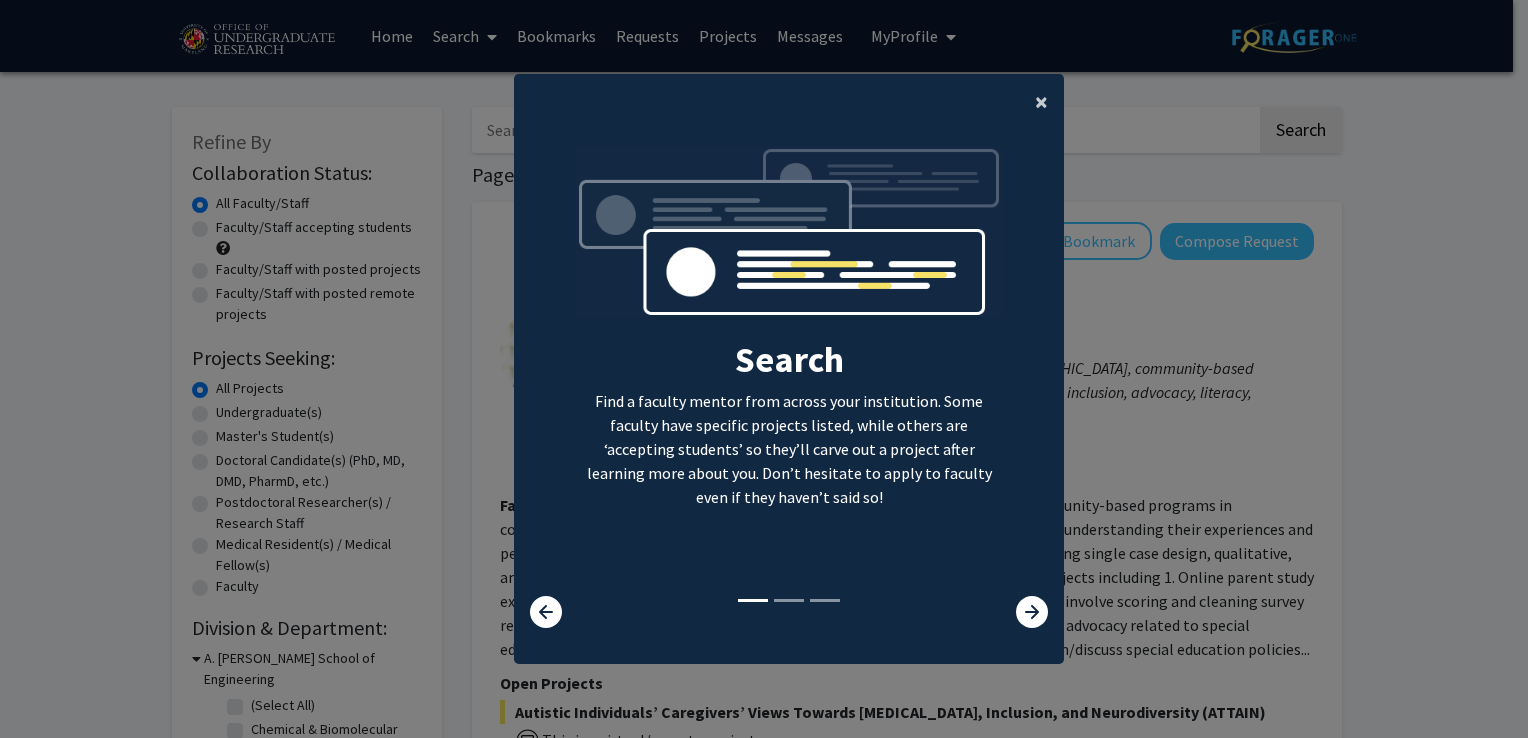 click on "×" 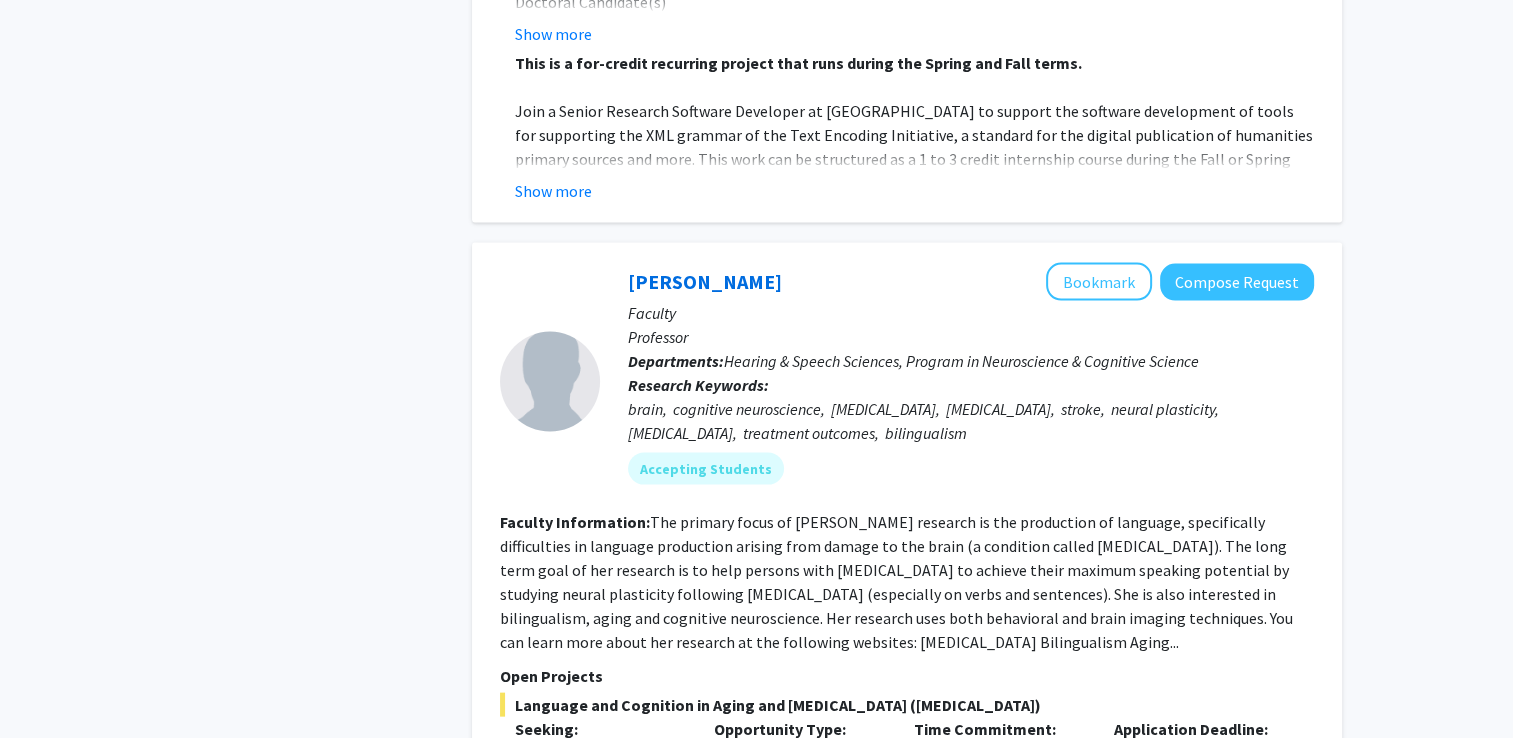 scroll, scrollTop: 4000, scrollLeft: 0, axis: vertical 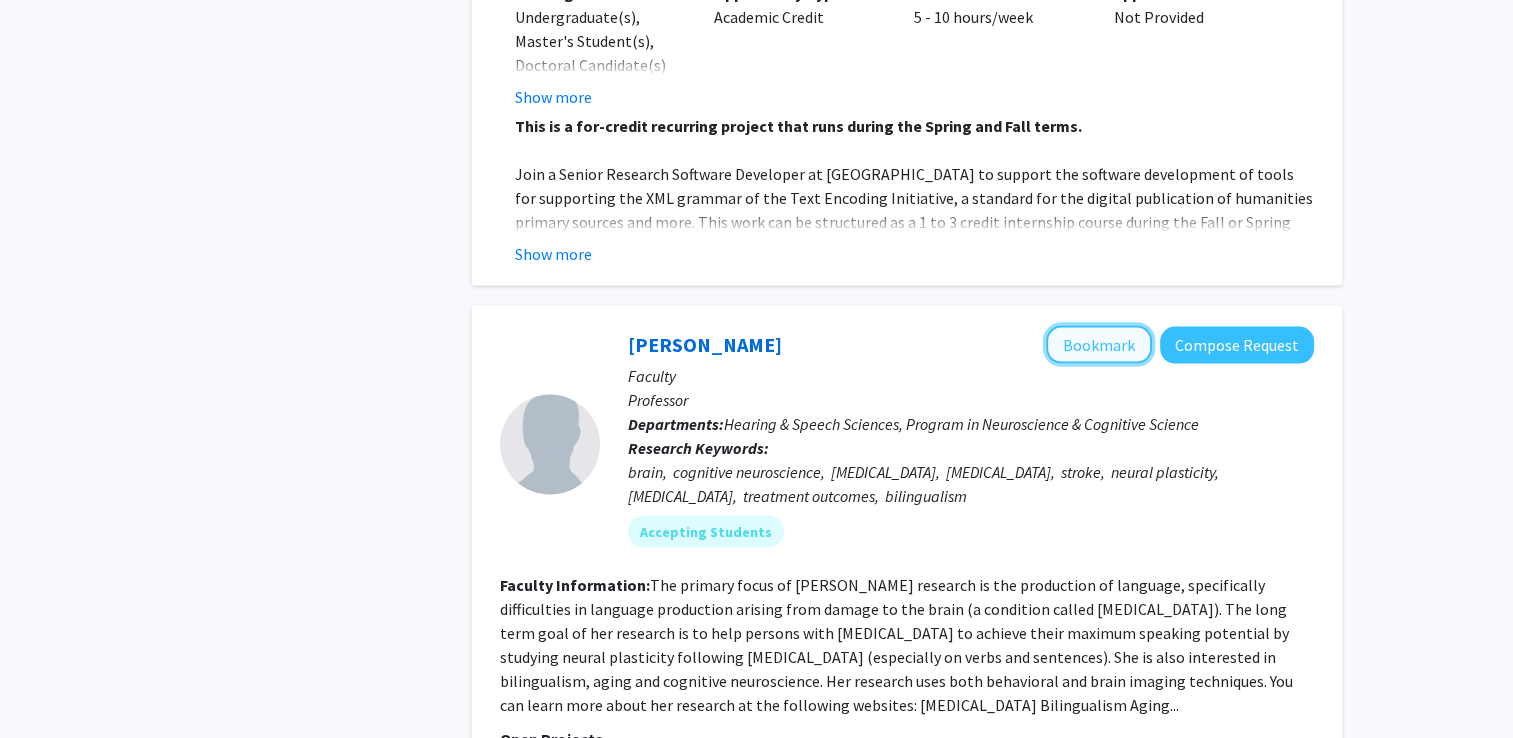 click on "Bookmark" 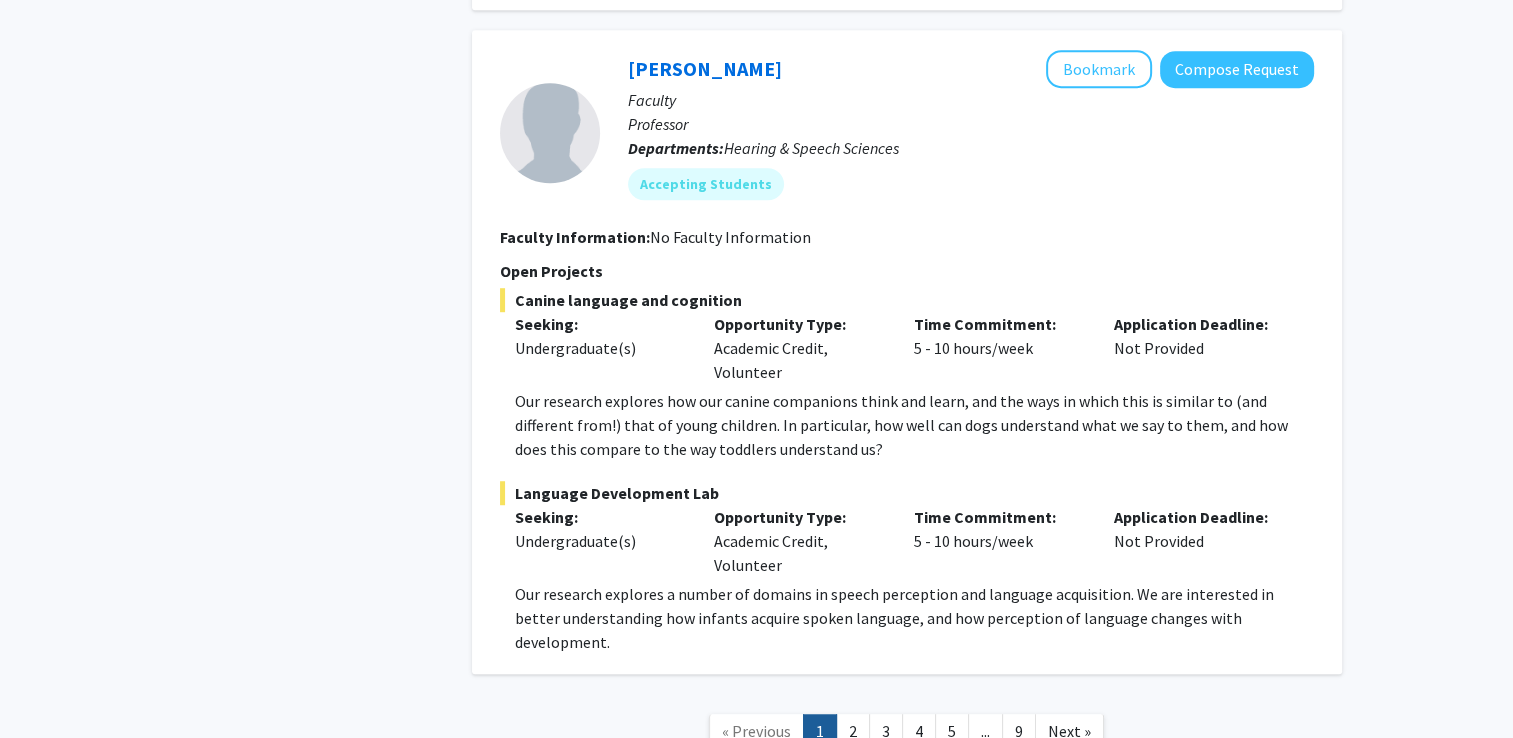 scroll, scrollTop: 8856, scrollLeft: 0, axis: vertical 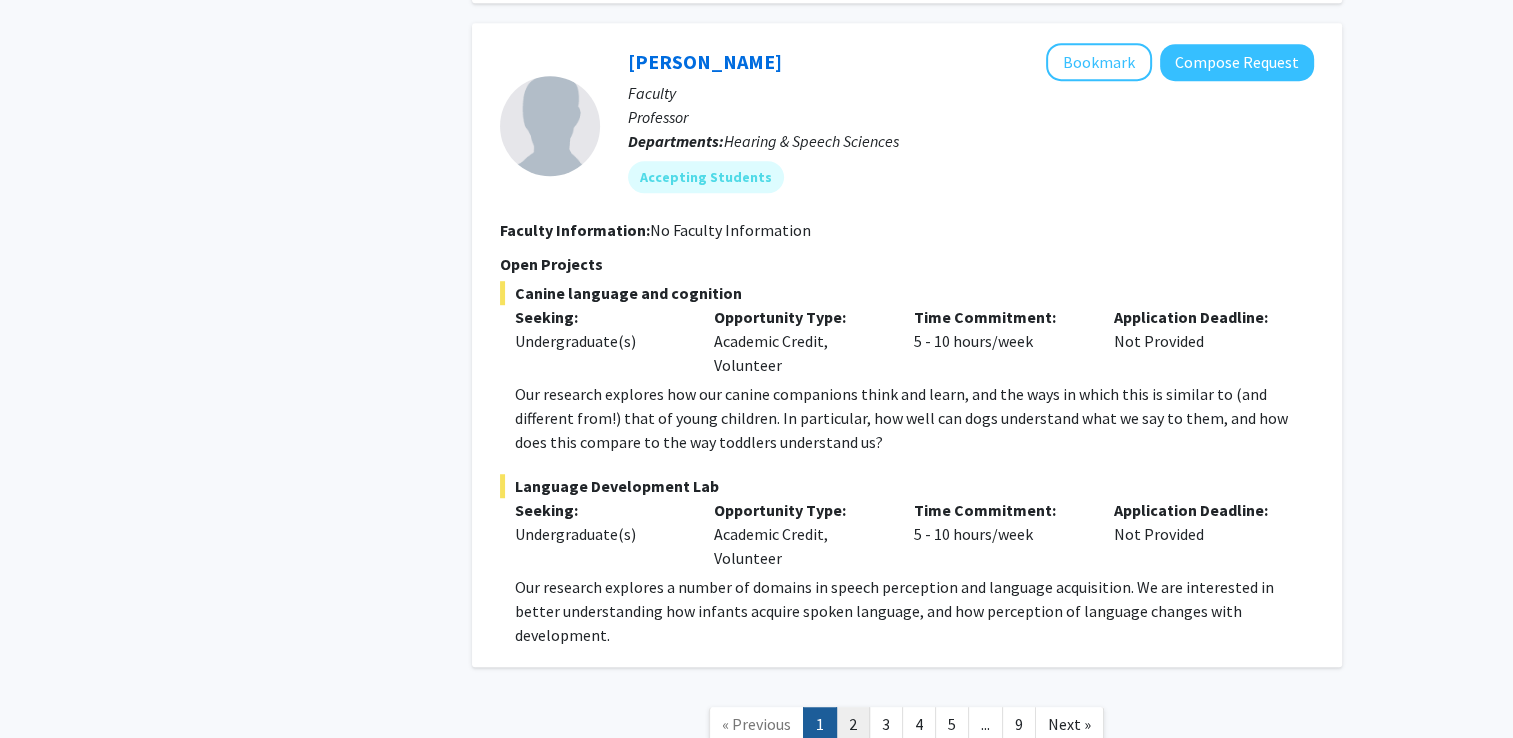 click on "2" 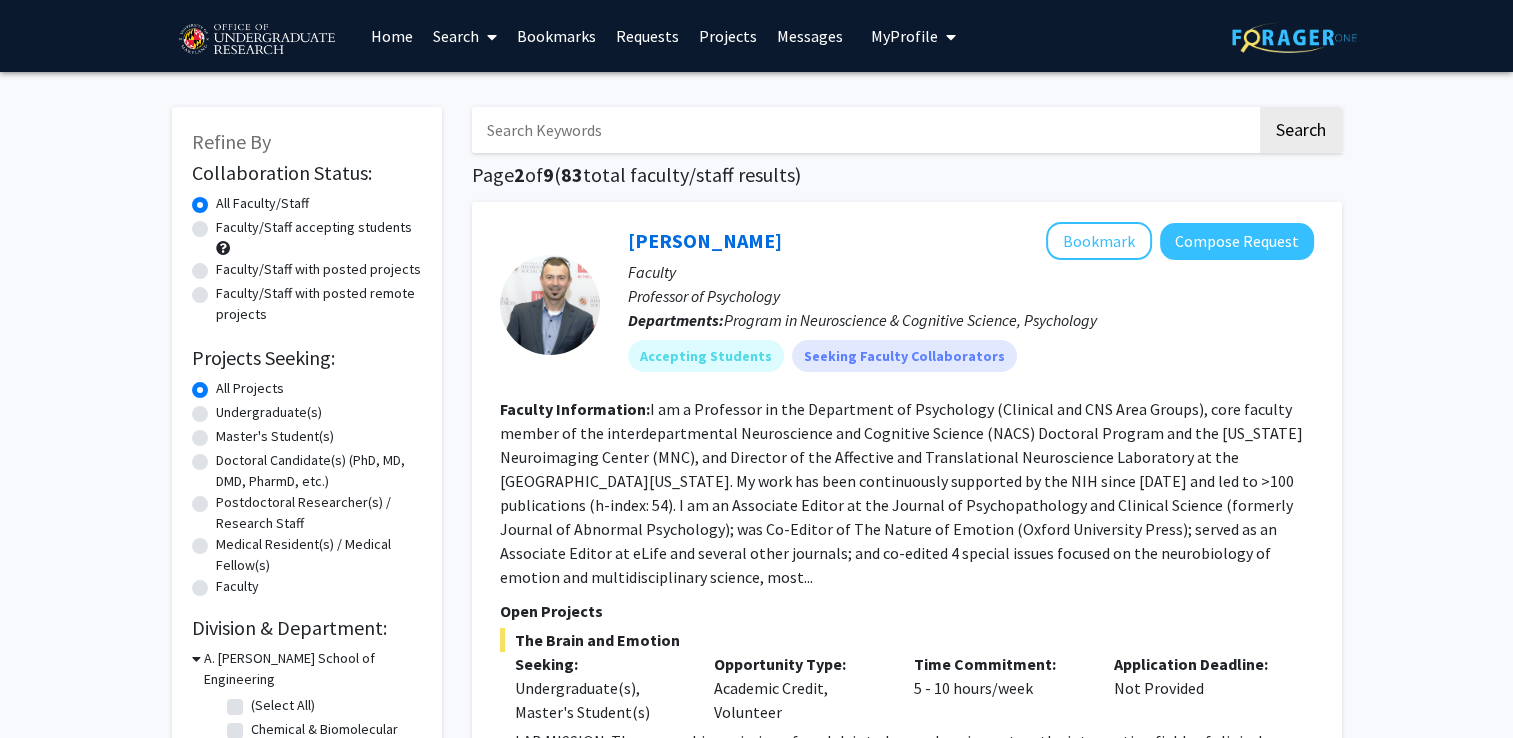 scroll, scrollTop: 100, scrollLeft: 0, axis: vertical 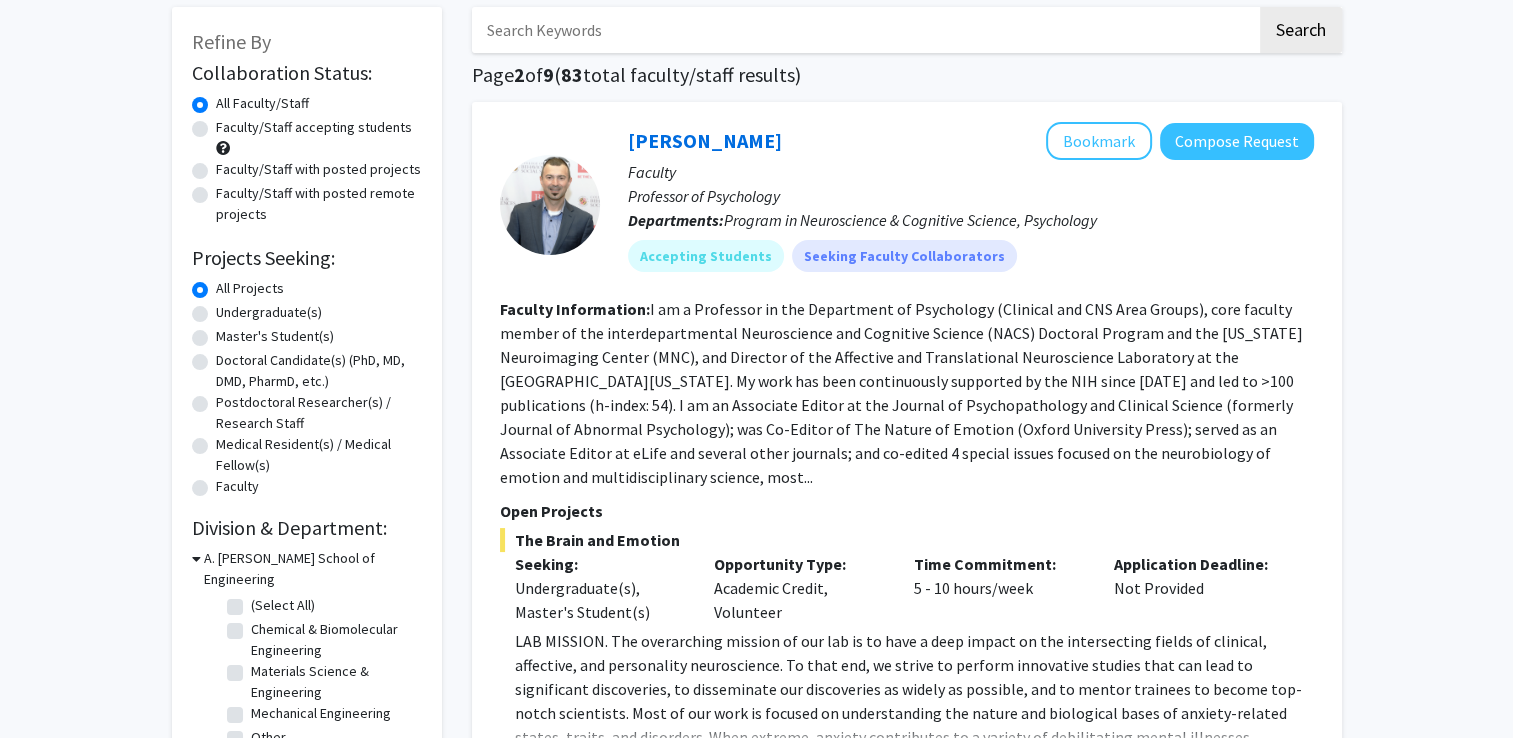 click on "I am a Professor in the Department of Psychology (Clinical and CNS Area Groups), core faculty member of the interdepartmental Neuroscience and Cognitive Science (NACS) Doctoral Program and the Maryland Neuroimaging Center (MNC), and Director of the Affective and Translational Neuroscience Laboratory at the University of Maryland. My work has been continuously supported by the NIH since 2016 and led to >100 publications (h-index: 54). I am an Associate Editor at the Journal of Psychopathology and Clinical Science (formerly Journal of Abnormal Psychology); was Co-Editor of The Nature of Emotion (Oxford University Press); served as an Associate Editor at eLife and several other journals; and co-edited 4 special issues focused on the neurobiology of emotion and multidisciplinary science, most..." 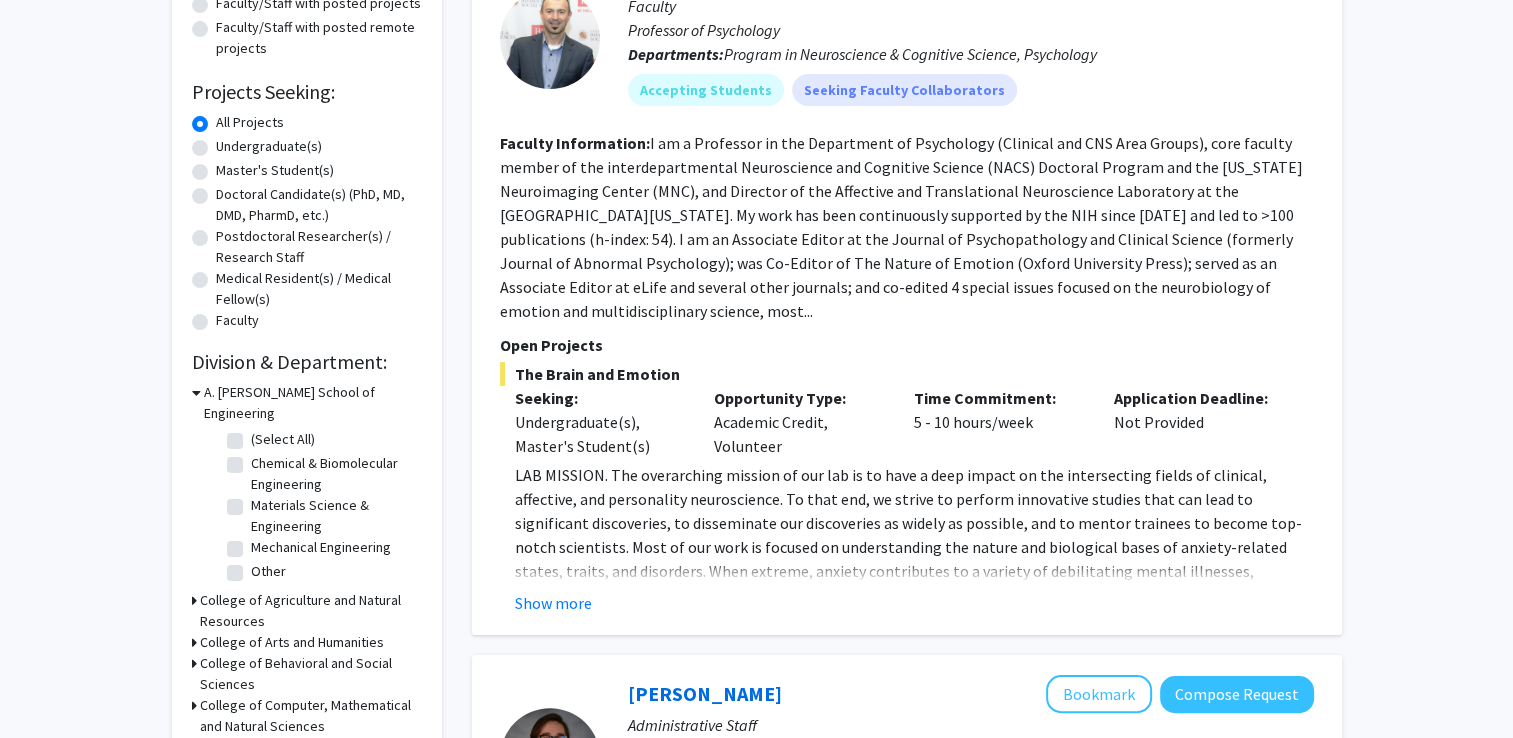 scroll, scrollTop: 300, scrollLeft: 0, axis: vertical 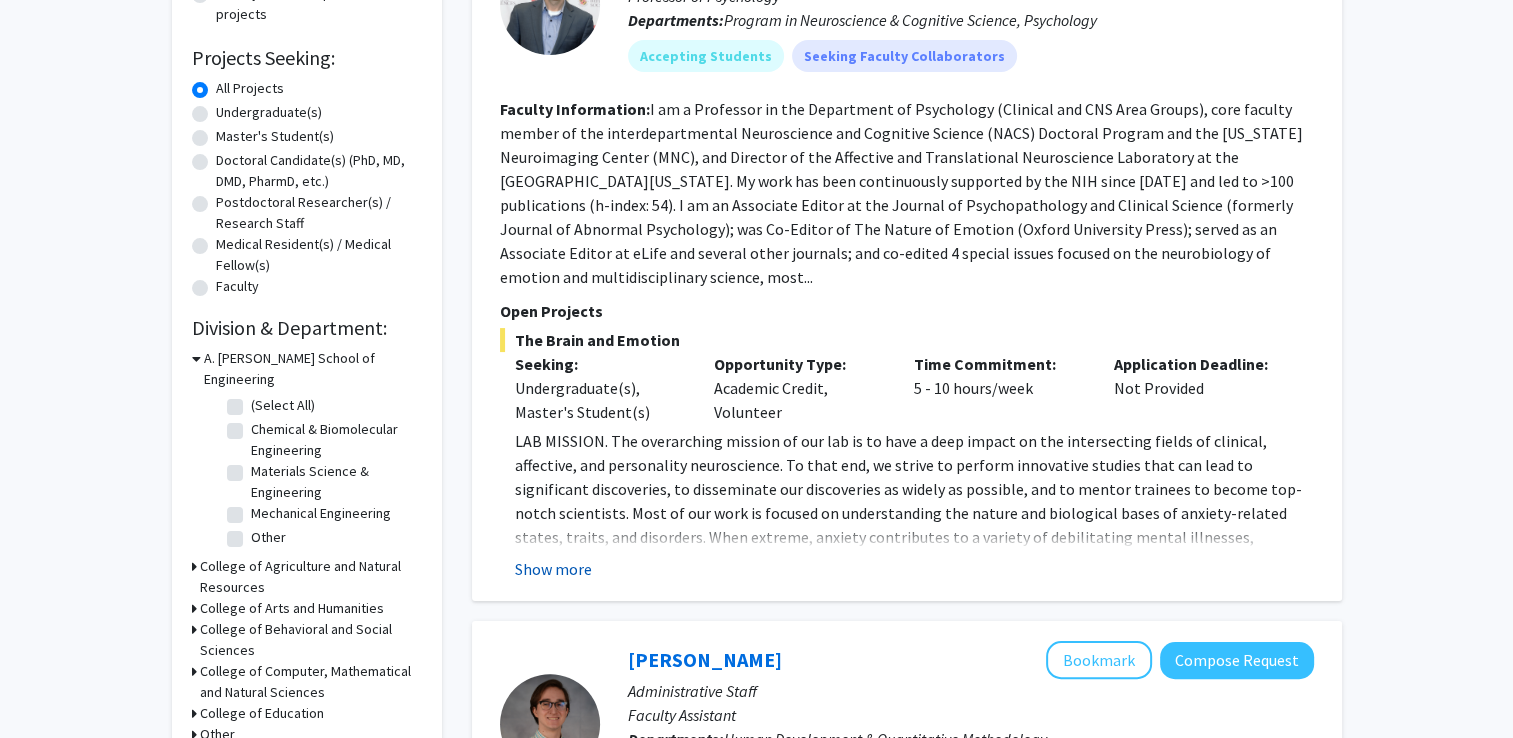 click on "Show more" 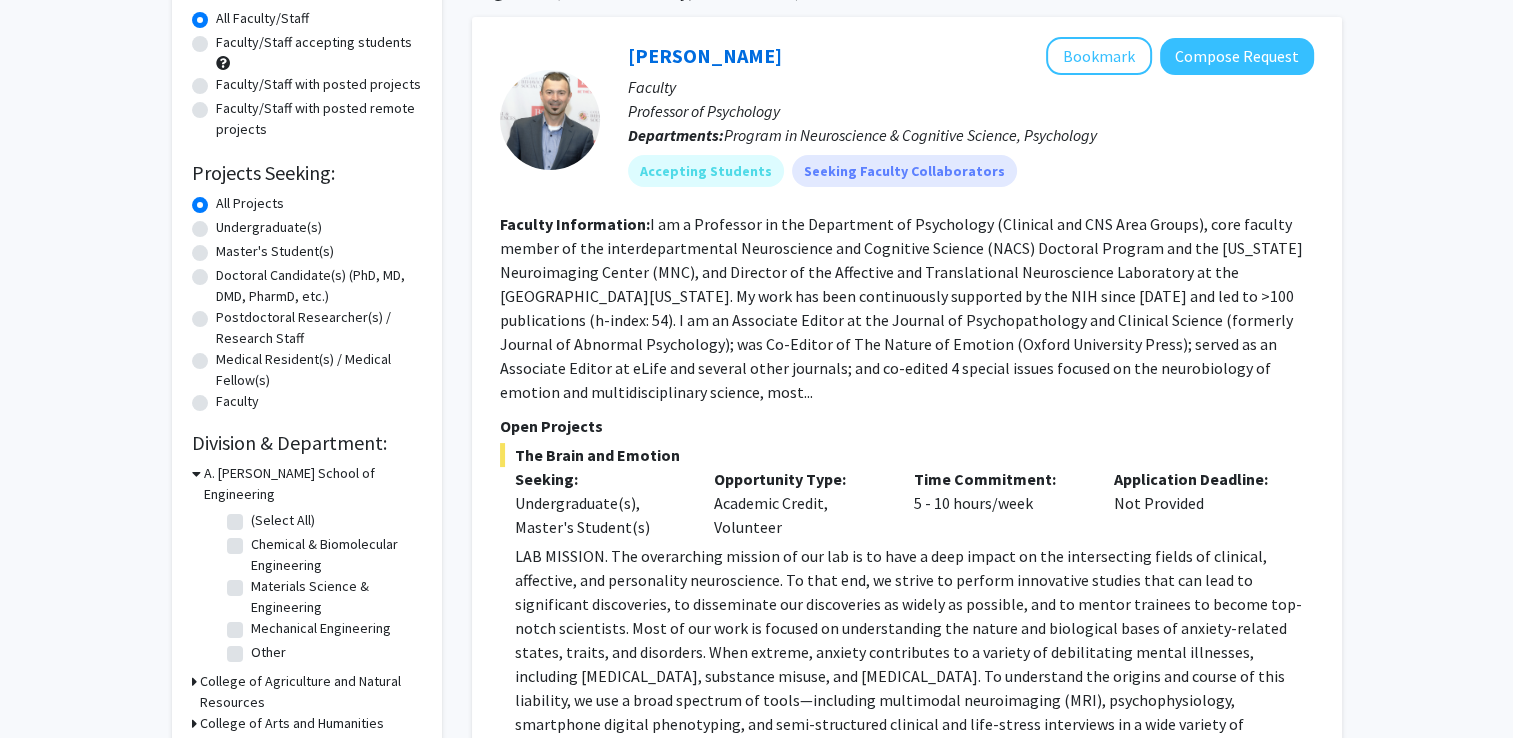 scroll, scrollTop: 100, scrollLeft: 0, axis: vertical 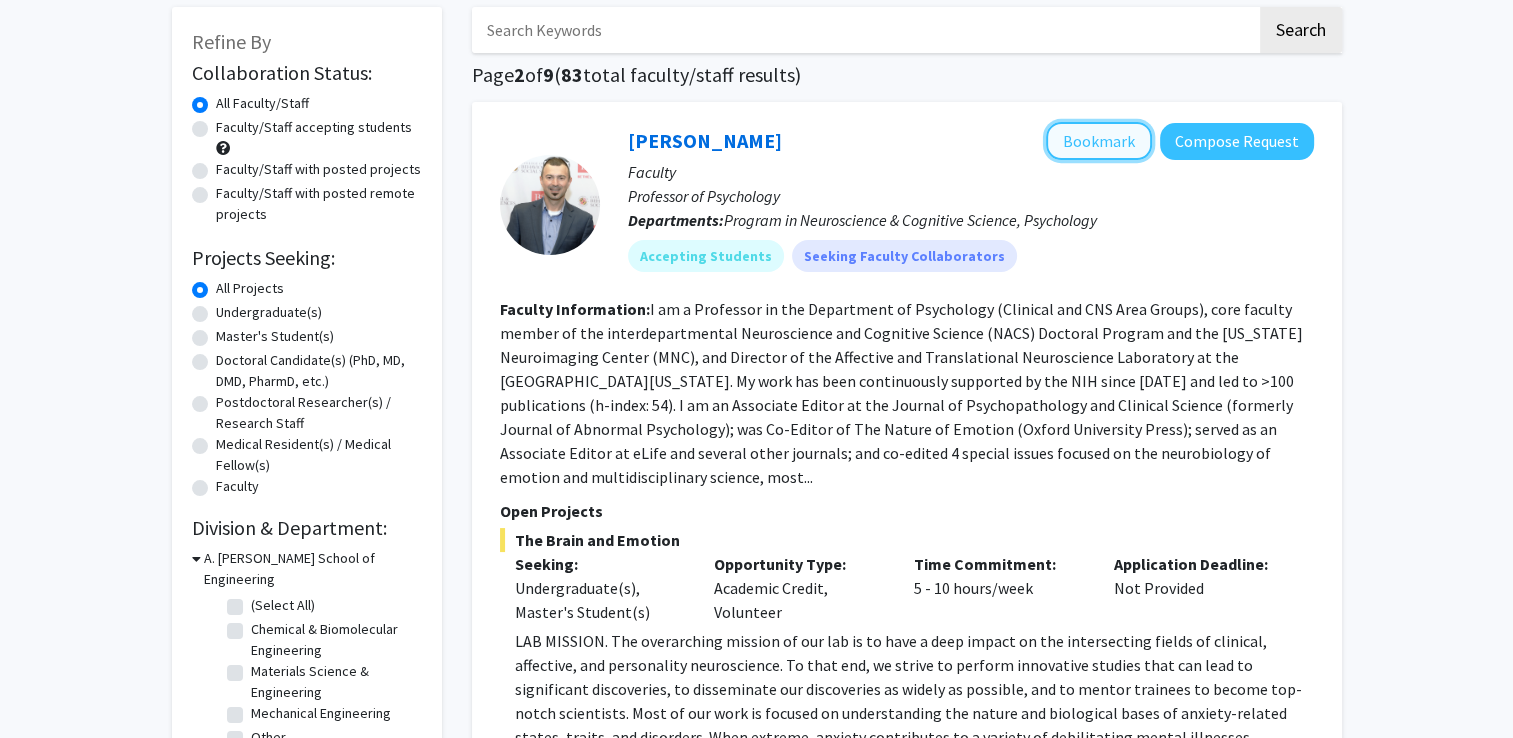 click on "Bookmark" 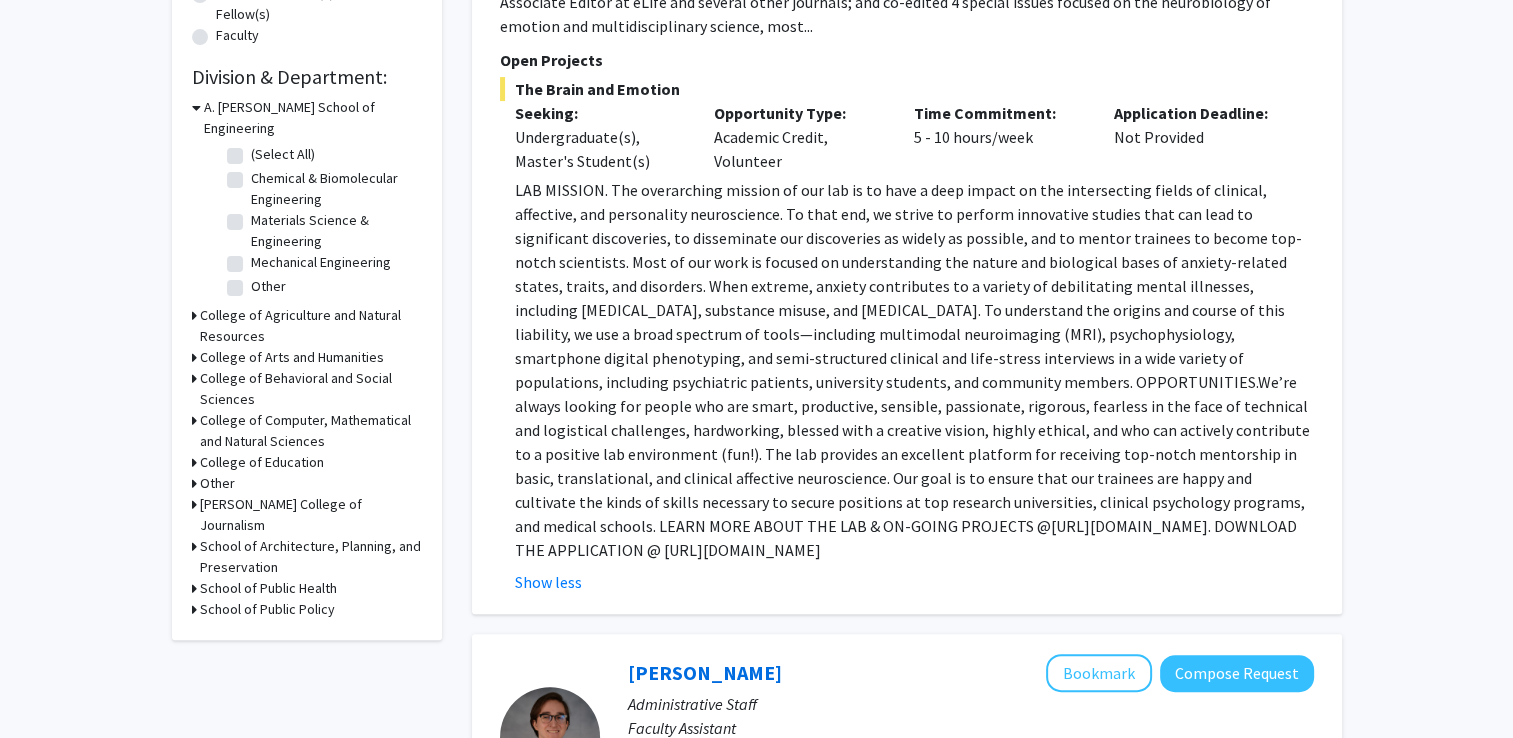 scroll, scrollTop: 600, scrollLeft: 0, axis: vertical 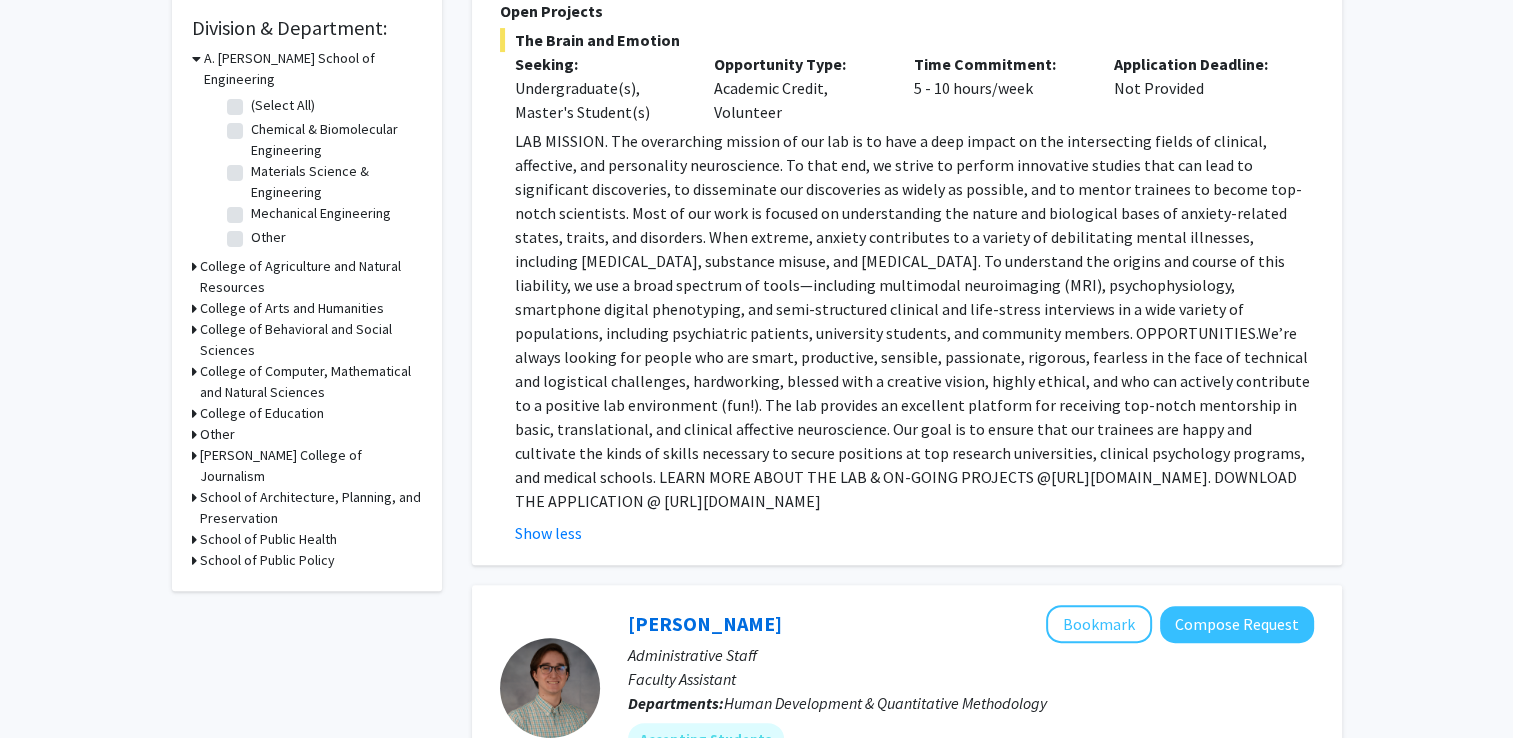 drag, startPoint x: 515, startPoint y: 479, endPoint x: 943, endPoint y: 475, distance: 428.01868 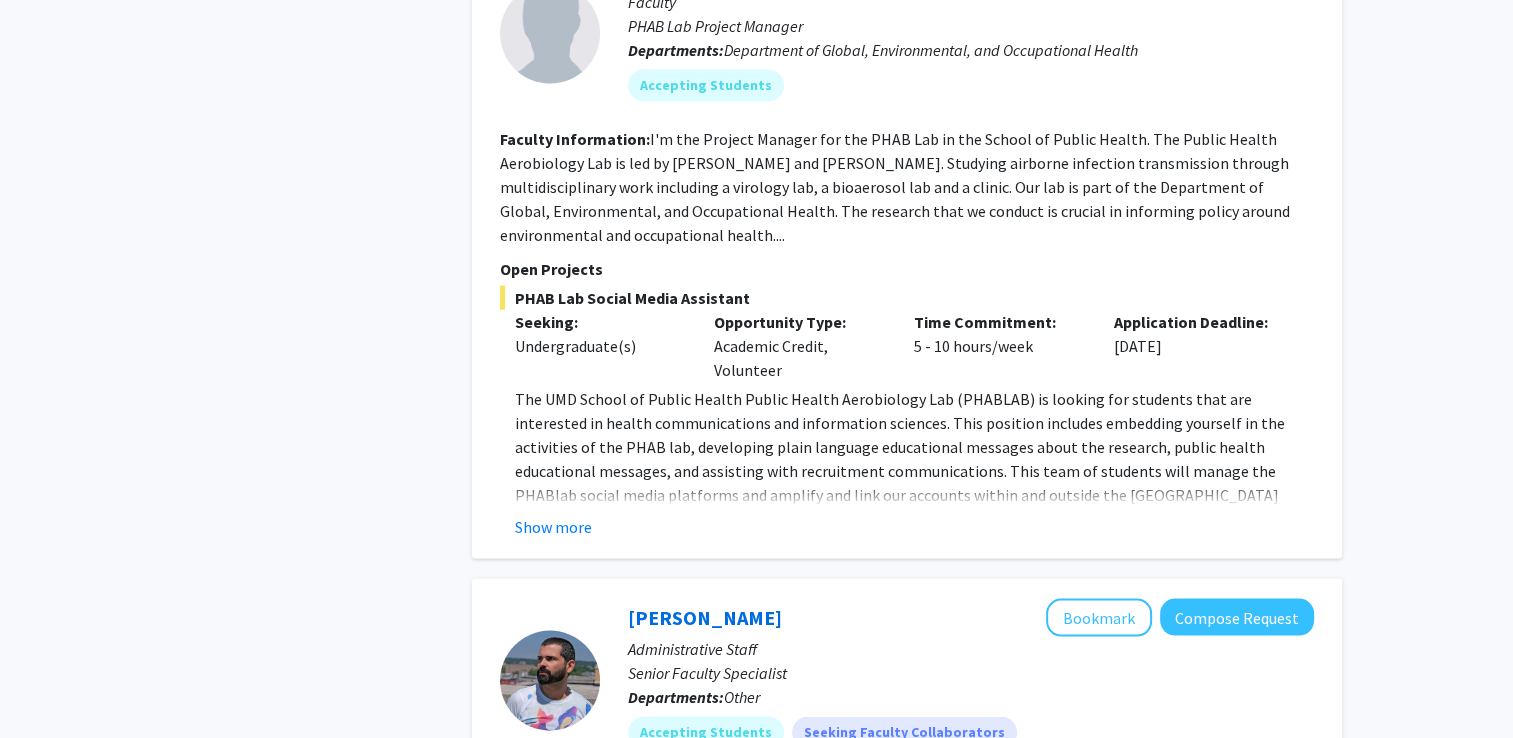 scroll, scrollTop: 4000, scrollLeft: 0, axis: vertical 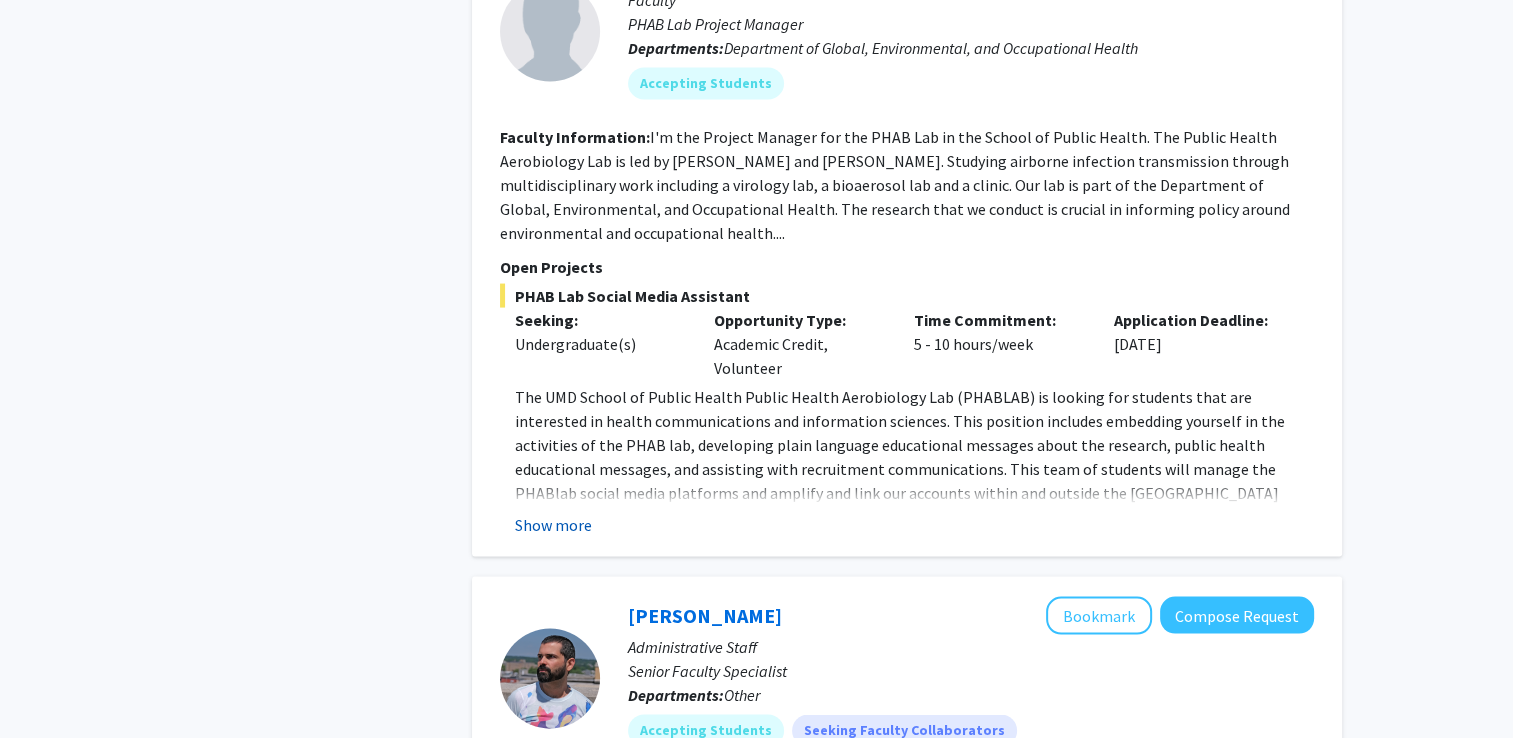 click on "Show more" 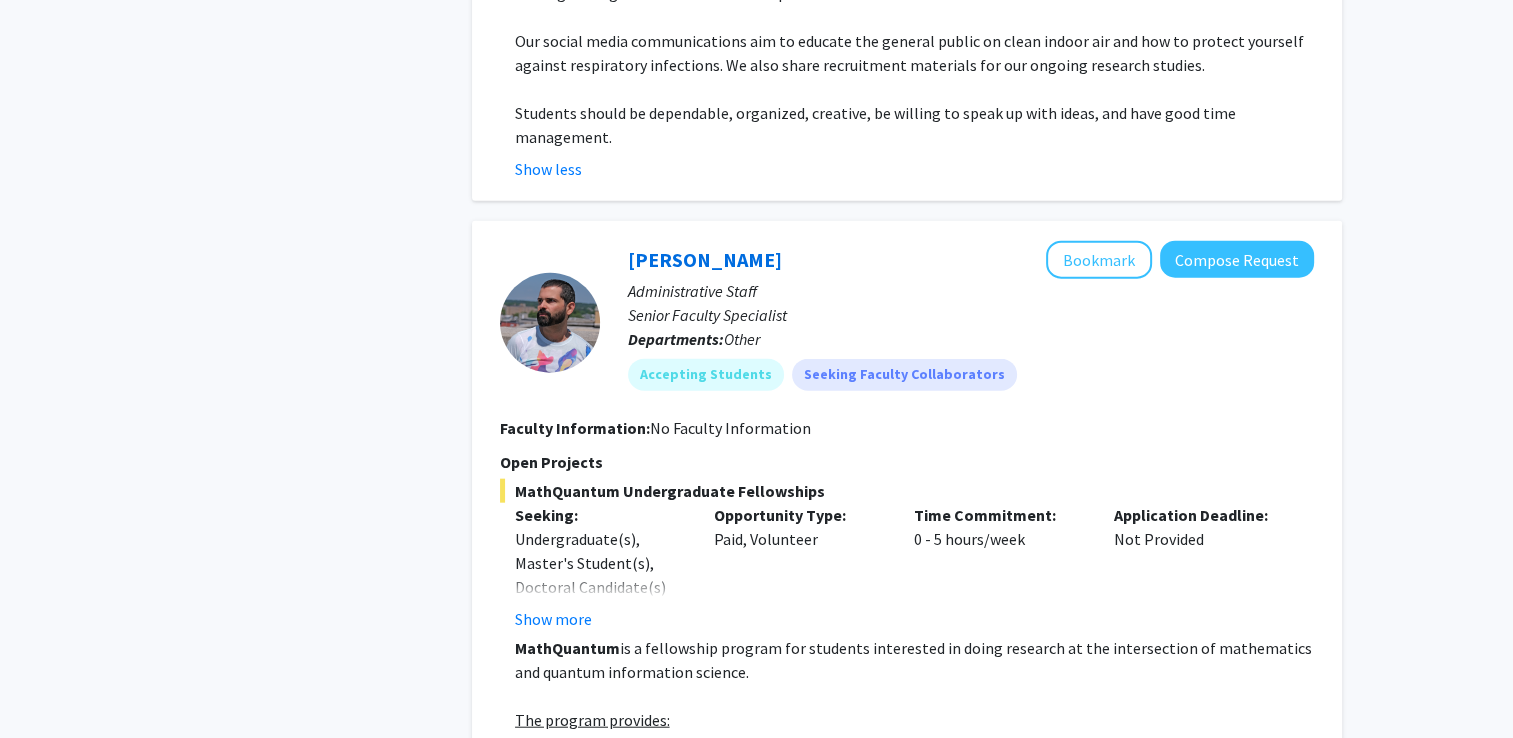 scroll, scrollTop: 4600, scrollLeft: 0, axis: vertical 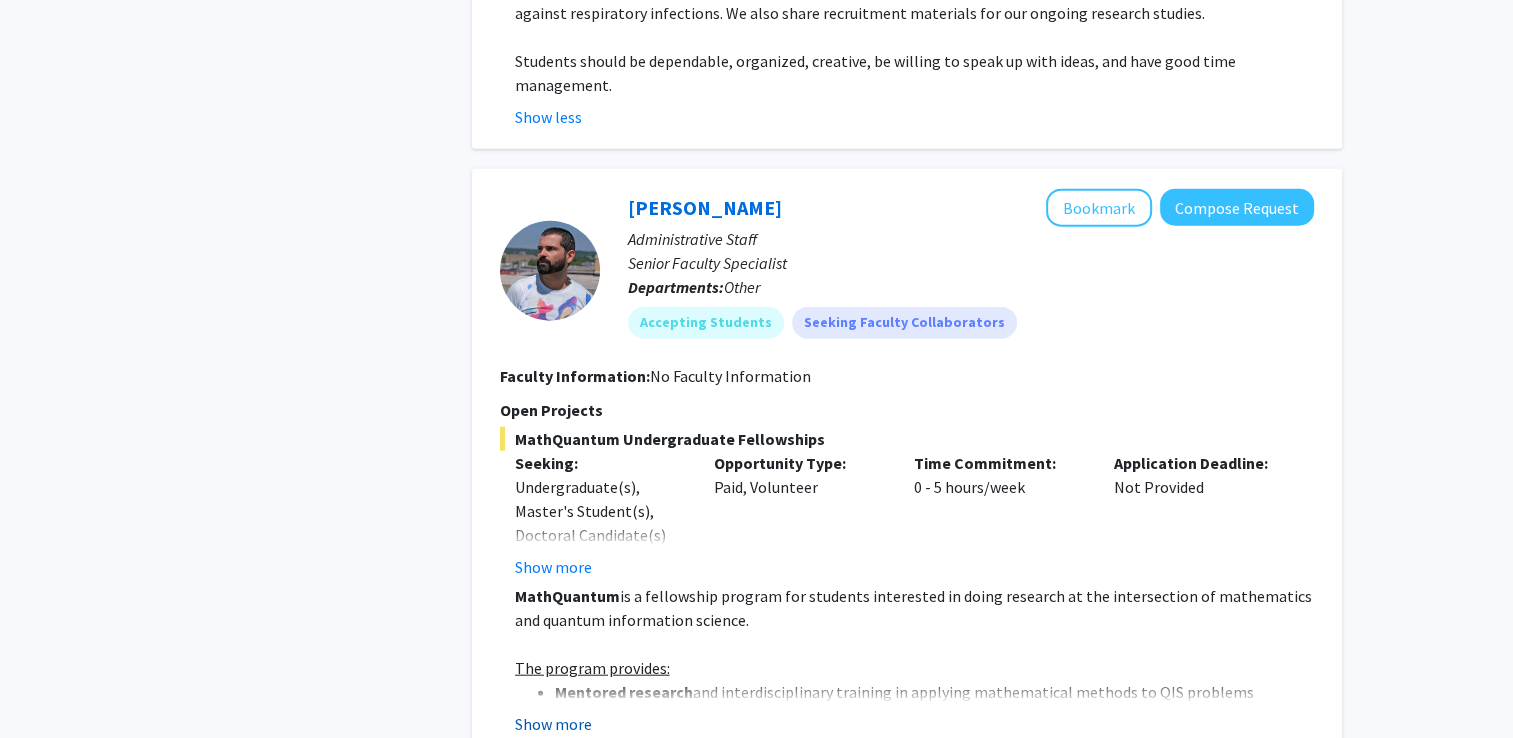 click on "Show more" 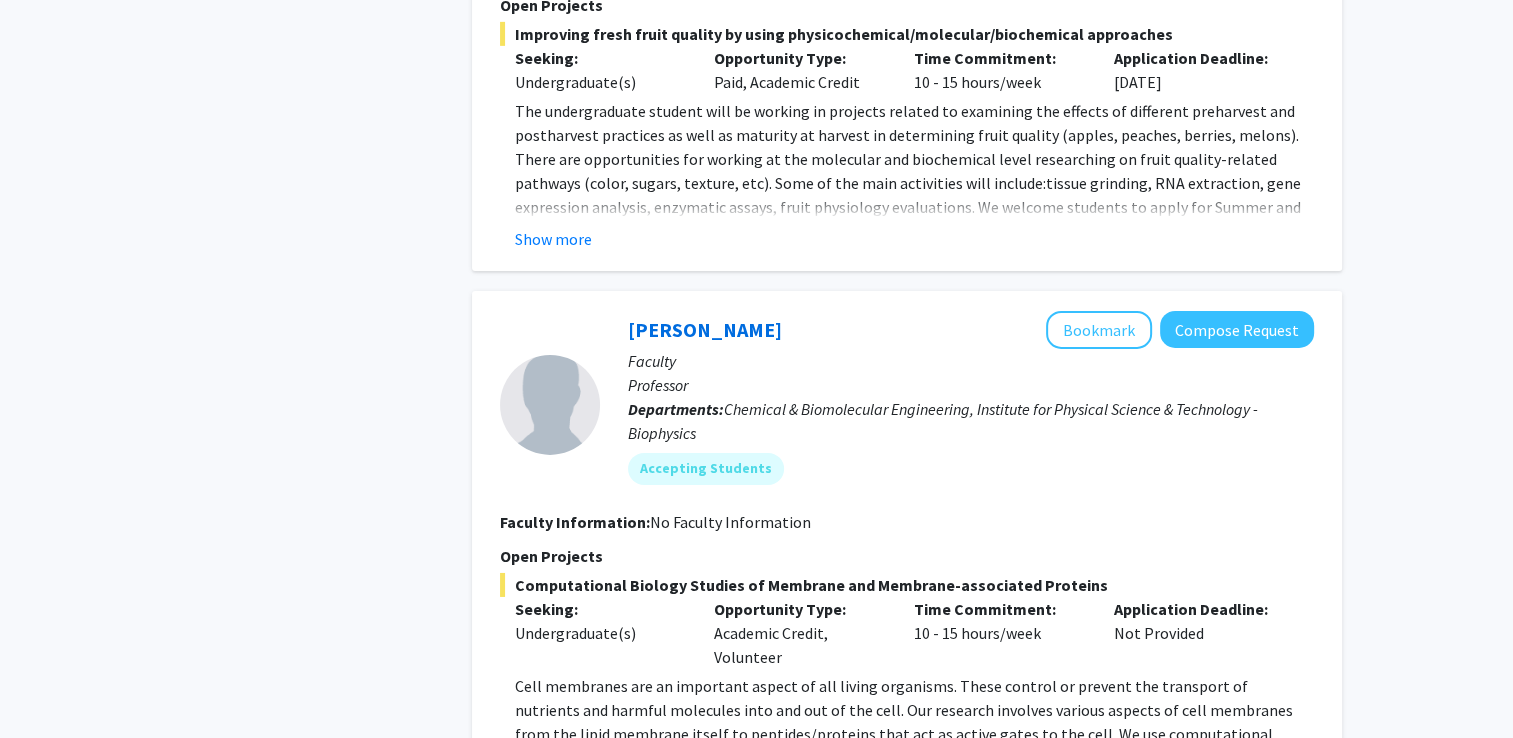 scroll, scrollTop: 6600, scrollLeft: 0, axis: vertical 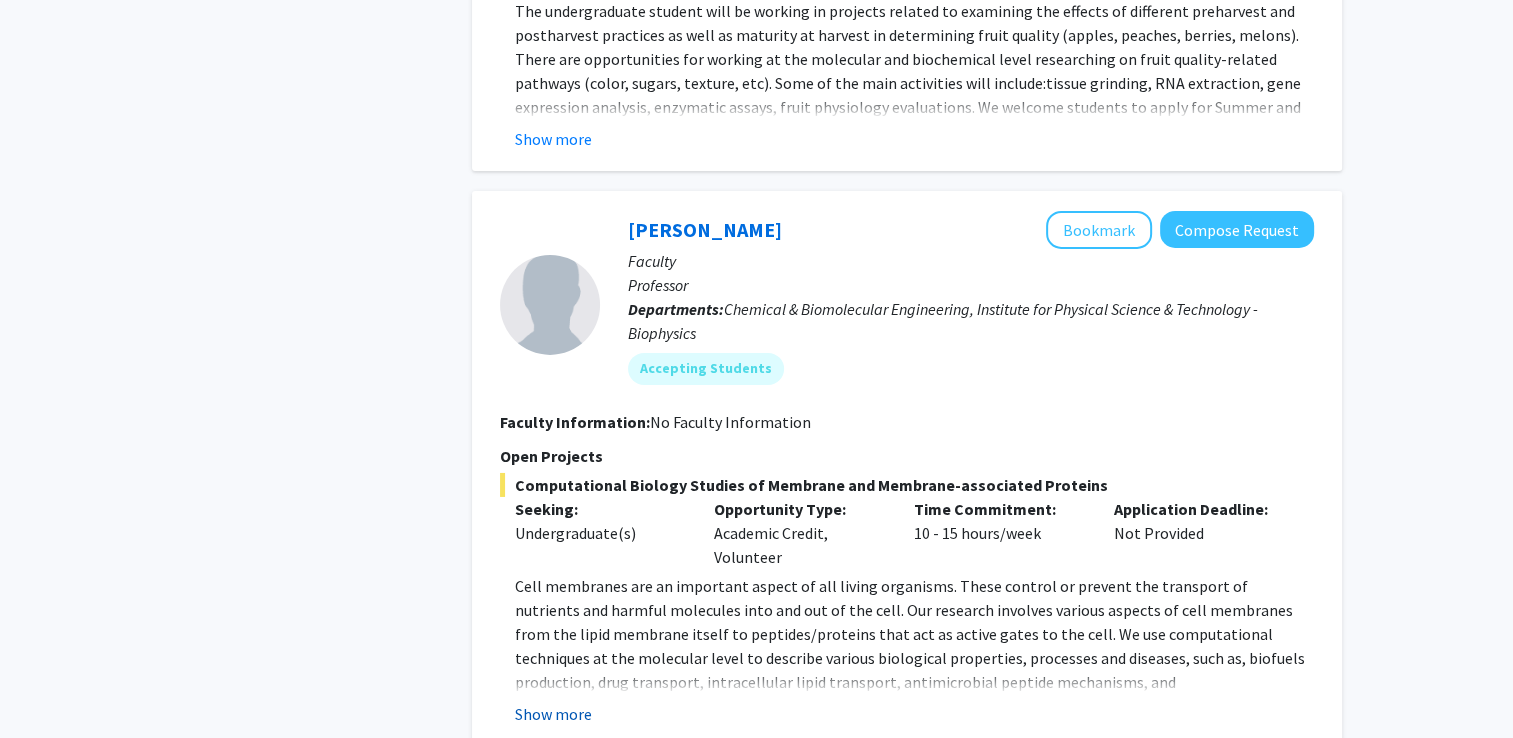 click on "Show more" 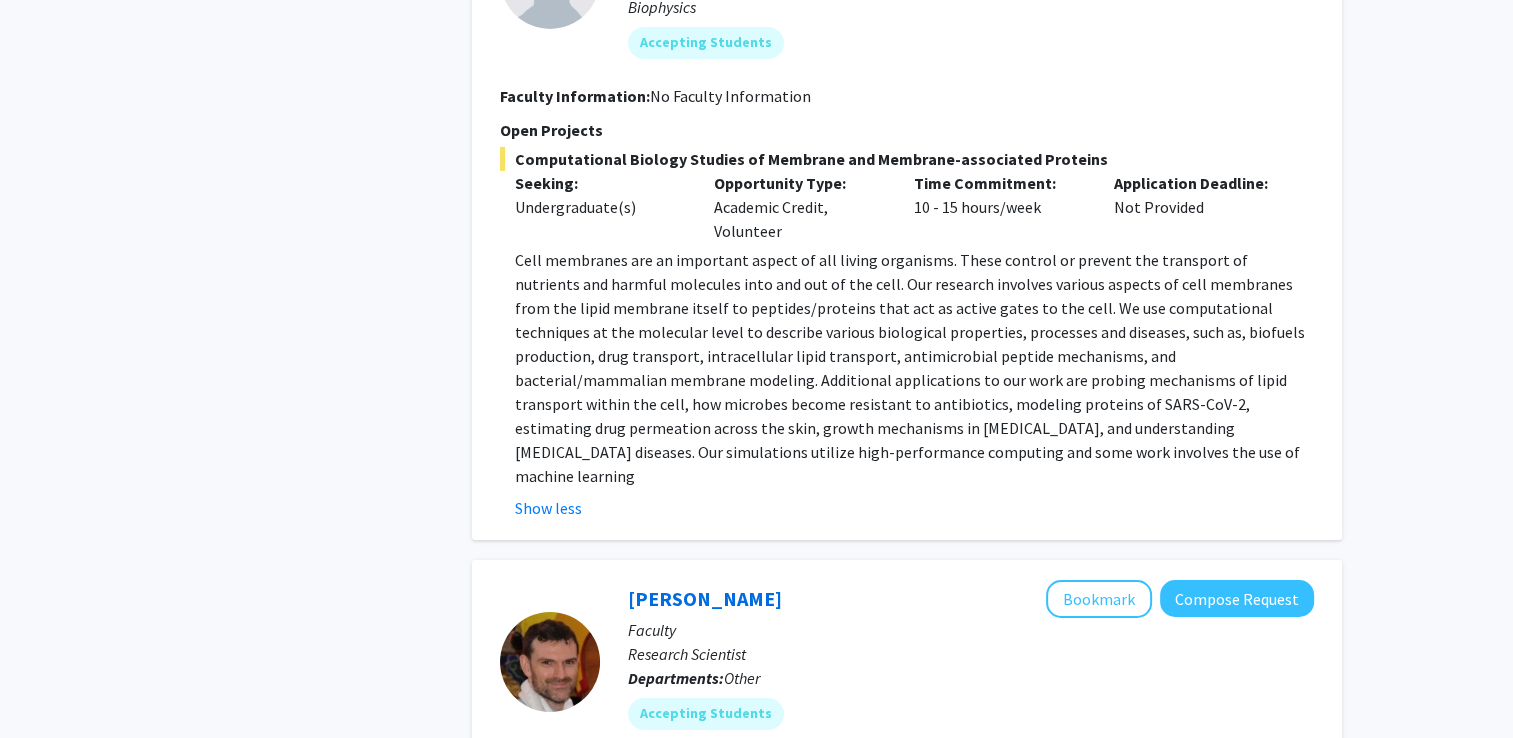 scroll, scrollTop: 7300, scrollLeft: 0, axis: vertical 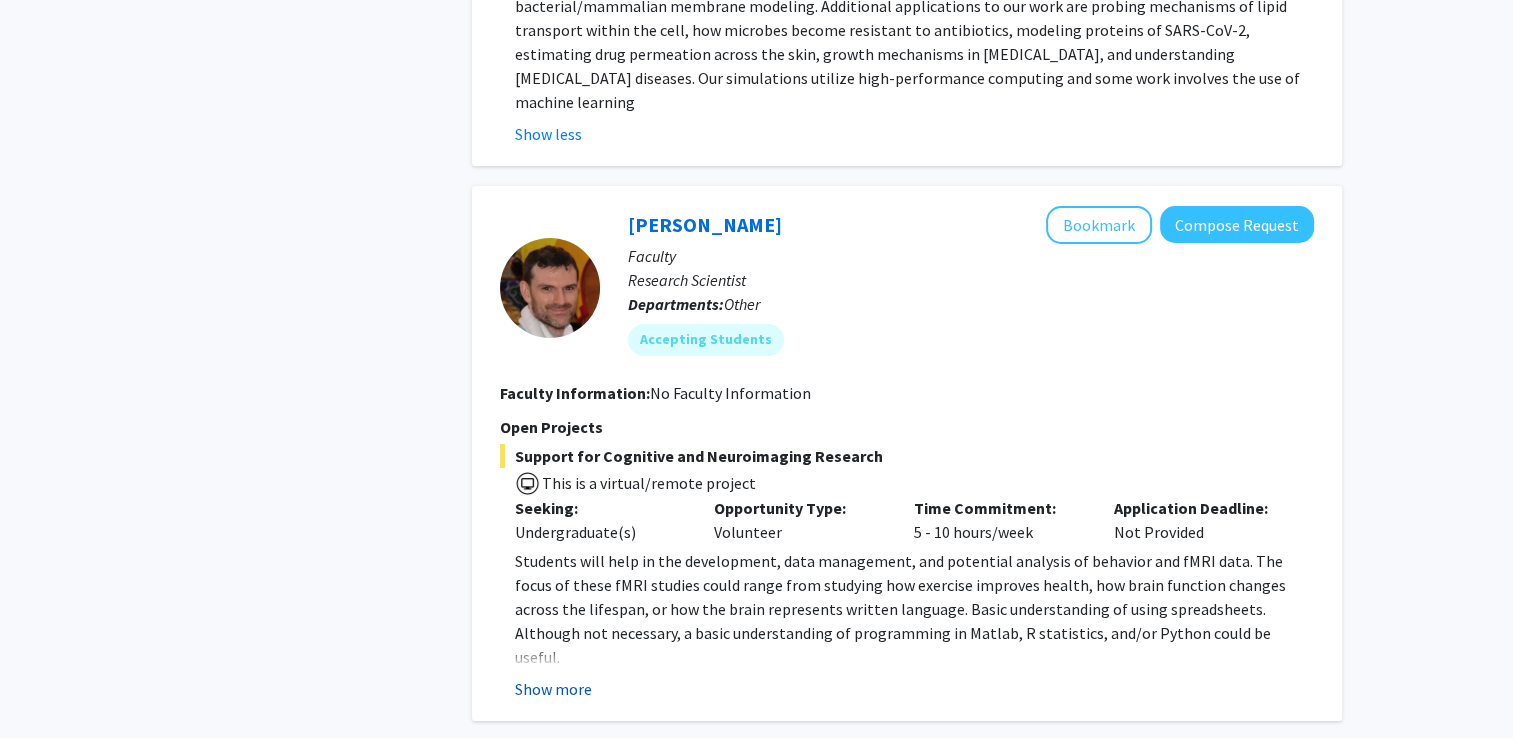 click on "Show more" 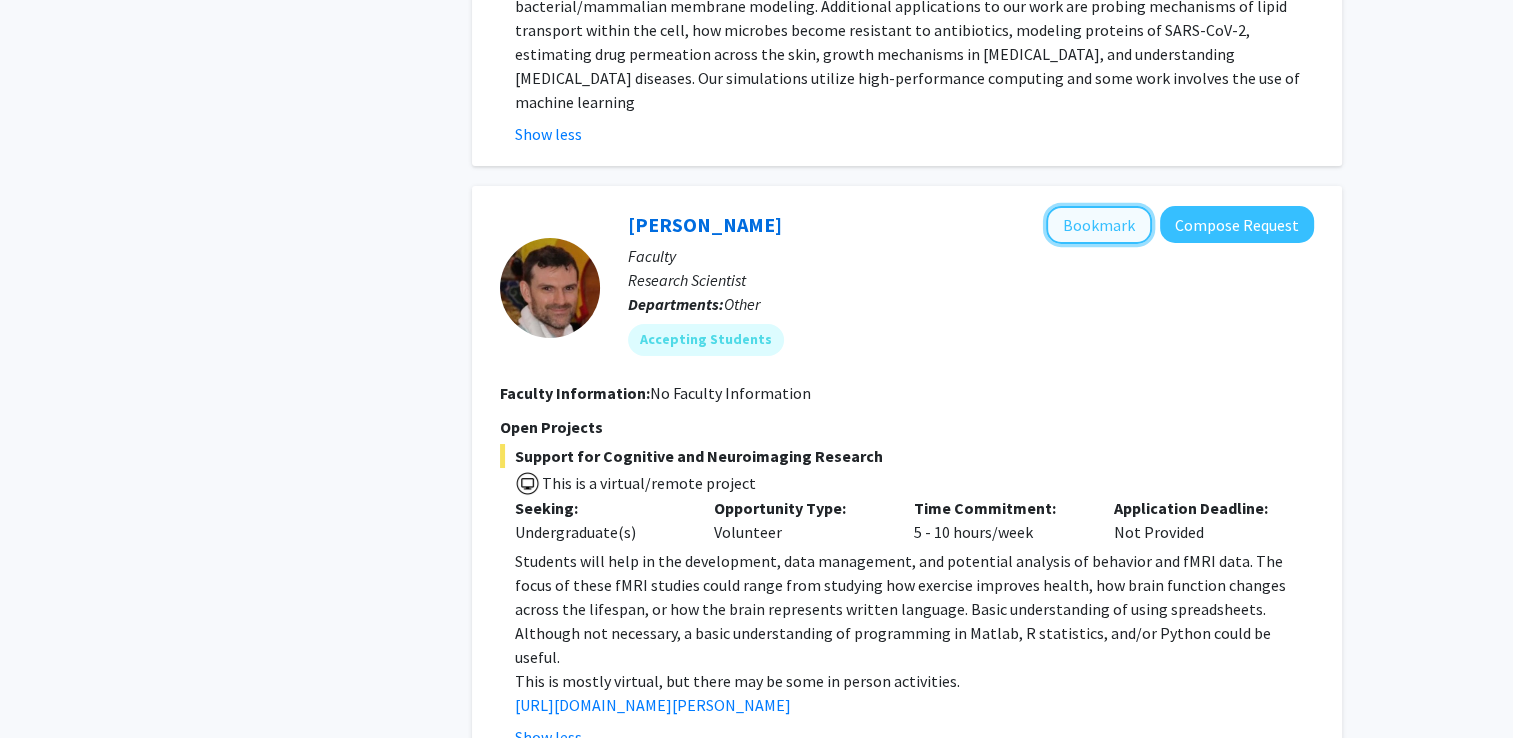 click on "Bookmark" 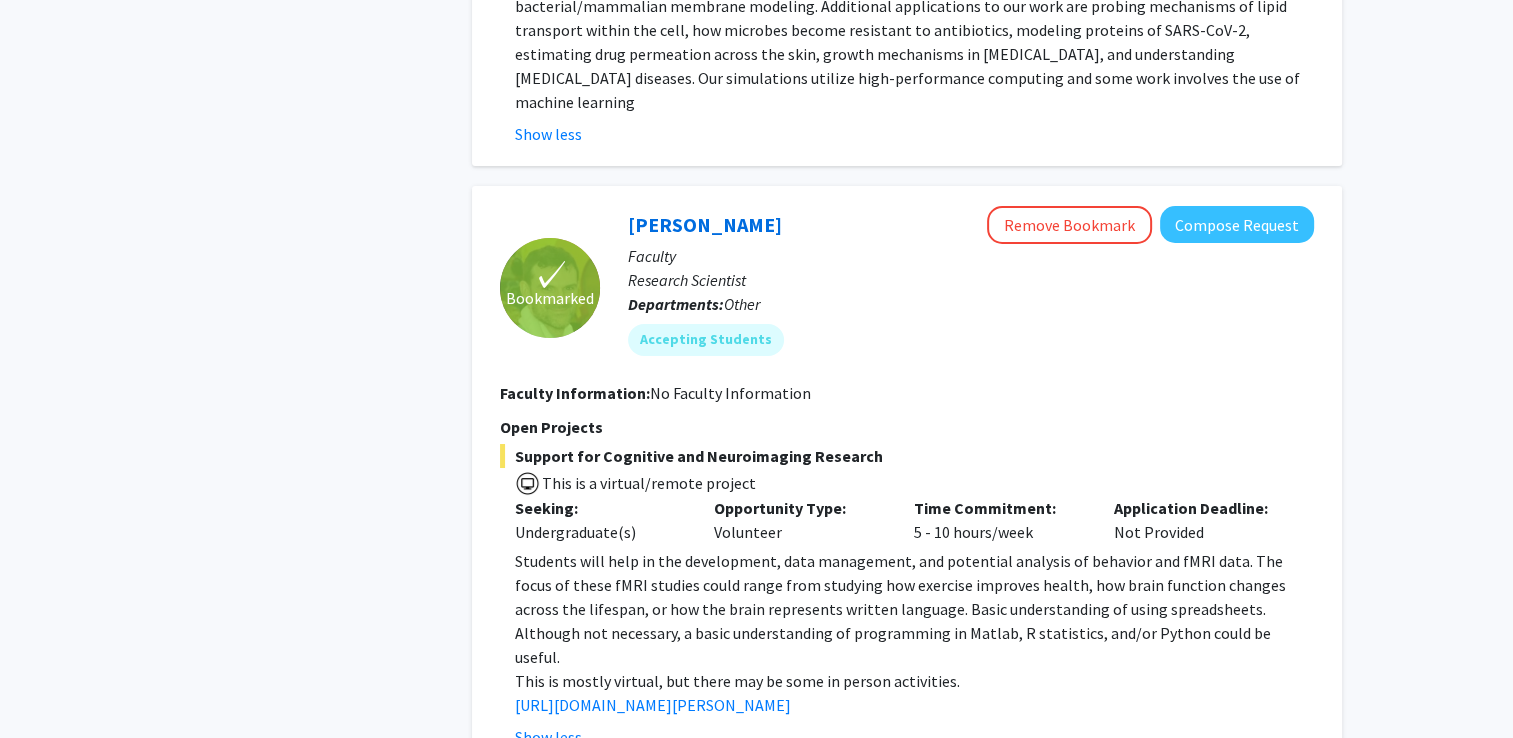 click on "3" 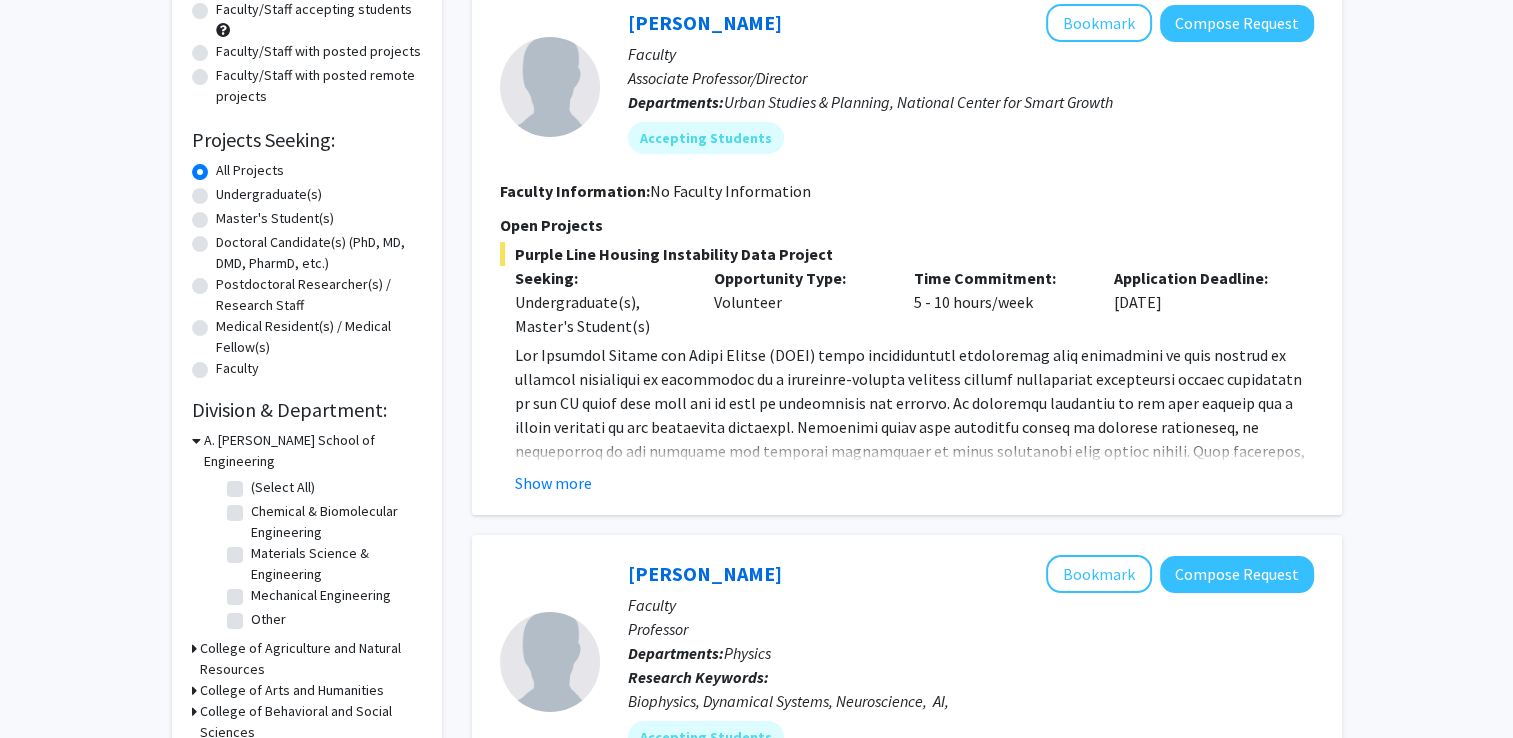 scroll, scrollTop: 600, scrollLeft: 0, axis: vertical 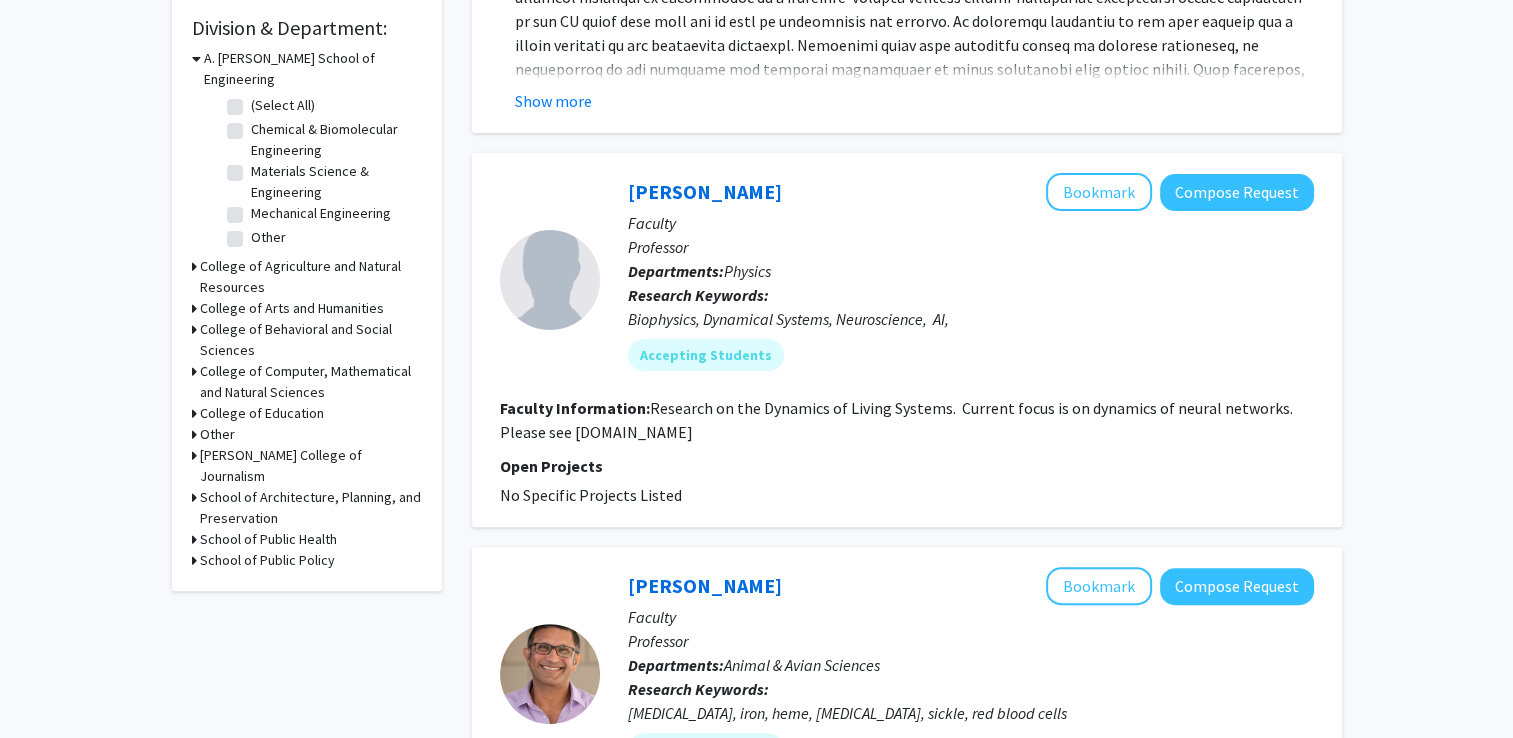 drag, startPoint x: 713, startPoint y: 431, endPoint x: 572, endPoint y: 438, distance: 141.17365 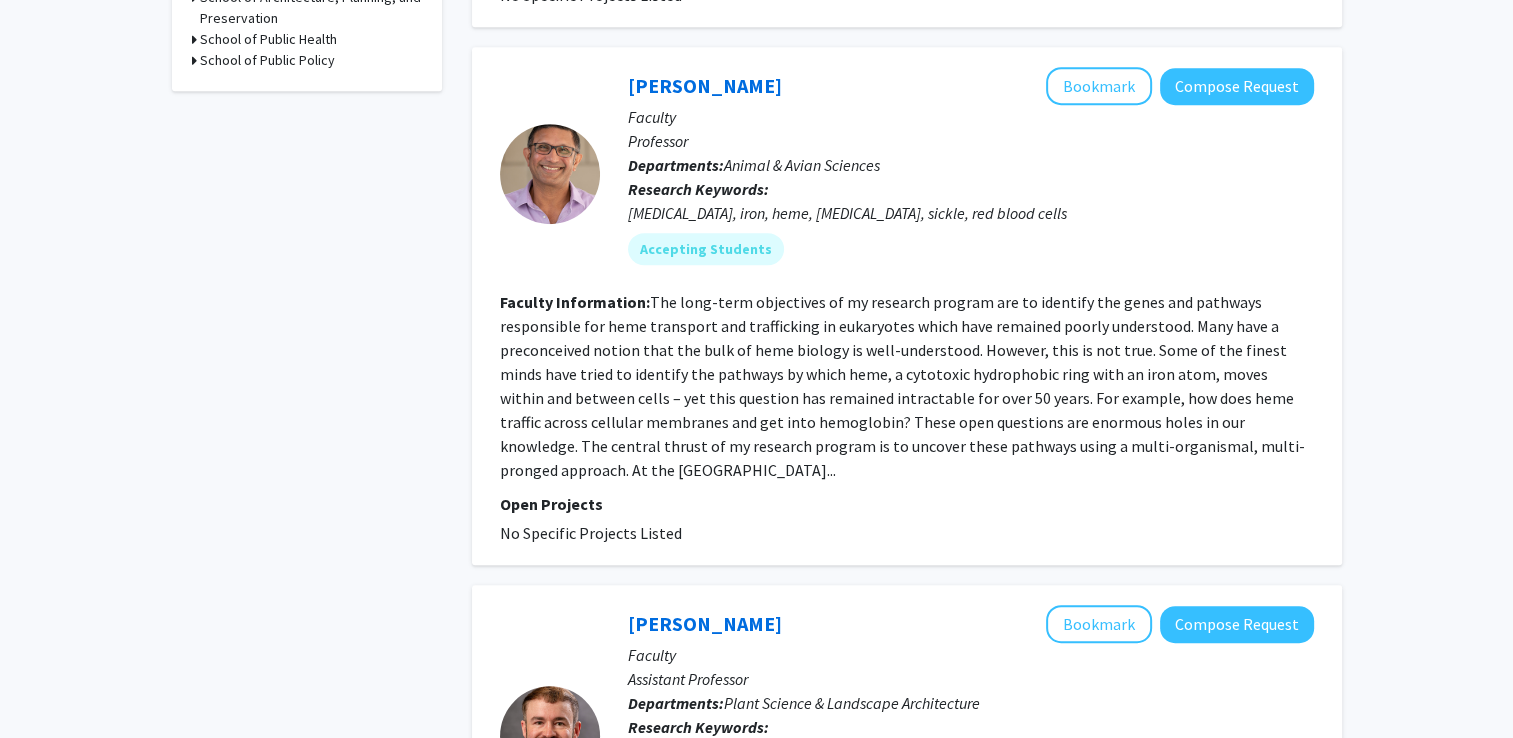 click on "Iqbal Hamza   Bookmark
Compose Request  Faculty Professor Departments:  Animal & Avian Sciences Research Keywords:  Anemia, iron, heme, parasite, sickle, red blood cells Accepting Students Faculty Information:  Open Projects  No Specific Projects Listed" 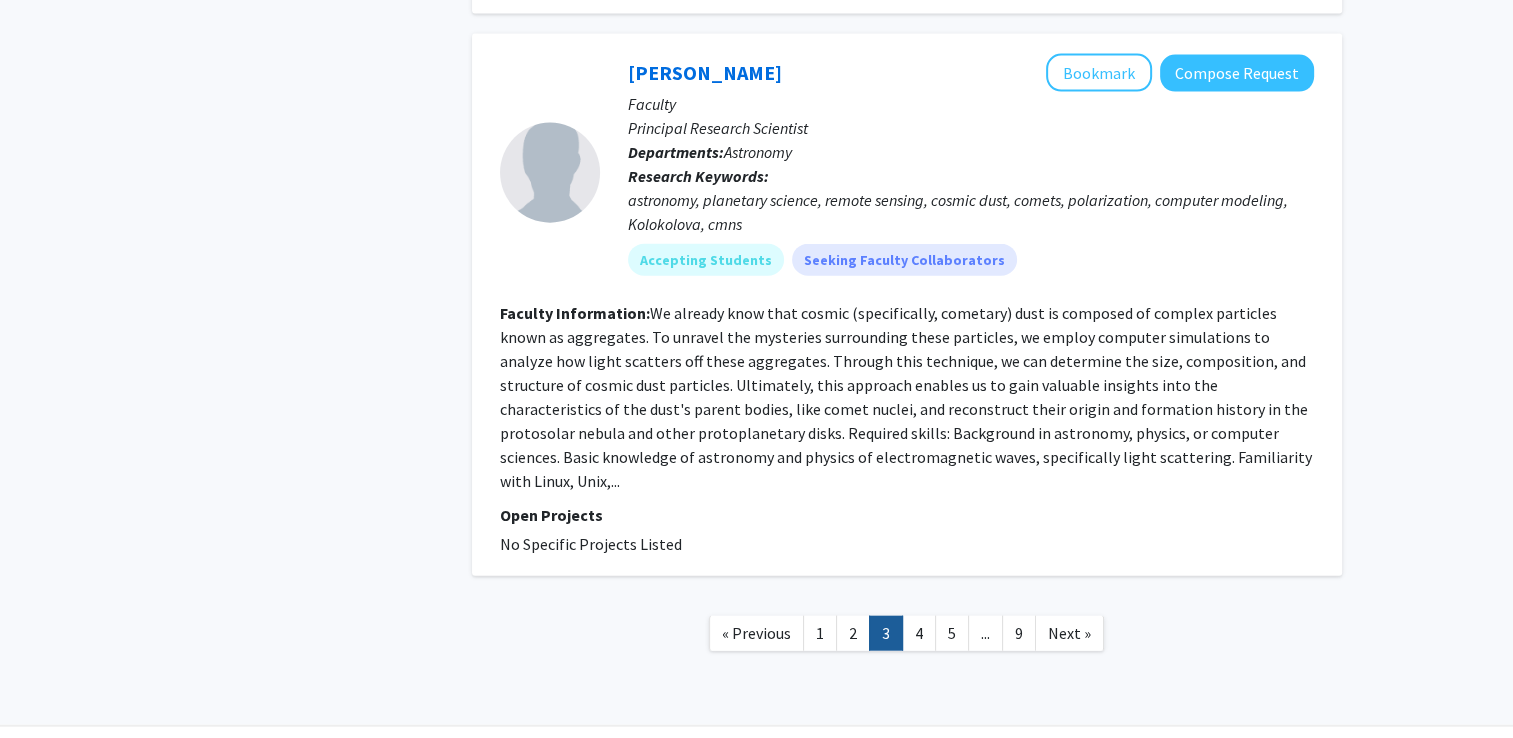 scroll, scrollTop: 4521, scrollLeft: 0, axis: vertical 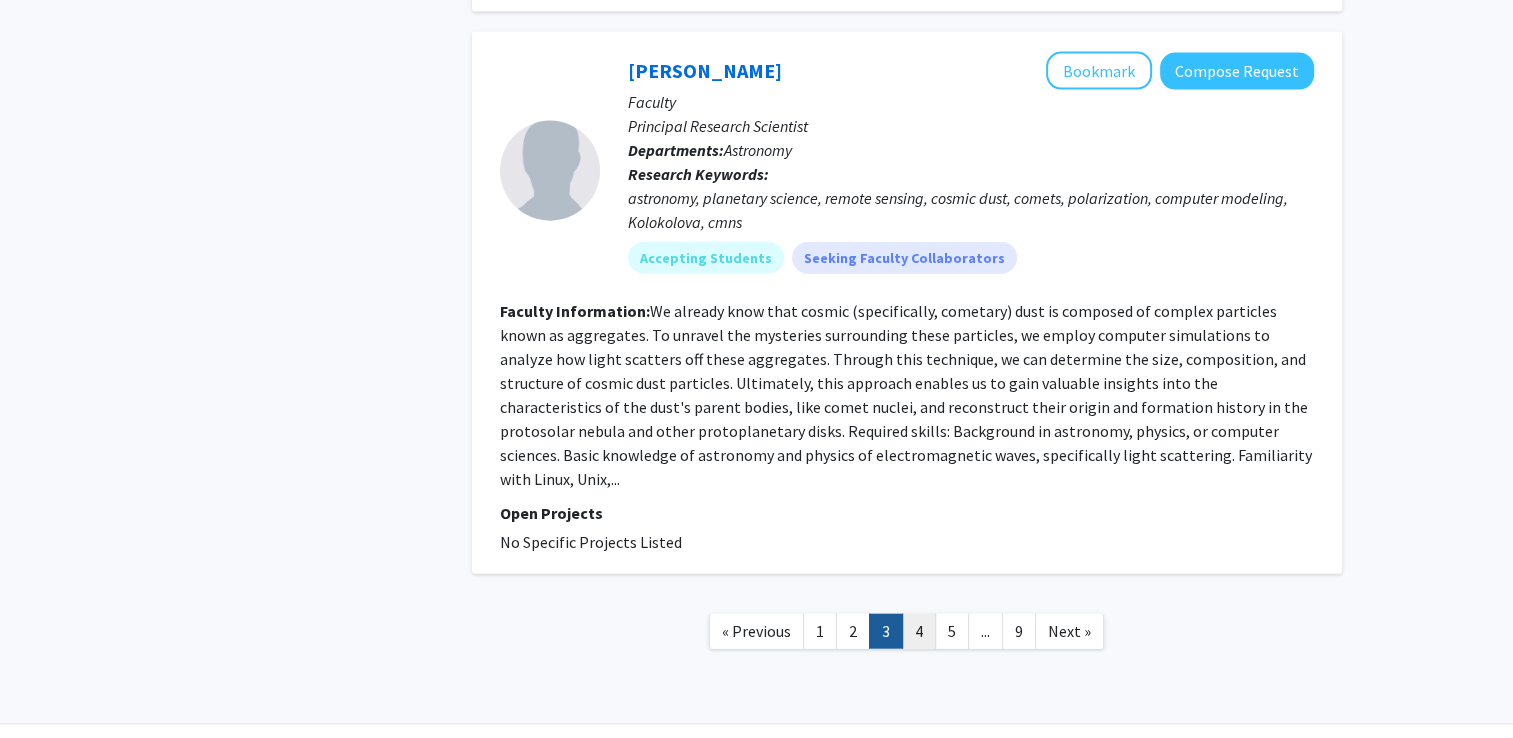 click on "4" 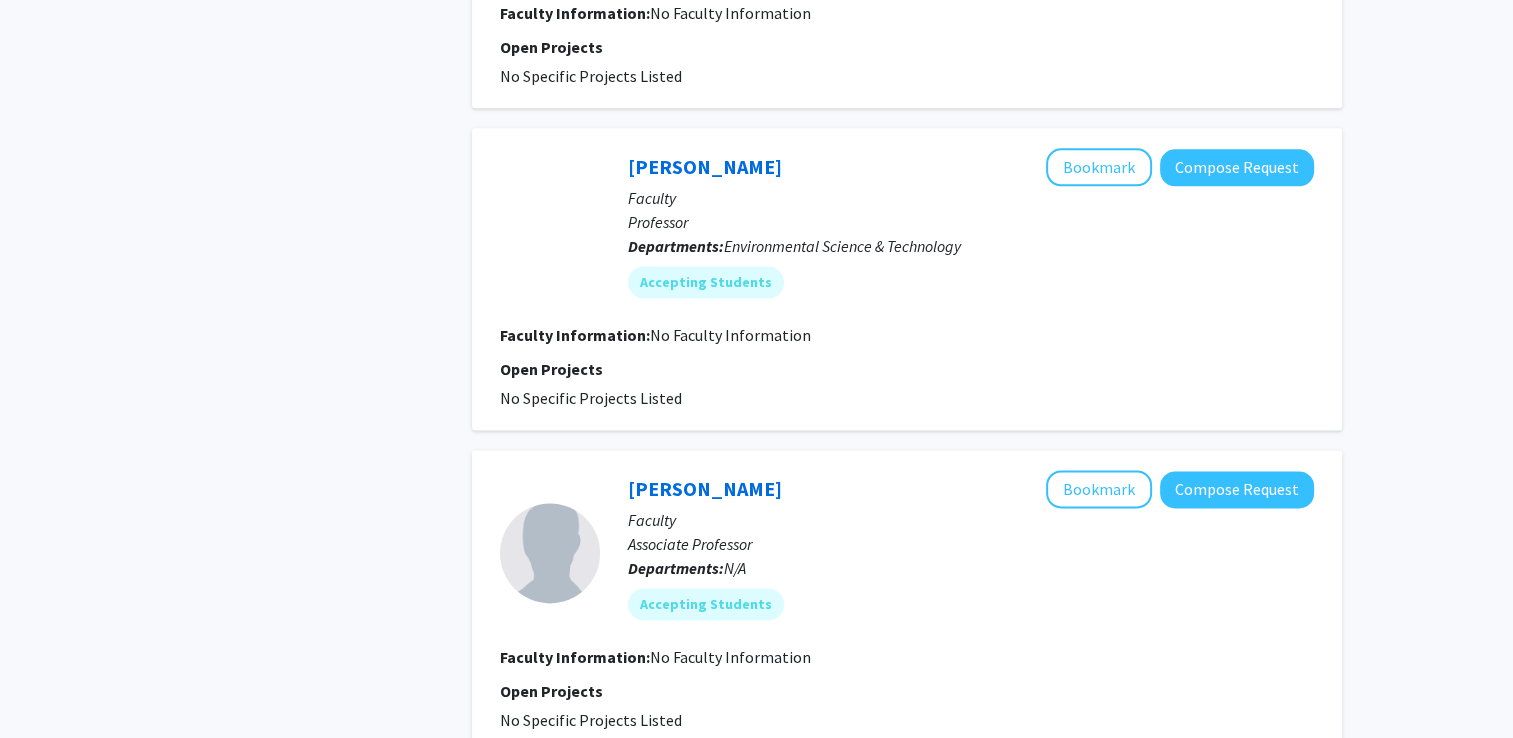 scroll, scrollTop: 3148, scrollLeft: 0, axis: vertical 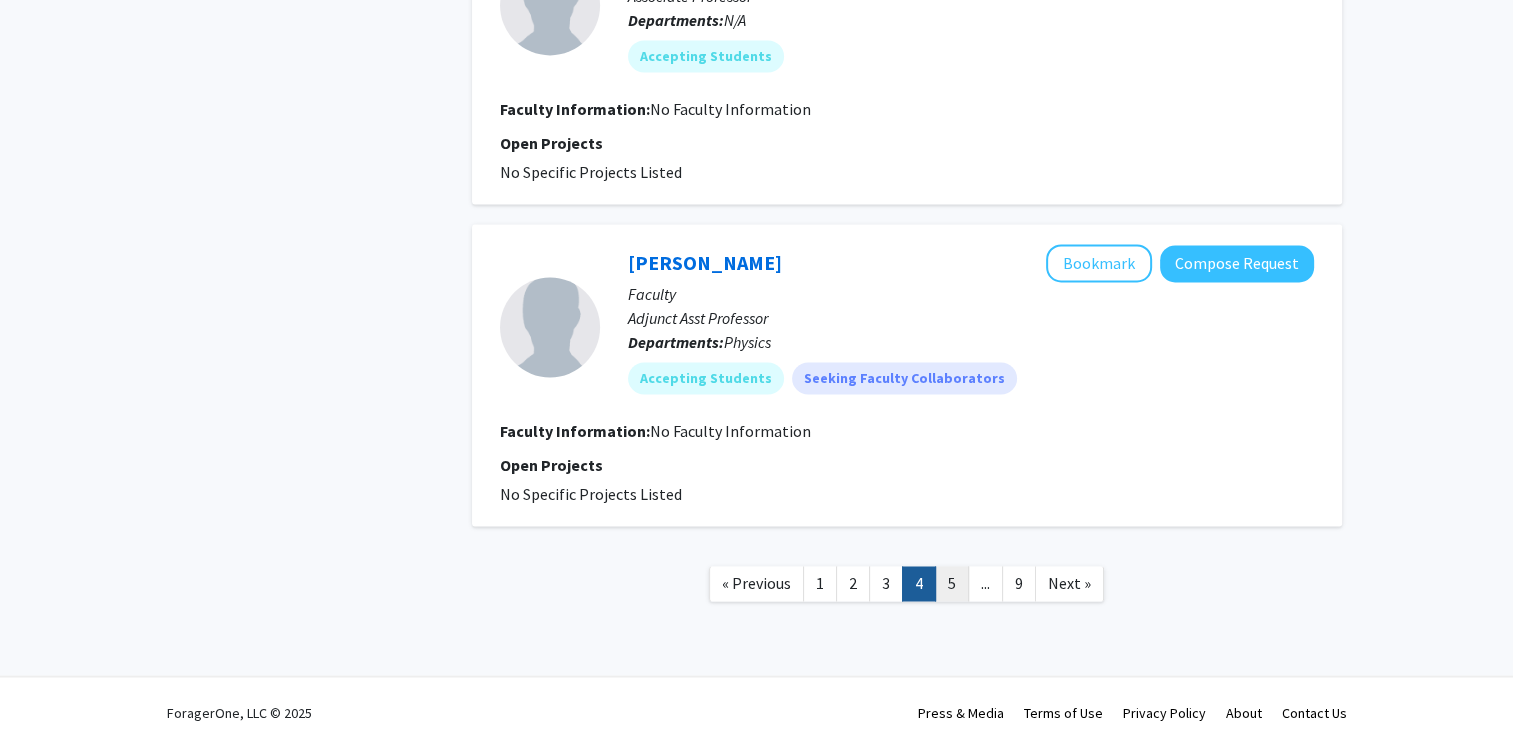 click on "5" 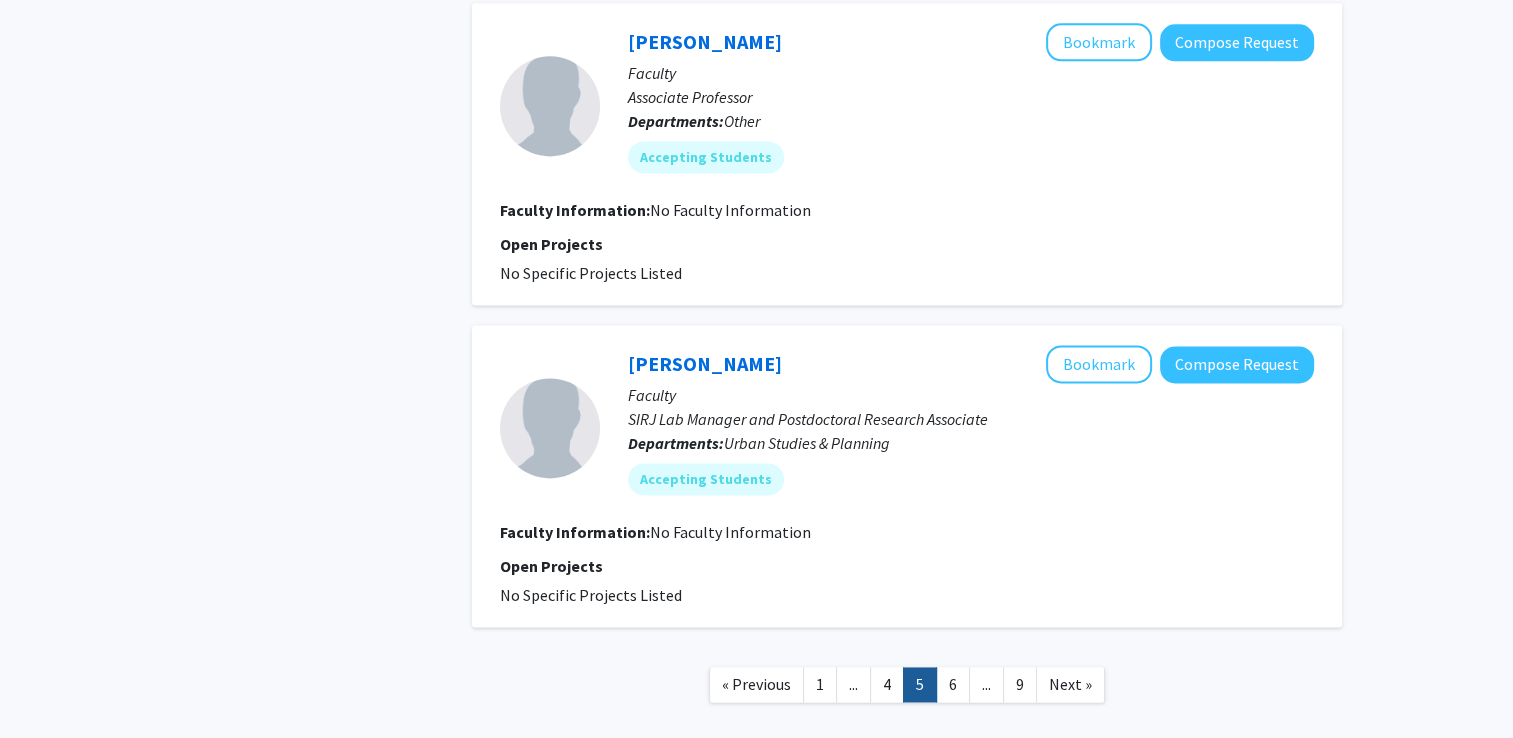 scroll, scrollTop: 2852, scrollLeft: 0, axis: vertical 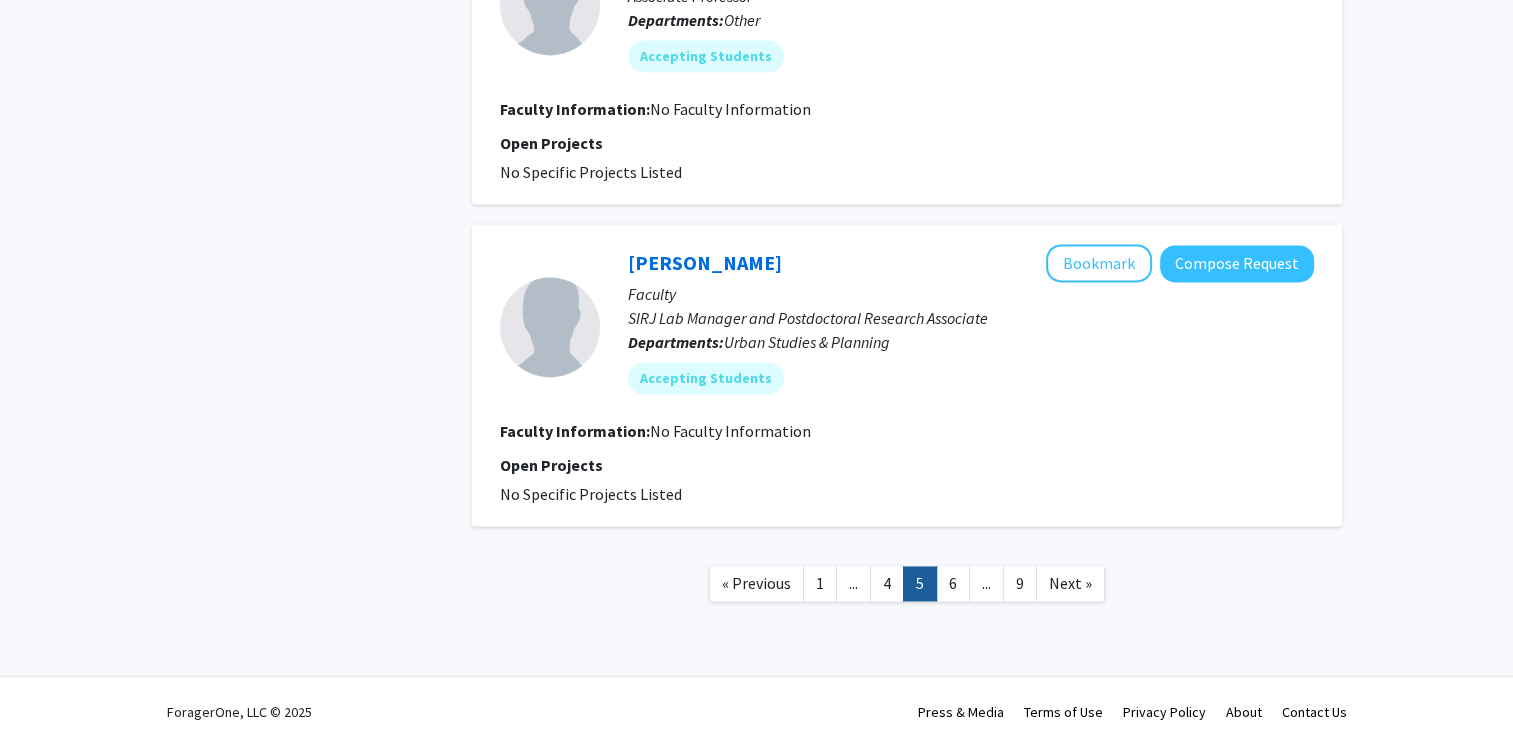 click on "6" 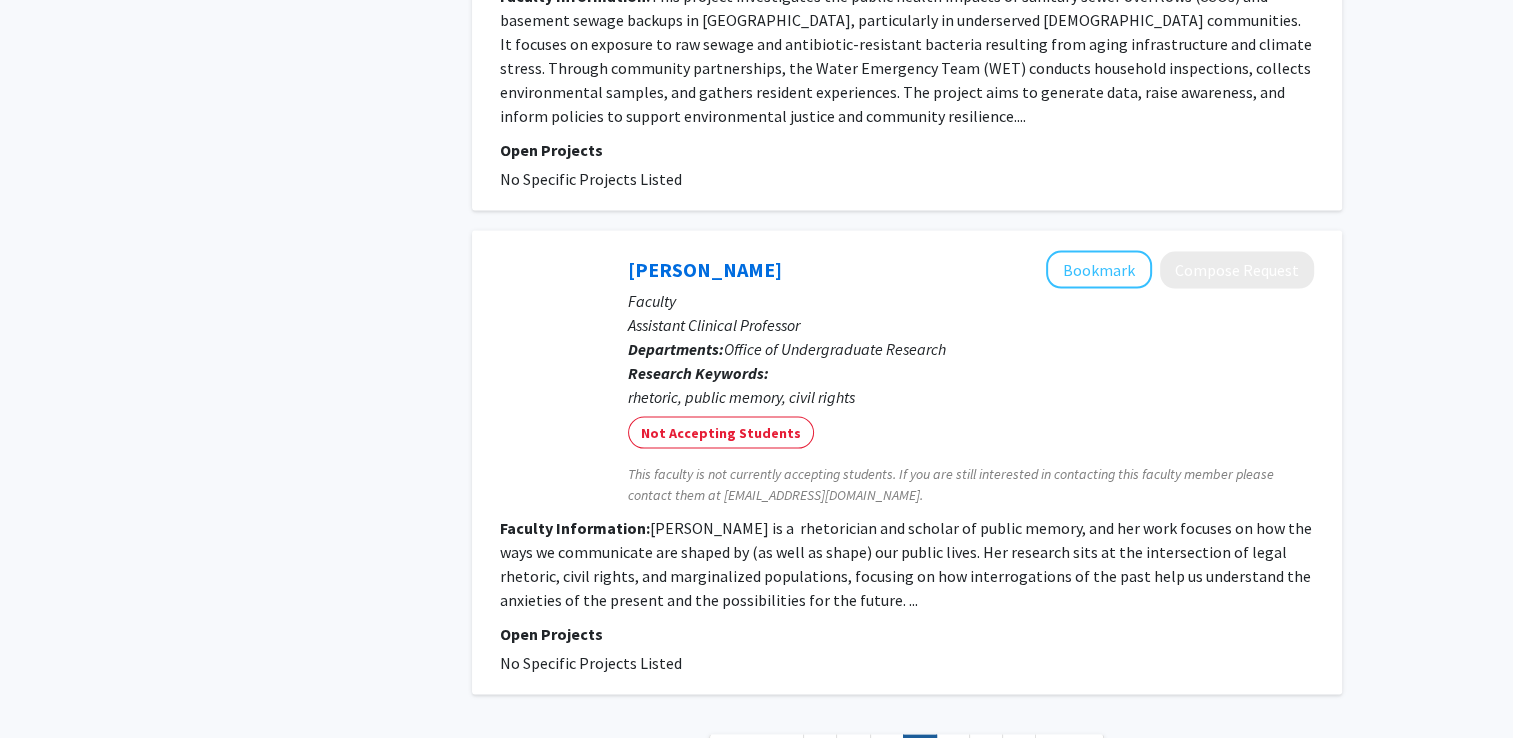 scroll, scrollTop: 4127, scrollLeft: 0, axis: vertical 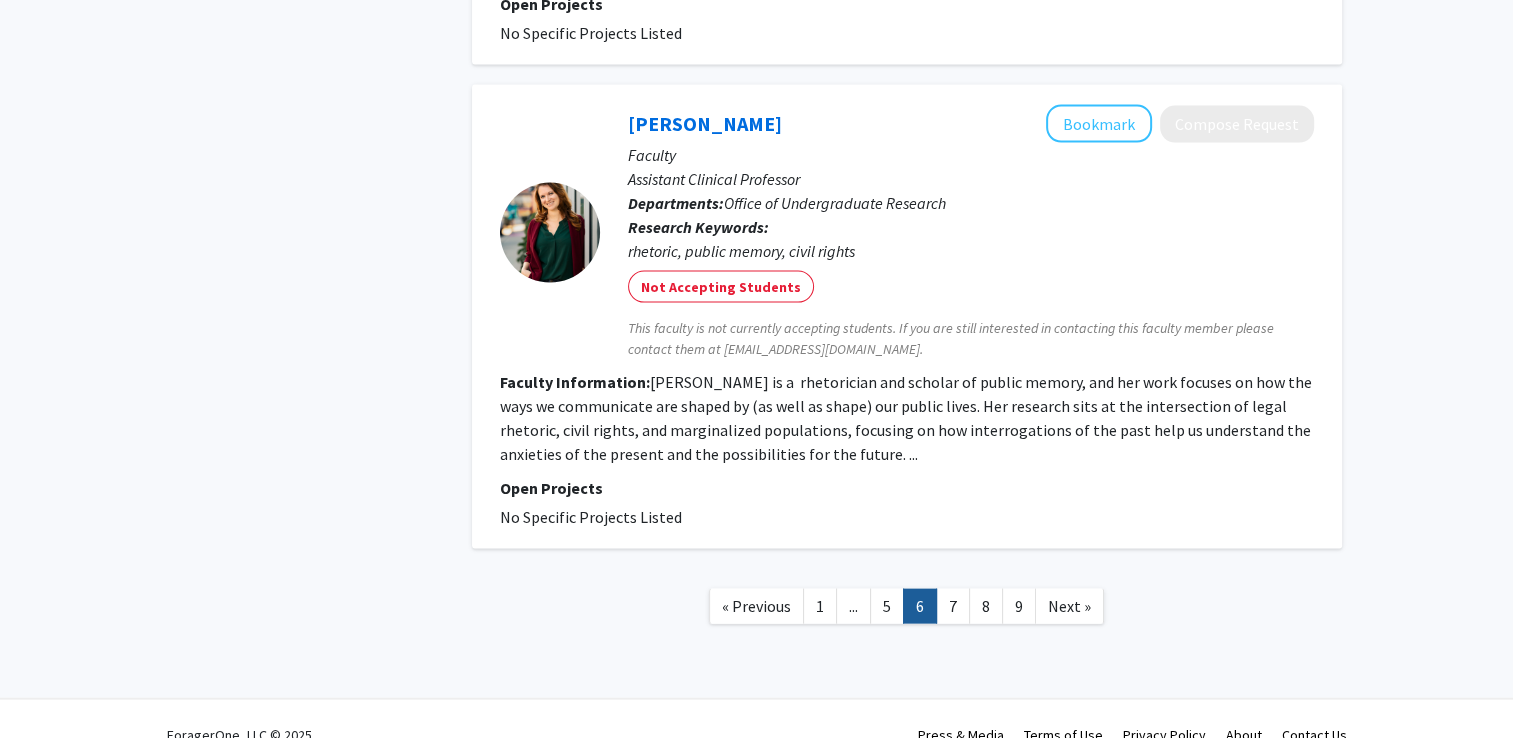 click on "7" 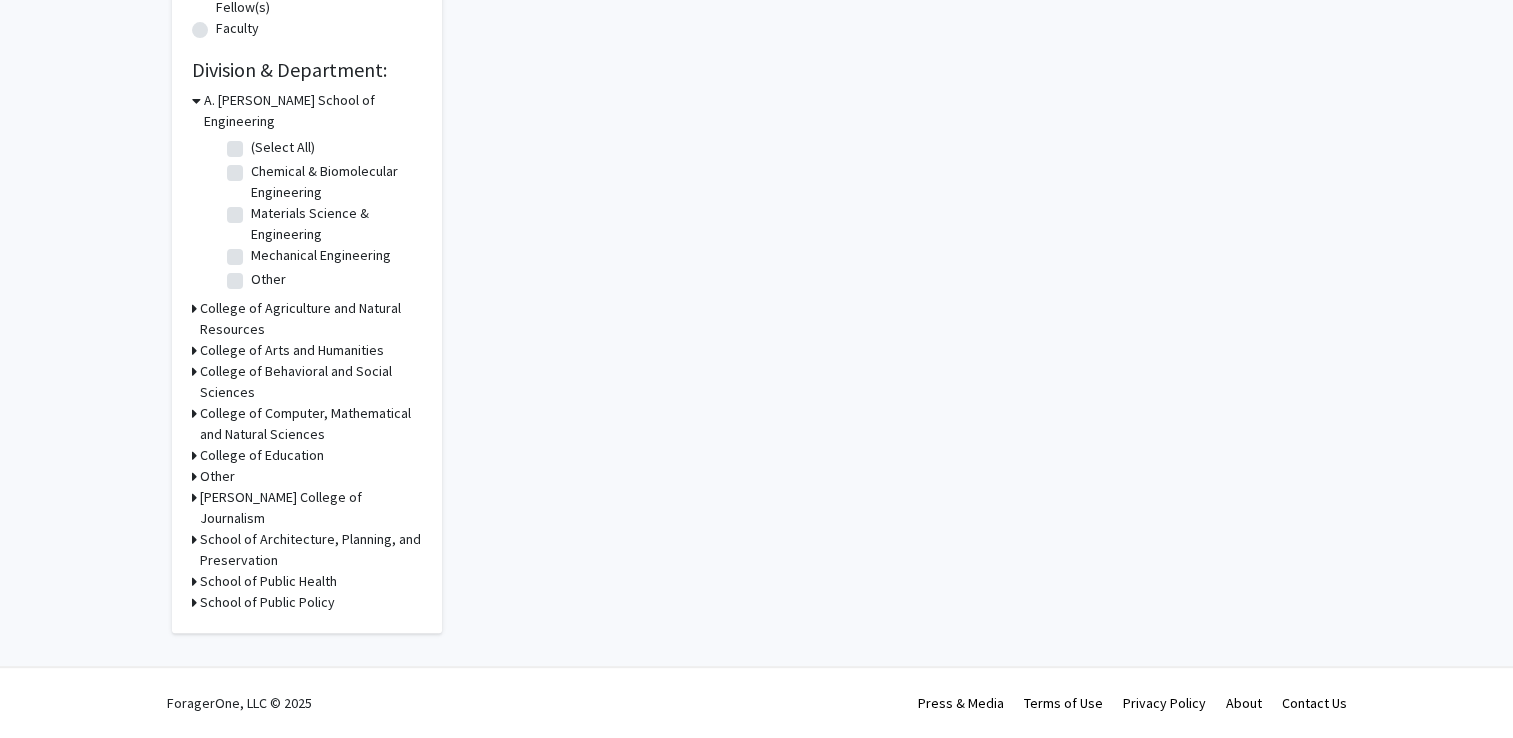 scroll, scrollTop: 0, scrollLeft: 0, axis: both 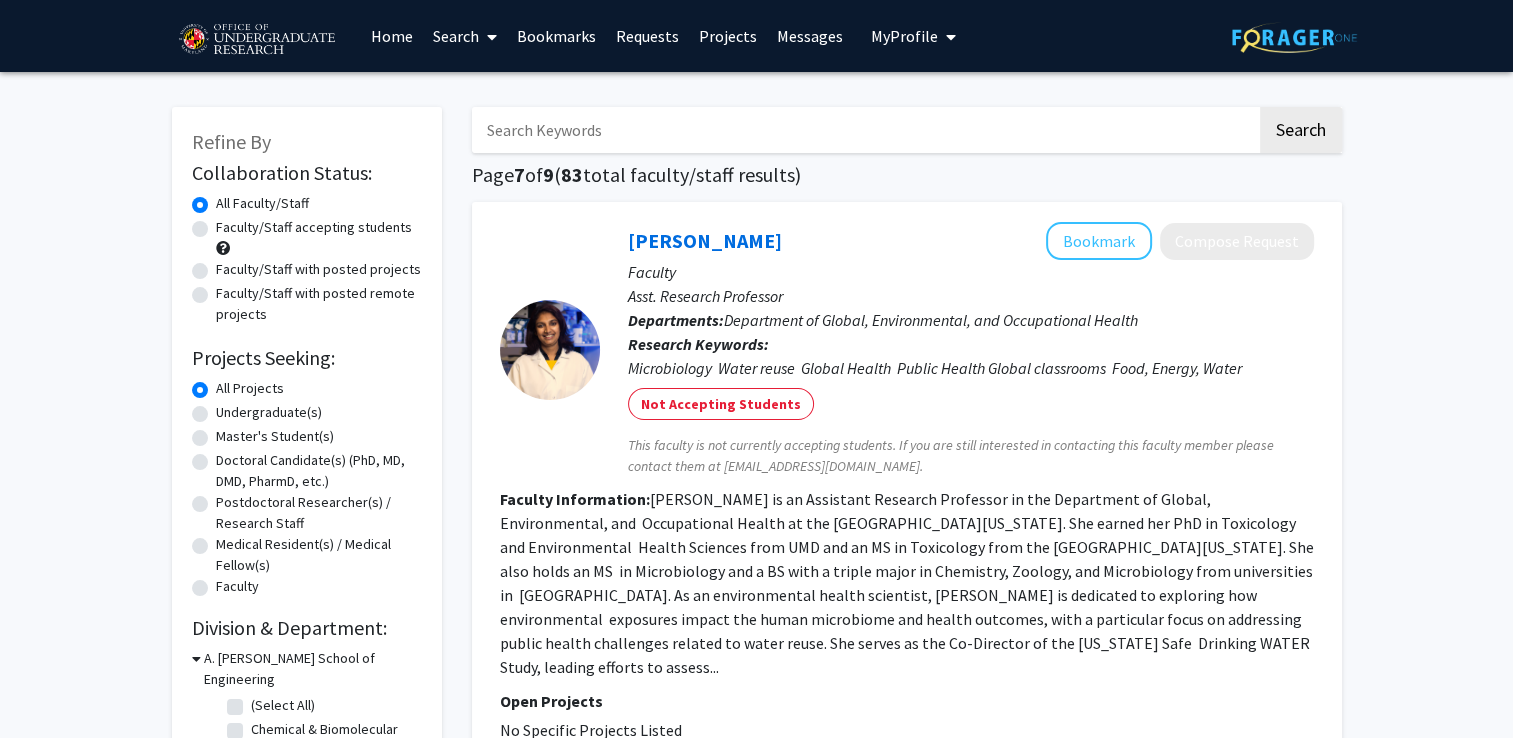 click on "Bookmarks" at bounding box center (556, 36) 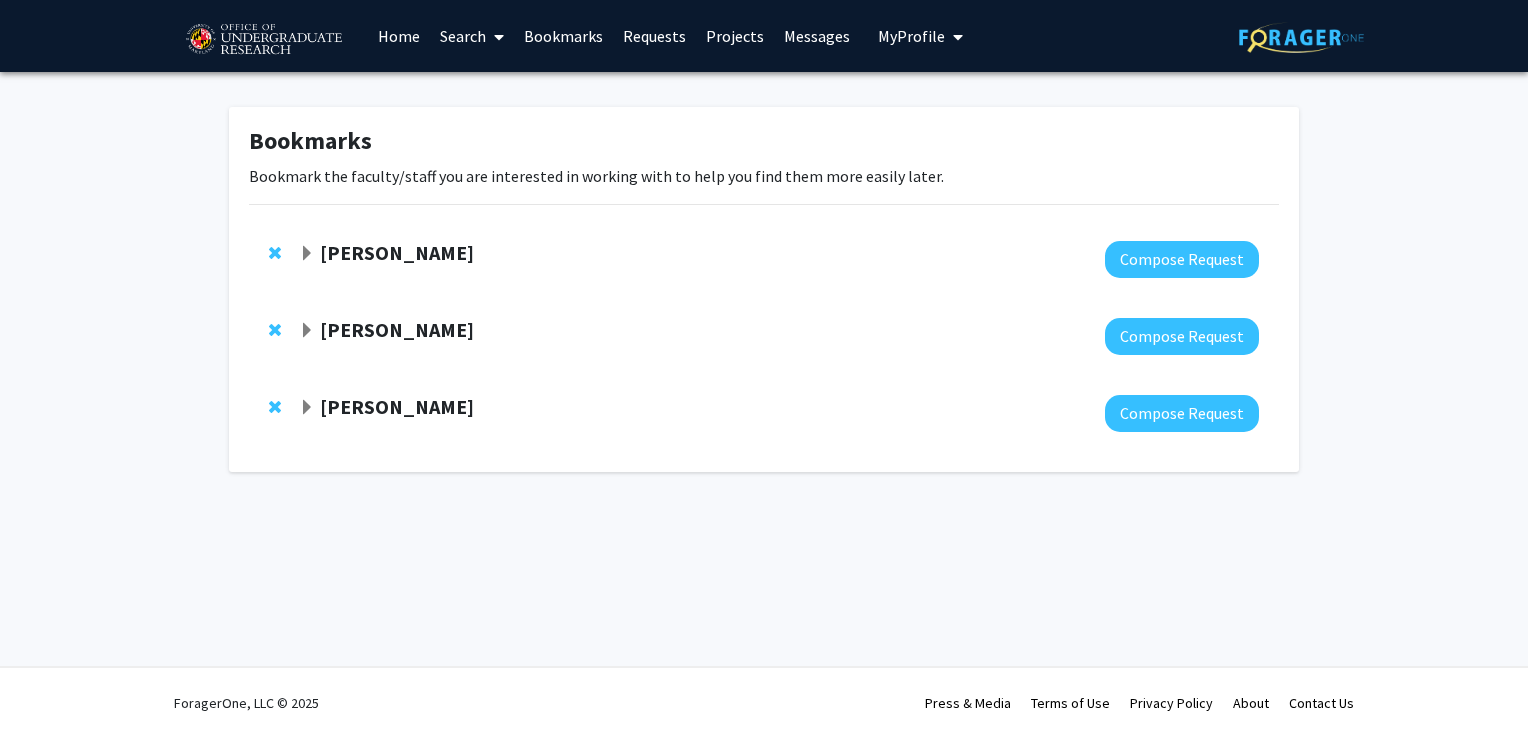 click on "Yasmeen Faroqi-Shah" 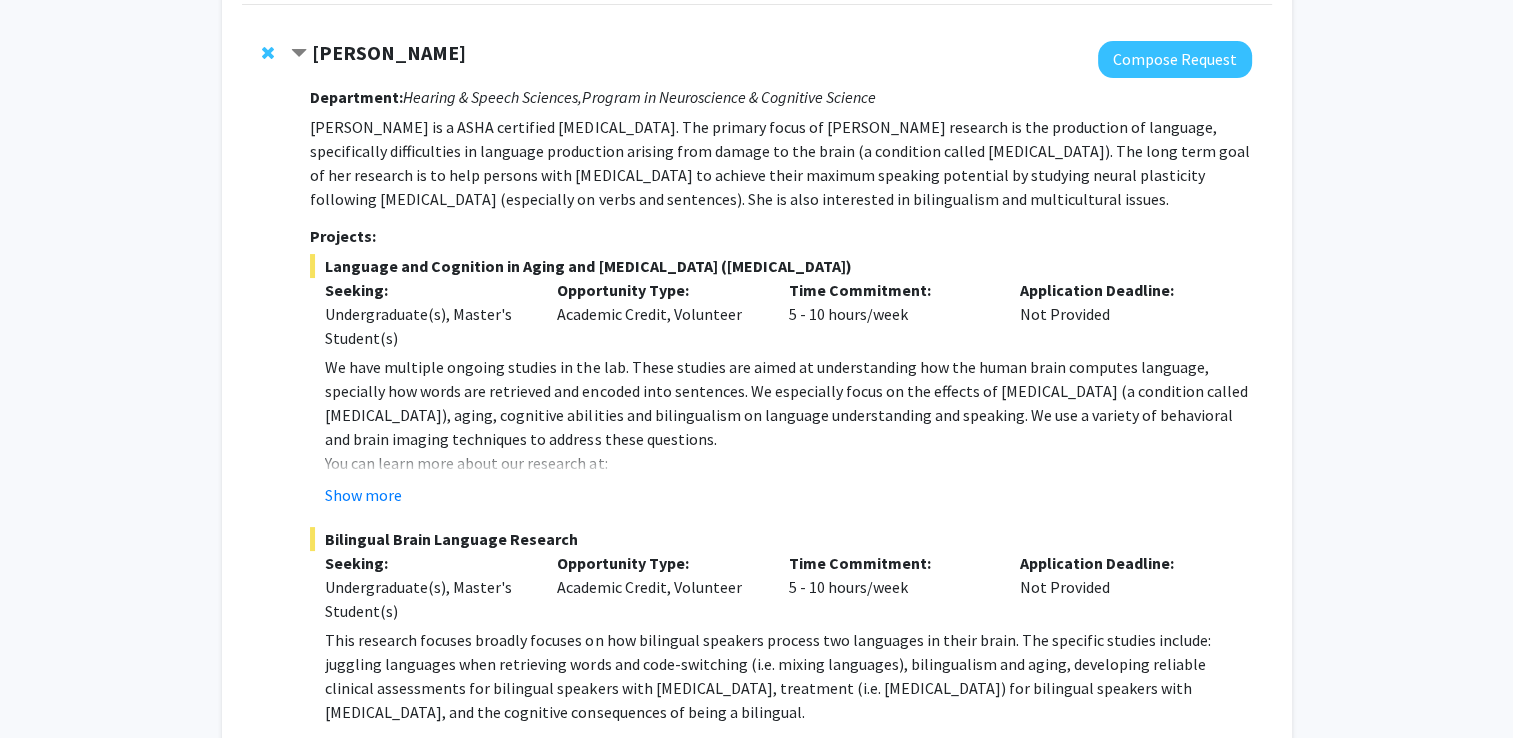 scroll, scrollTop: 300, scrollLeft: 0, axis: vertical 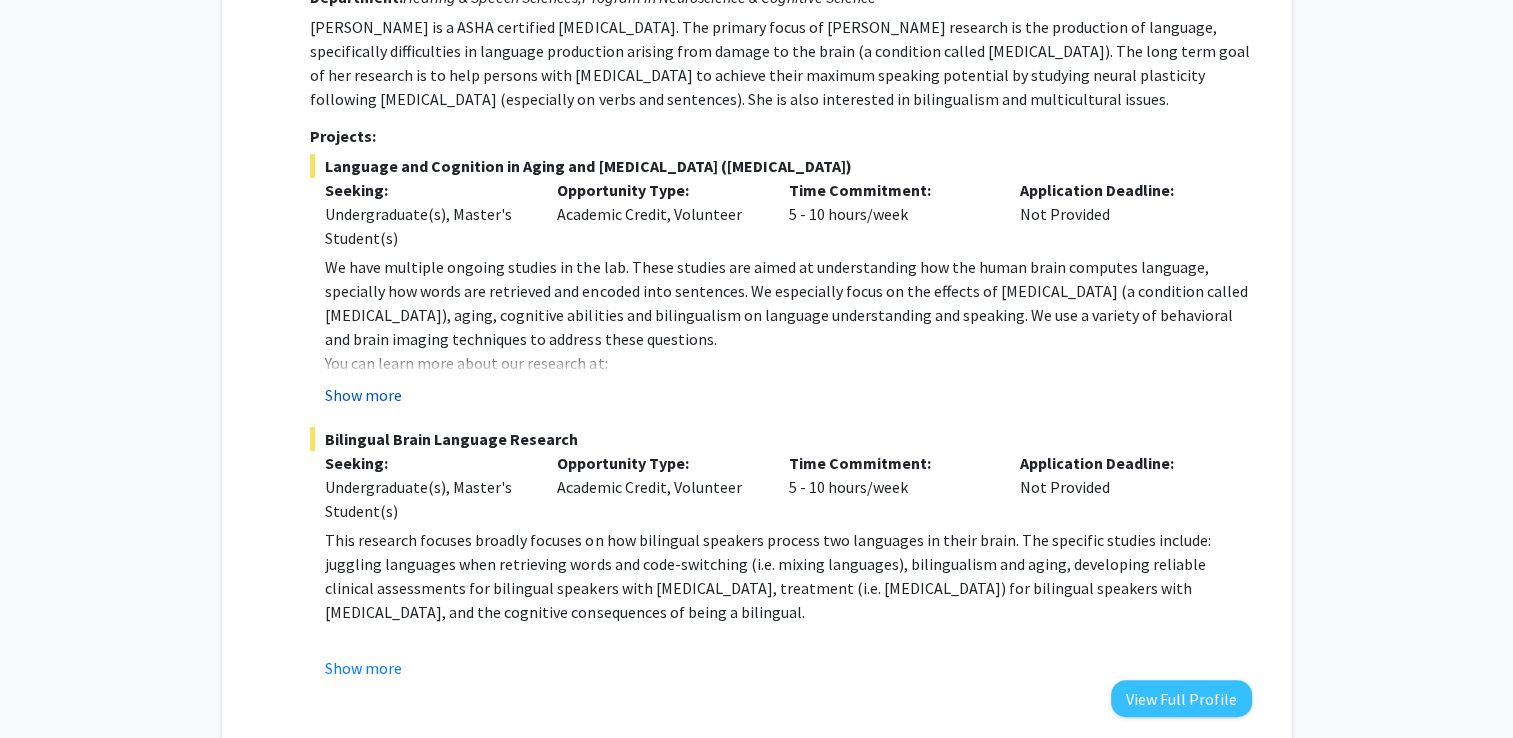 click on "Show more" at bounding box center (363, 395) 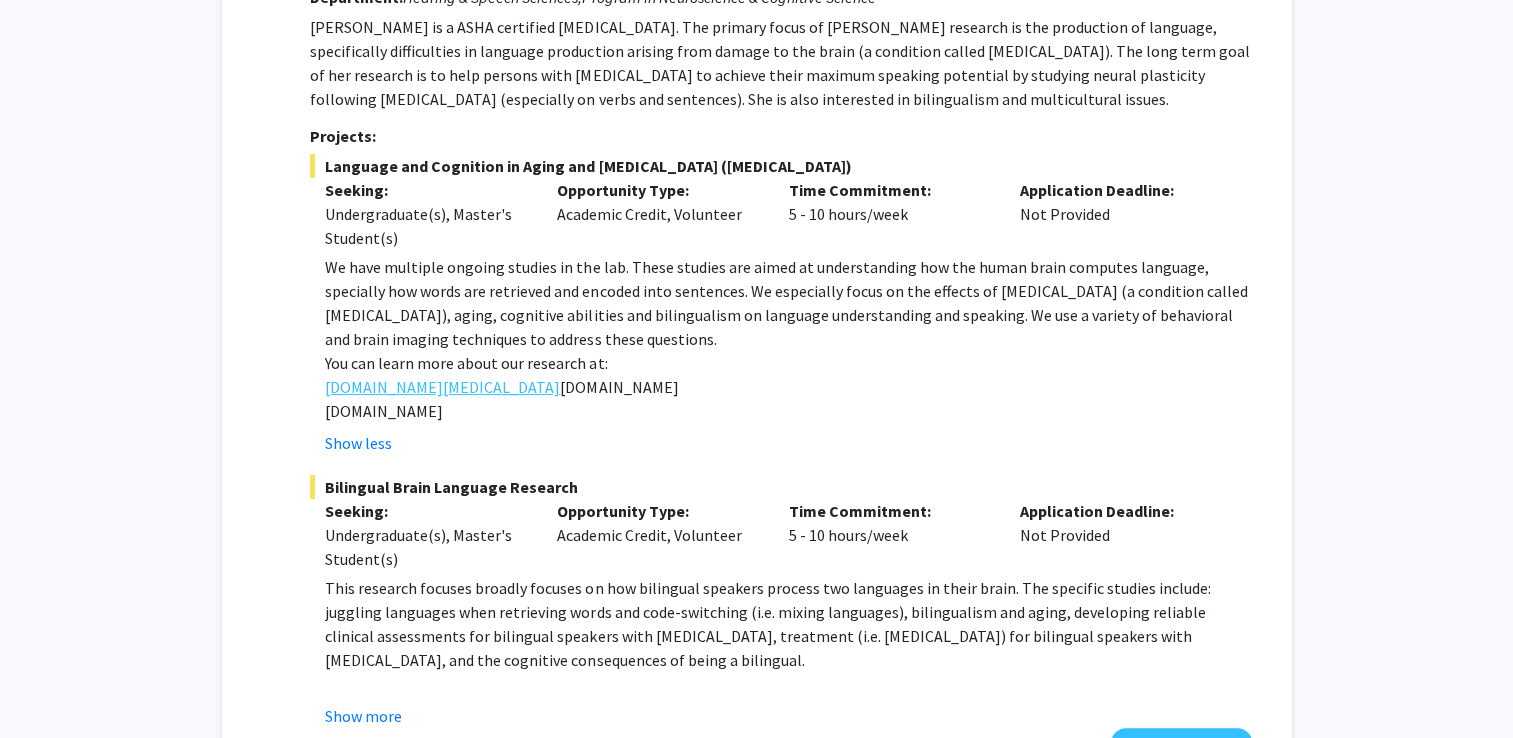 click on "www.aphasia.umd.edu" at bounding box center (442, 387) 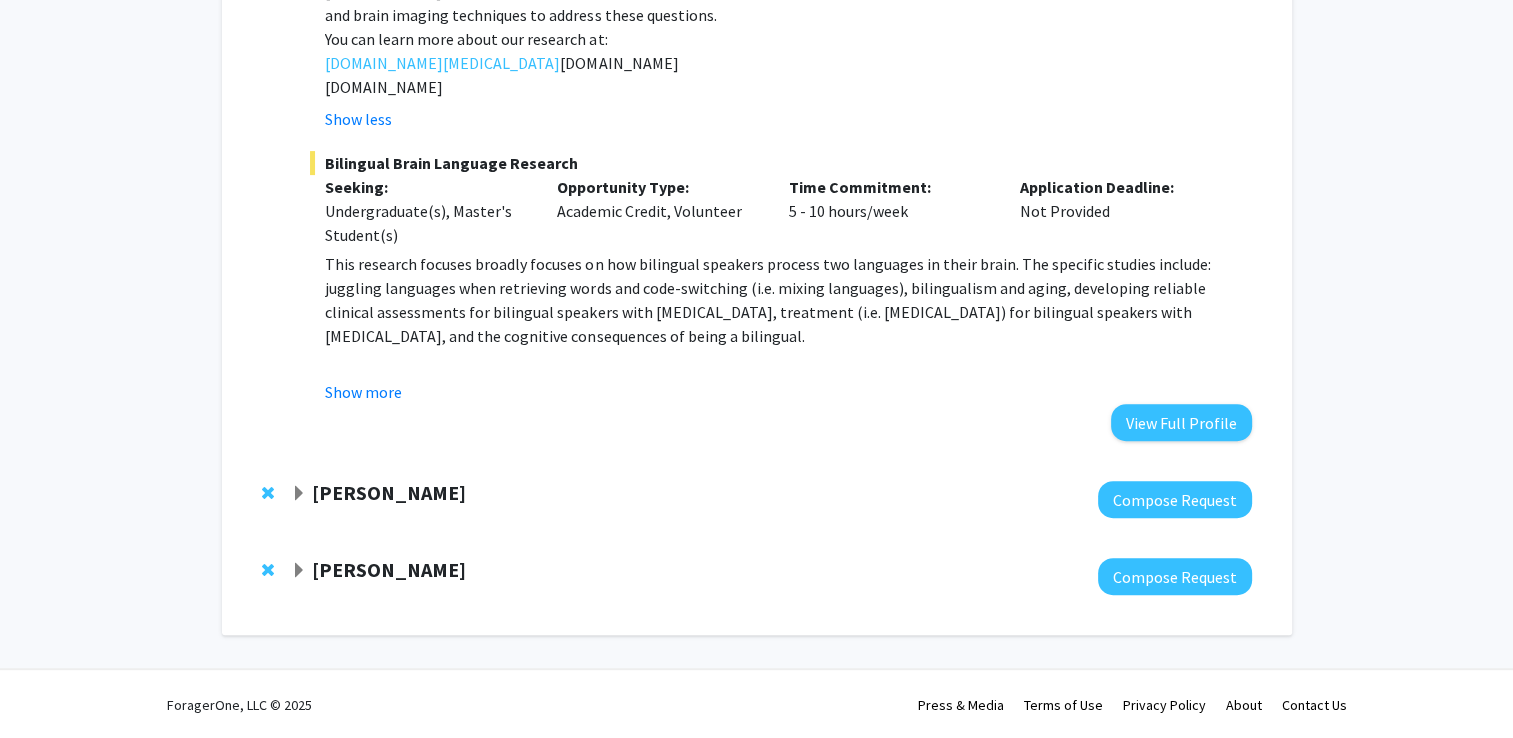 scroll, scrollTop: 625, scrollLeft: 0, axis: vertical 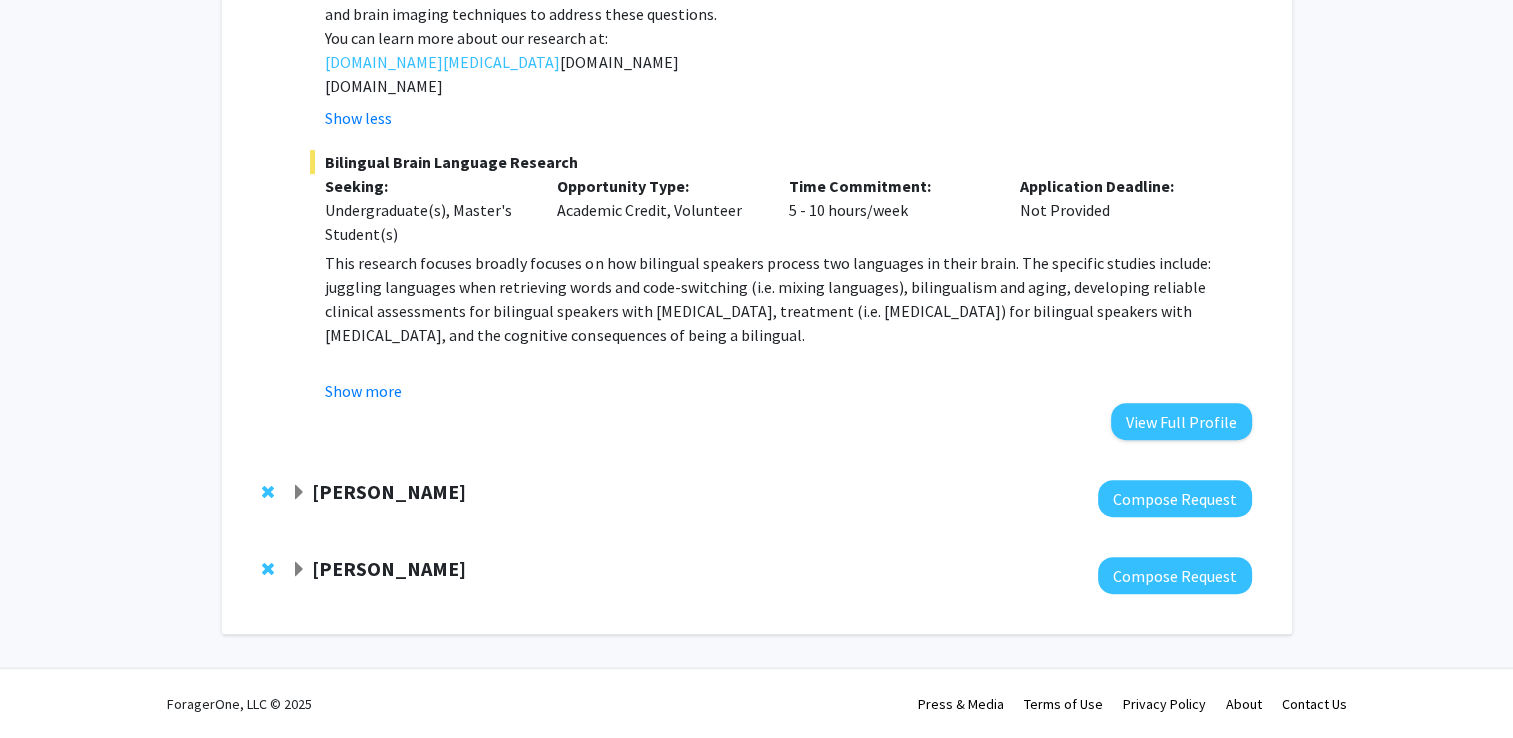 click 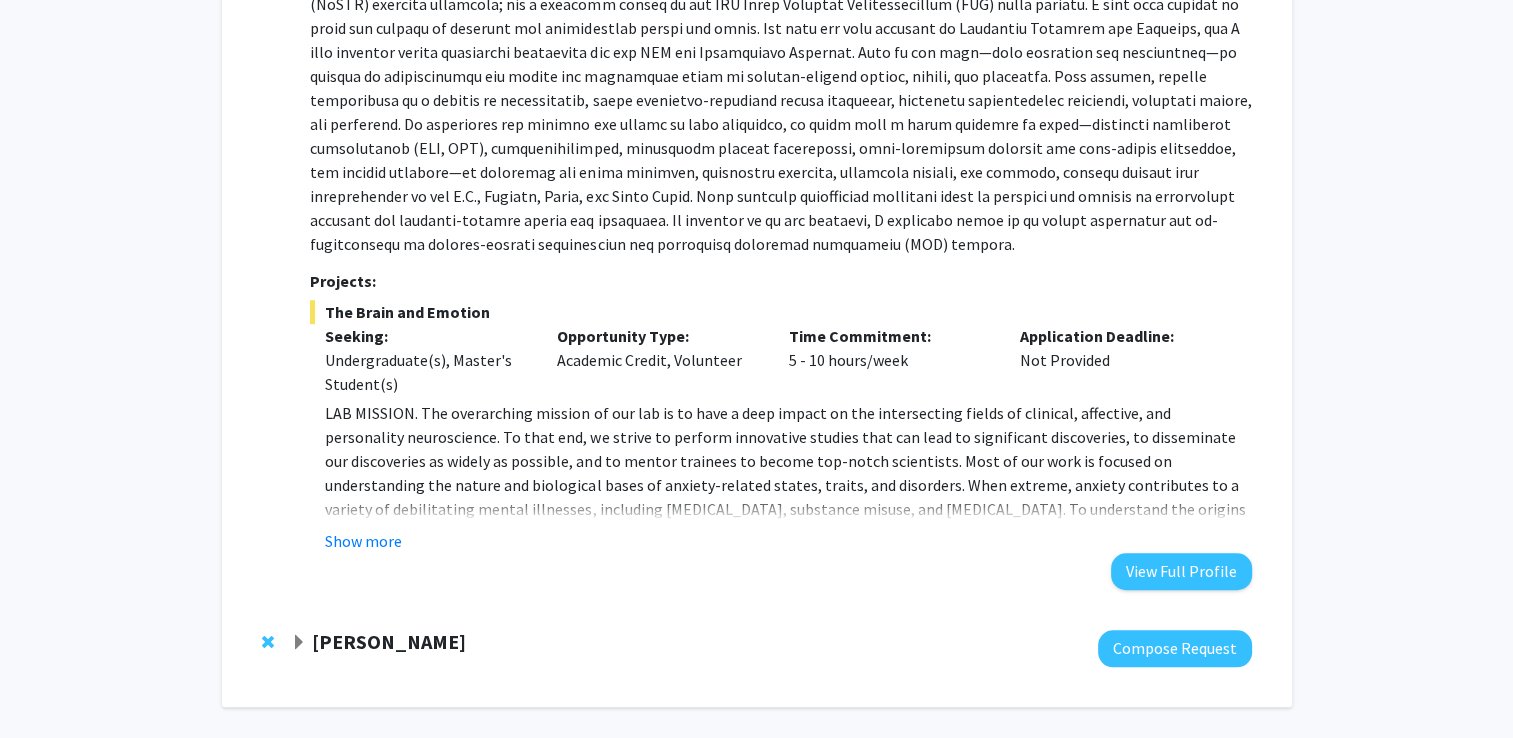 scroll, scrollTop: 1425, scrollLeft: 0, axis: vertical 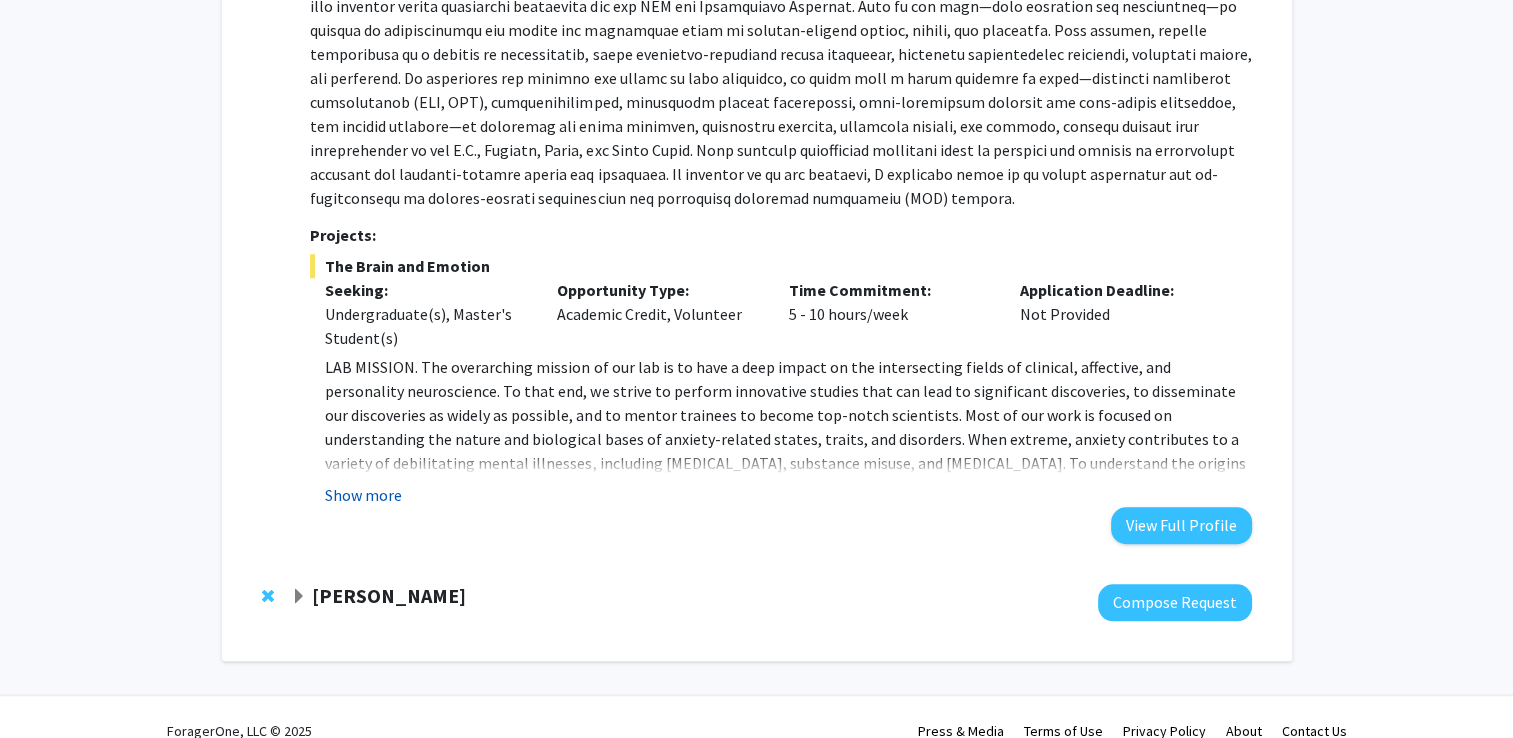 click on "Show more" at bounding box center [363, 495] 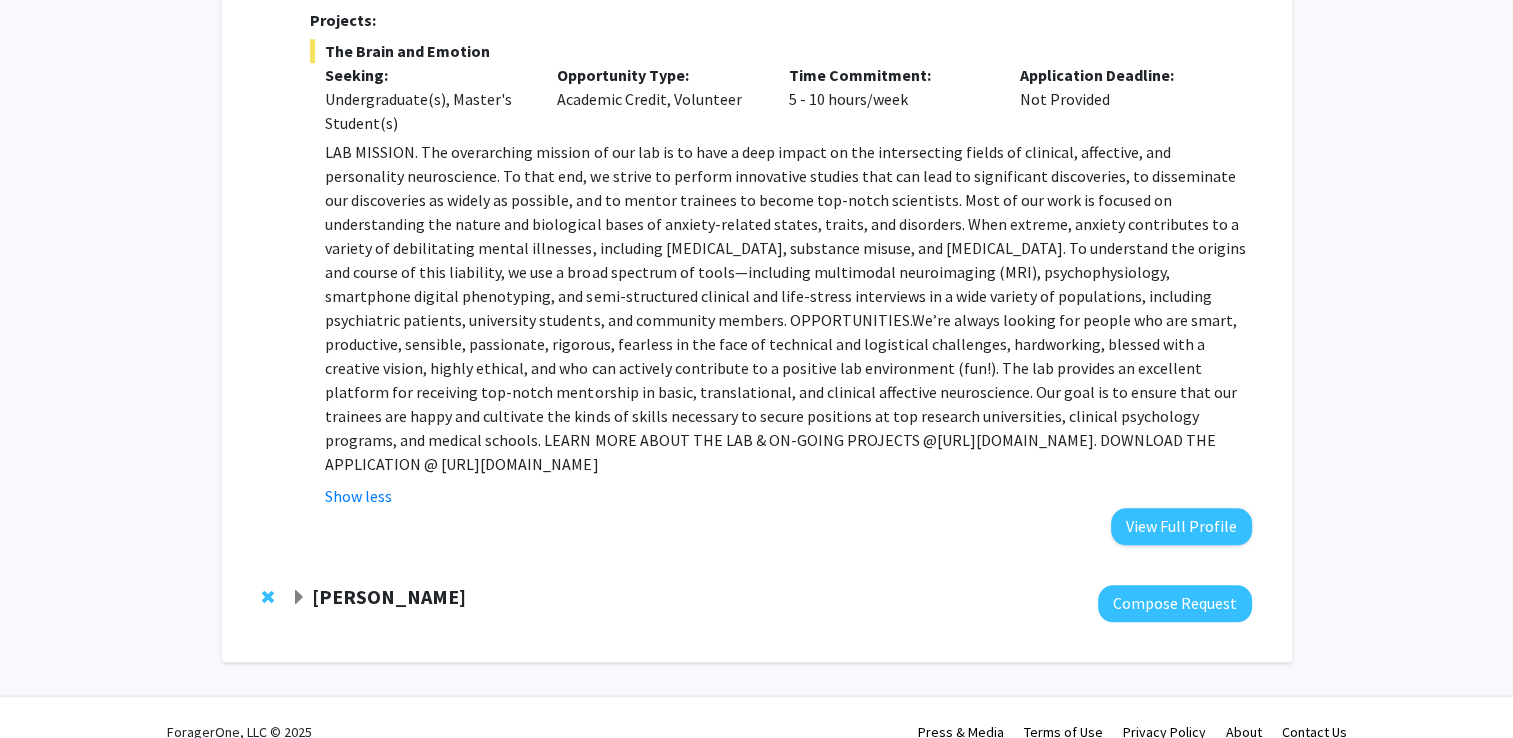 scroll, scrollTop: 1644, scrollLeft: 0, axis: vertical 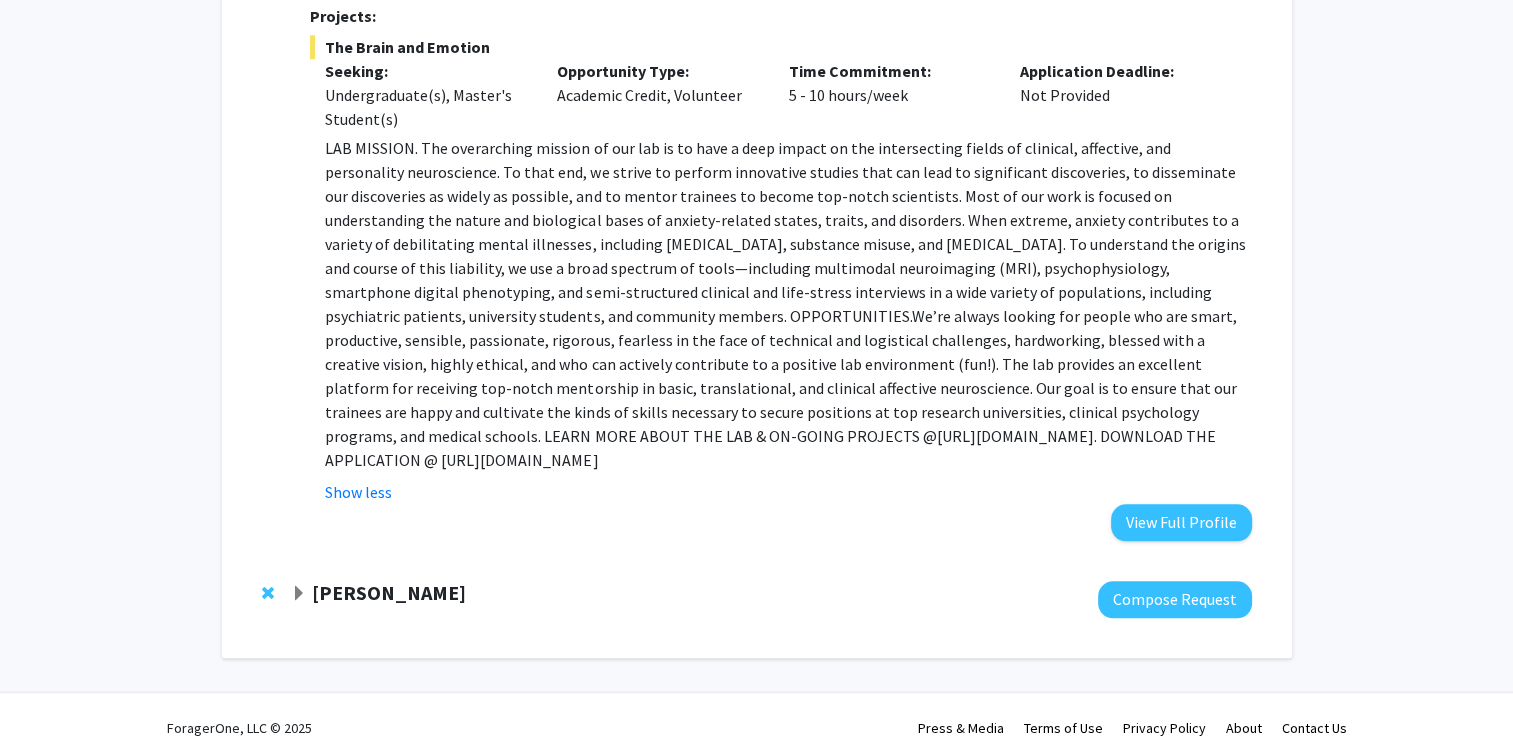 click 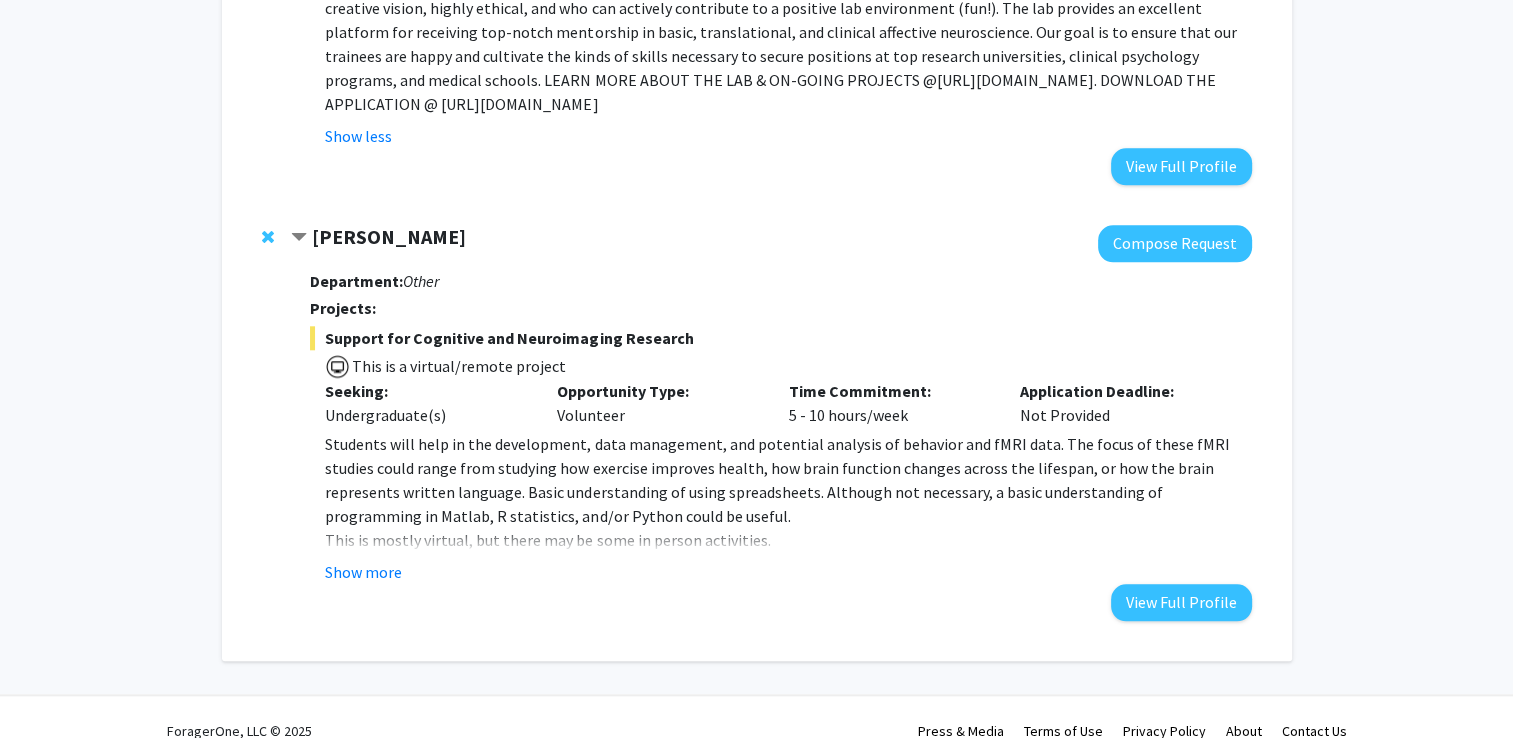 scroll, scrollTop: 2003, scrollLeft: 0, axis: vertical 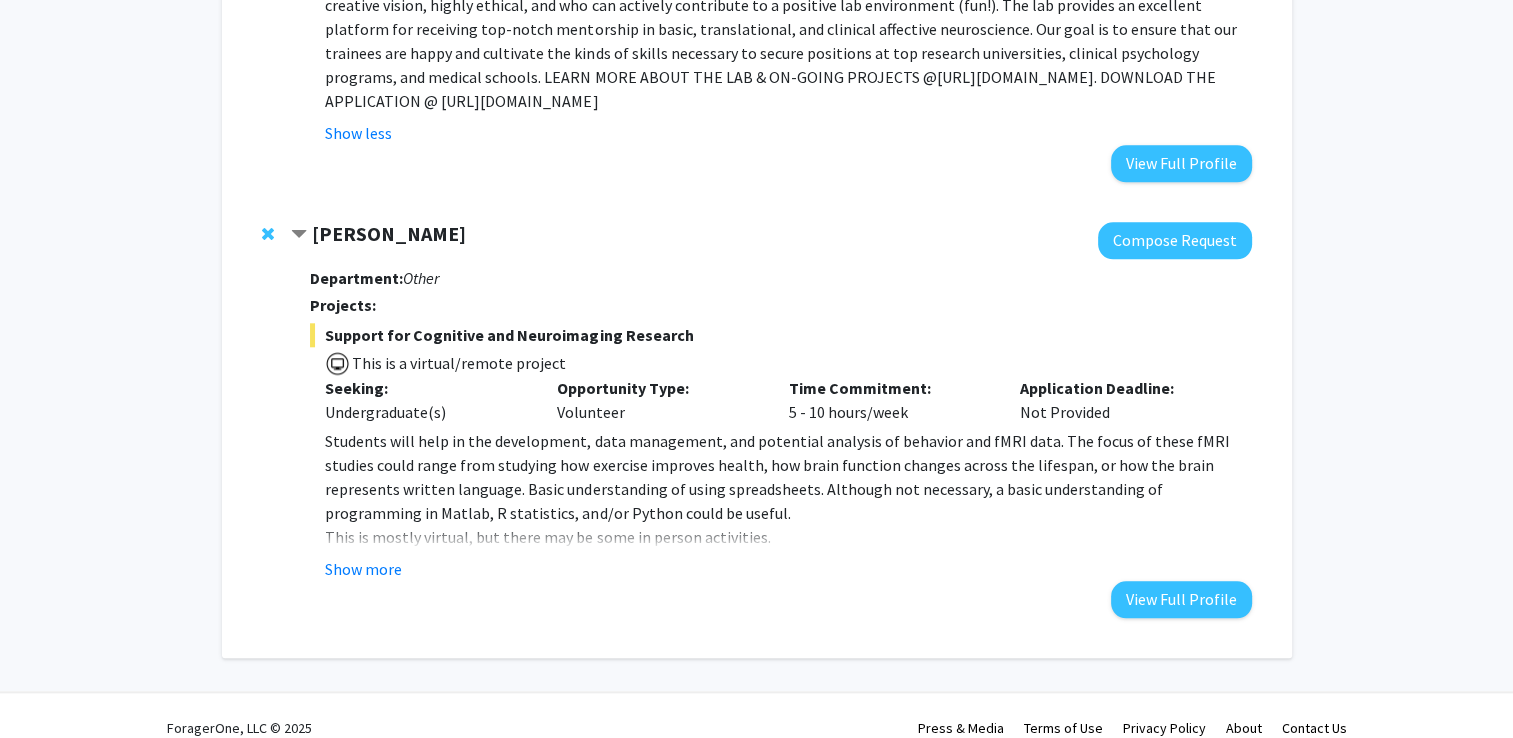 click on "Department:  Other  Projects:  Support for Cognitive and Neuroimaging Research   This is a virtual/remote project  Seeking: Undergraduate(s) Opportunity Type:  Volunteer  Time Commitment:  5 - 10 hours/week  Application Deadline:  Not Provided  Students will help in the development, data management, and potential analysis of behavior and fMRI data. The focus of these fMRI studies could range from studying how exercise improves health, how brain function changes across the lifespan, or how the brain represents written language. Basic understanding of using spreadsheets. Although not necessary, a basic understanding of programming in Matlab, R statistics, and/or Python could be useful.   This is mostly virtual, but there may be some in person activities.  http://www.mnc.umd.edu/faculty/purcell Show more  View Full Profile" at bounding box center (780, 438) 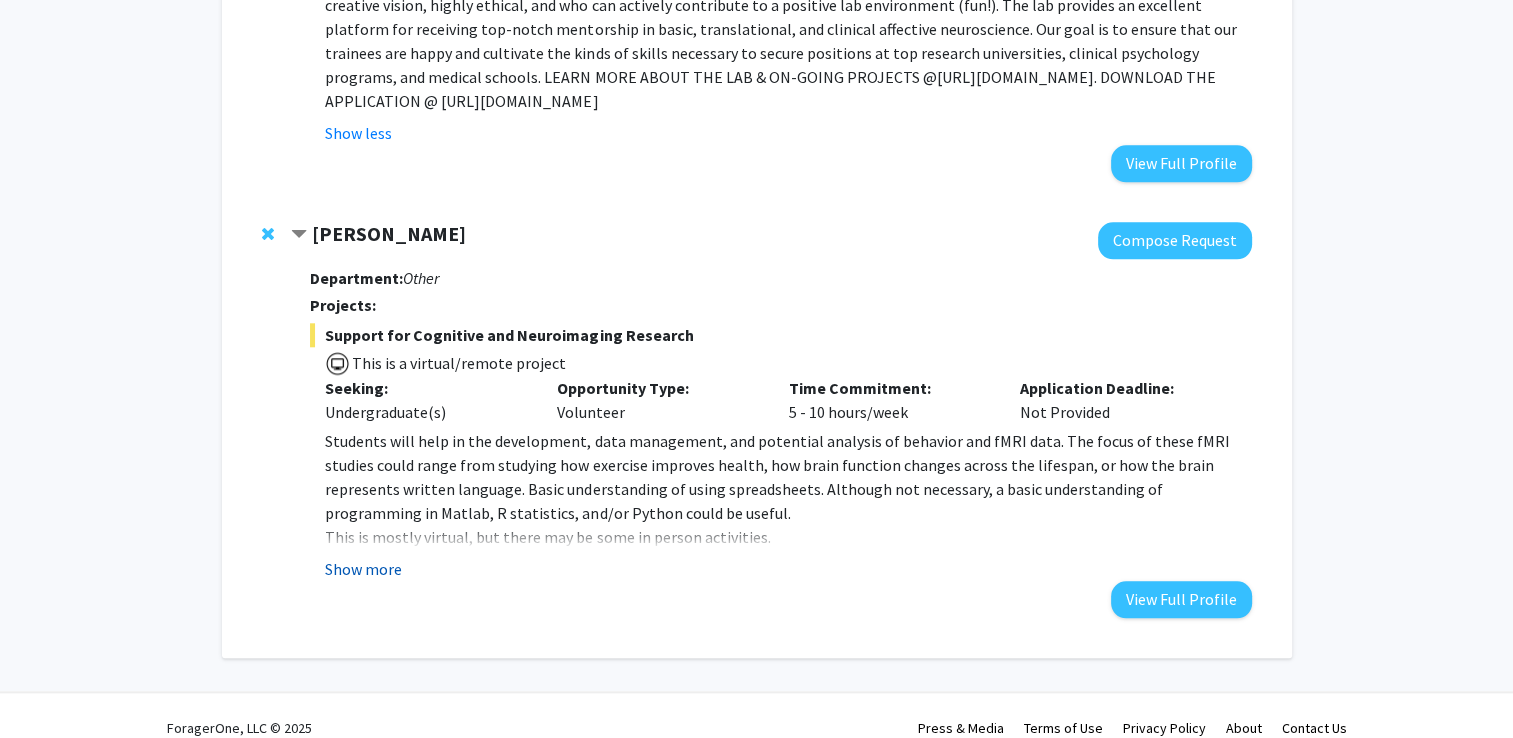 click on "Show more" at bounding box center (363, 569) 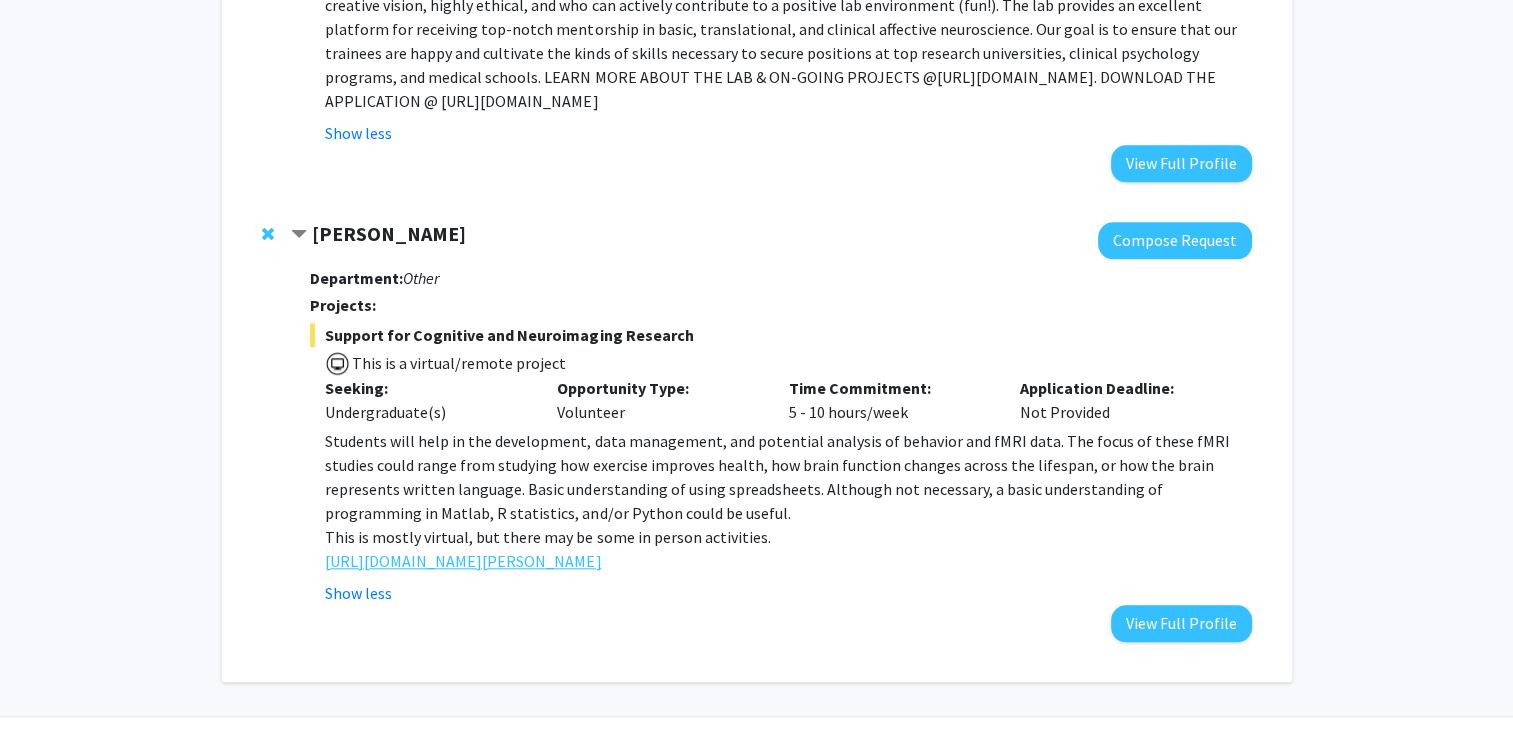 click on "http://www.mnc.umd.edu/faculty/purcell" at bounding box center [463, 561] 